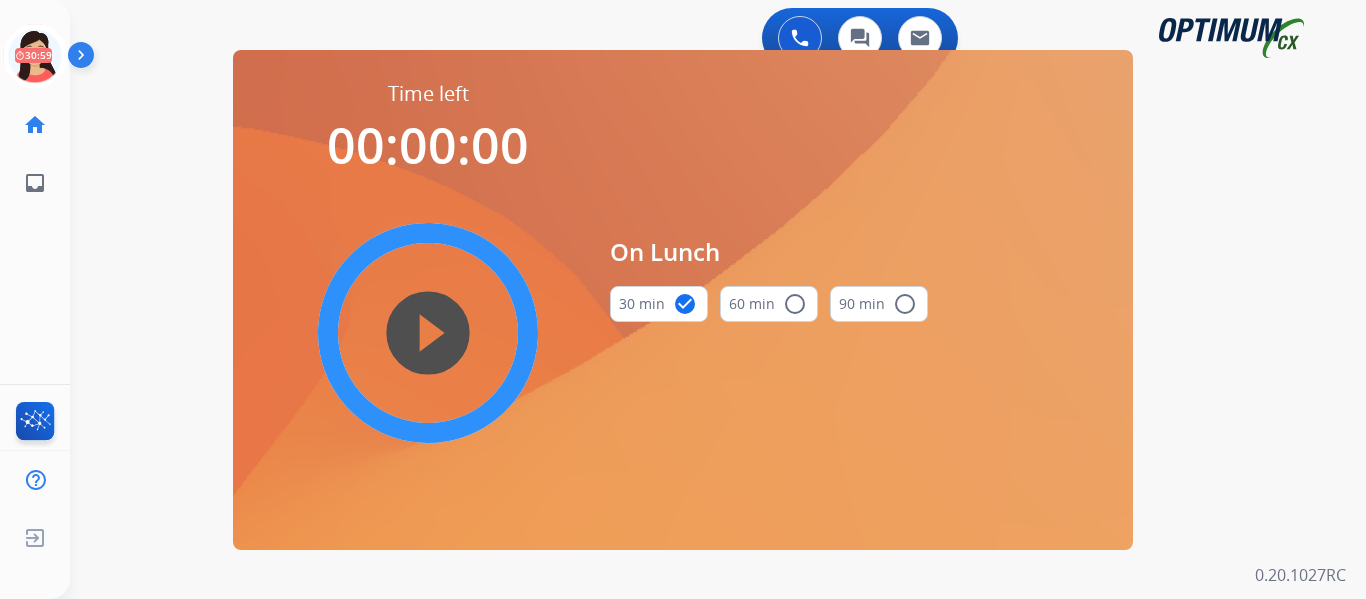scroll, scrollTop: 0, scrollLeft: 0, axis: both 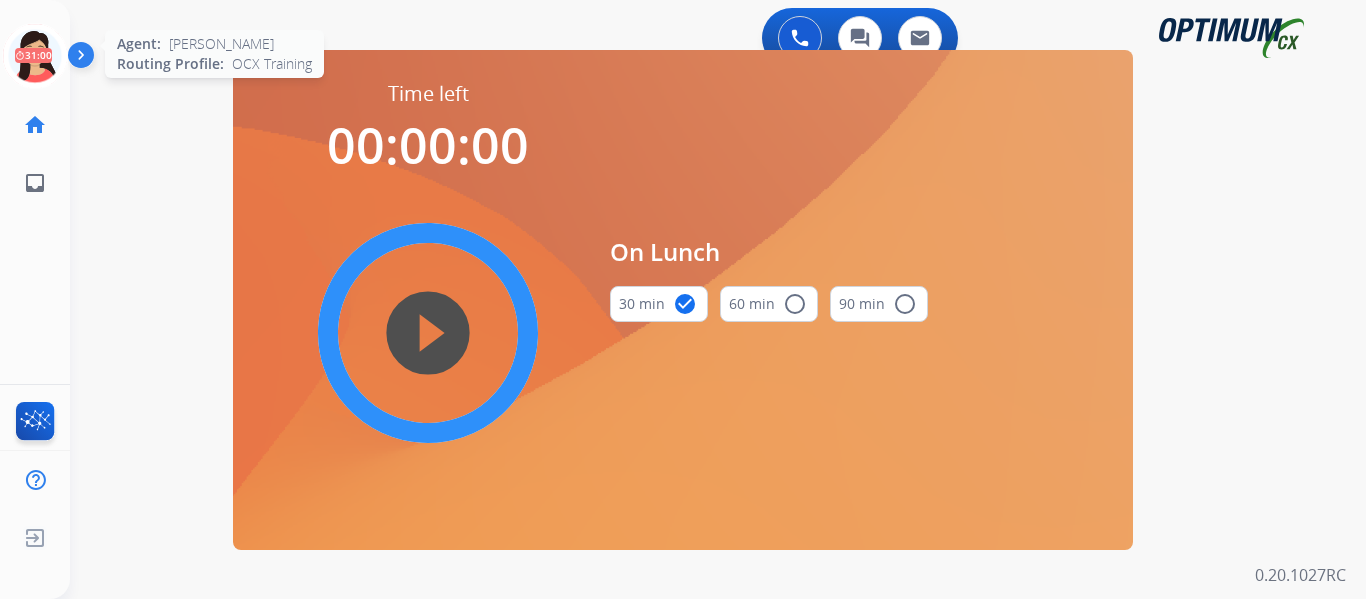 click 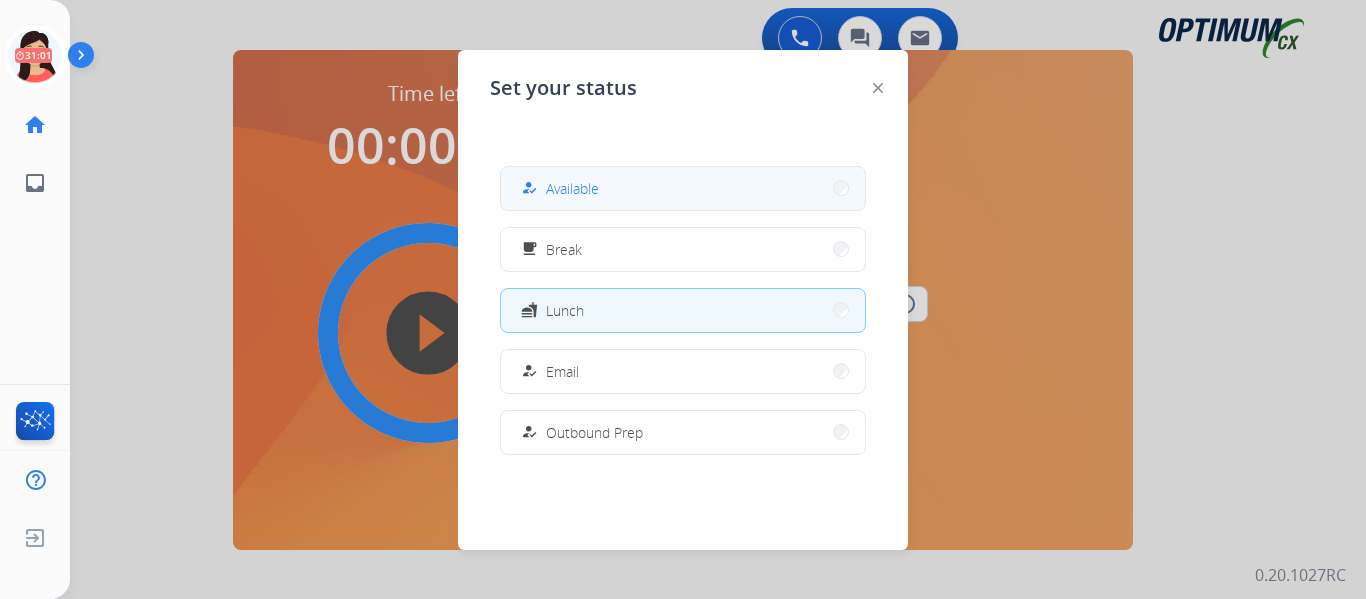 click on "how_to_reg Available" at bounding box center (683, 188) 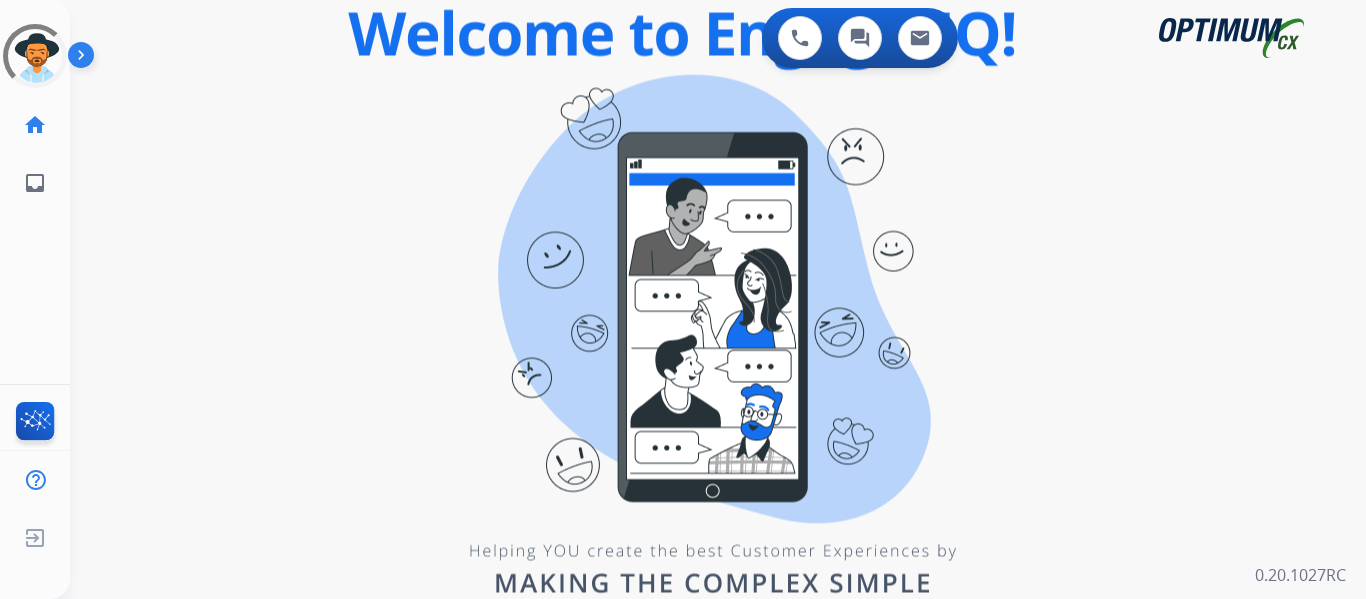 scroll, scrollTop: 0, scrollLeft: 0, axis: both 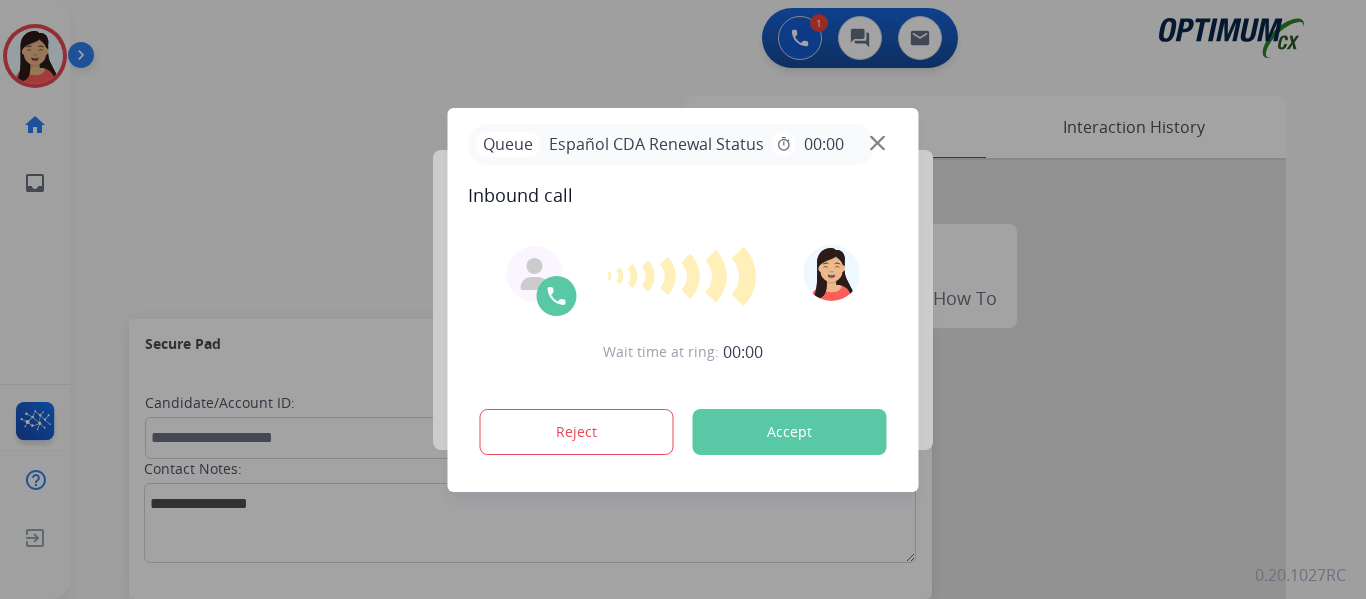 click on "Accept" 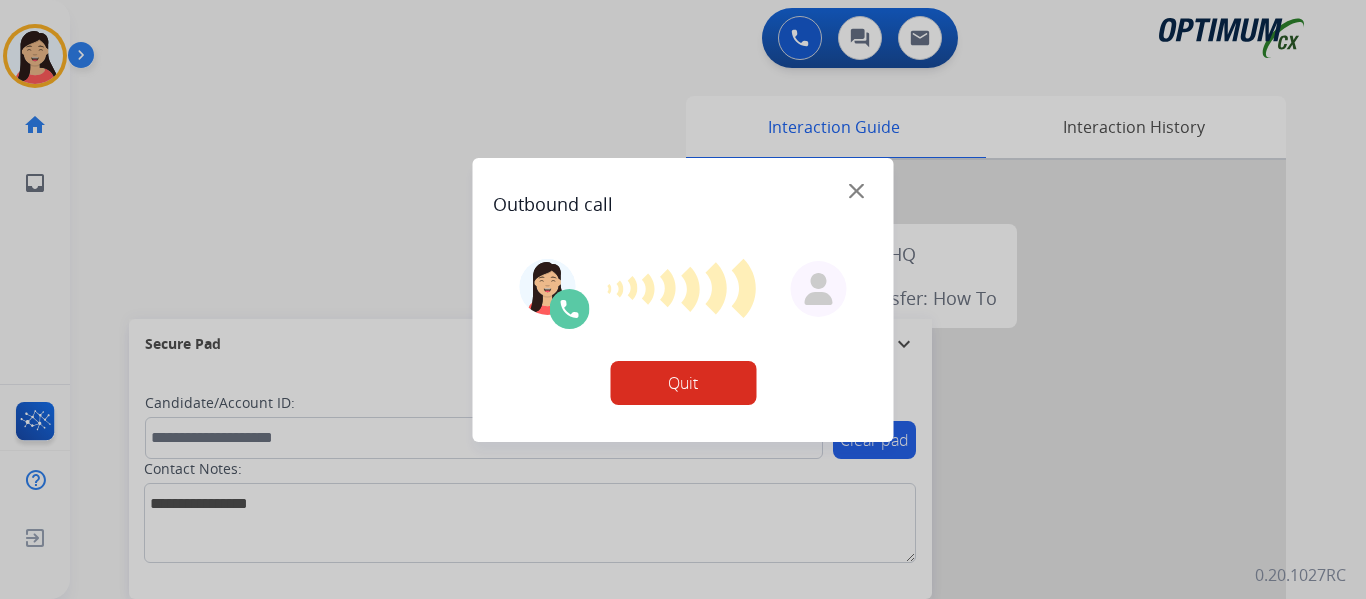 click on "Outbound call Quit" at bounding box center [683, 300] 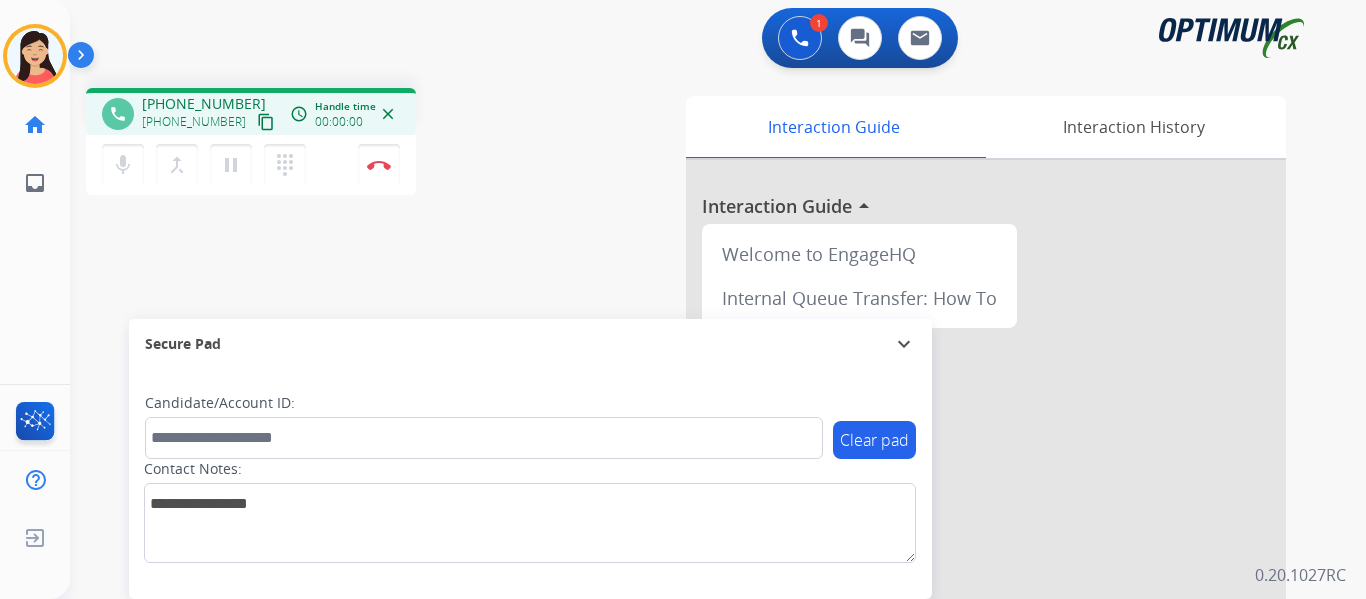 click on "content_copy" at bounding box center [266, 122] 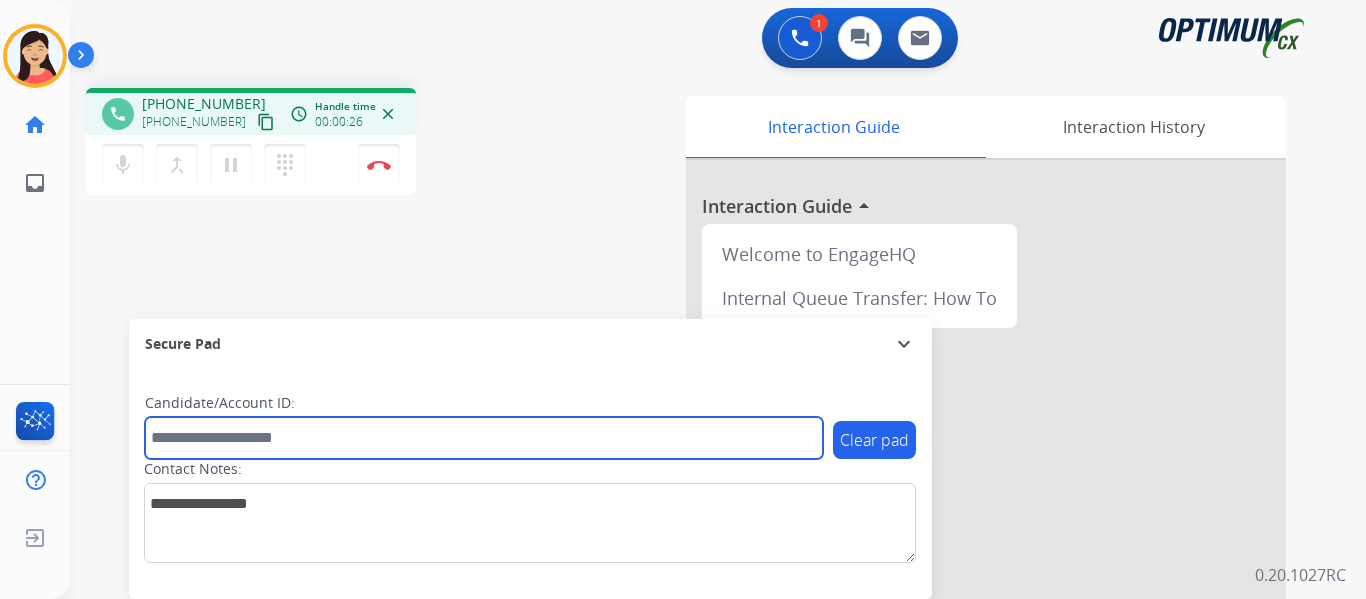 click at bounding box center [484, 438] 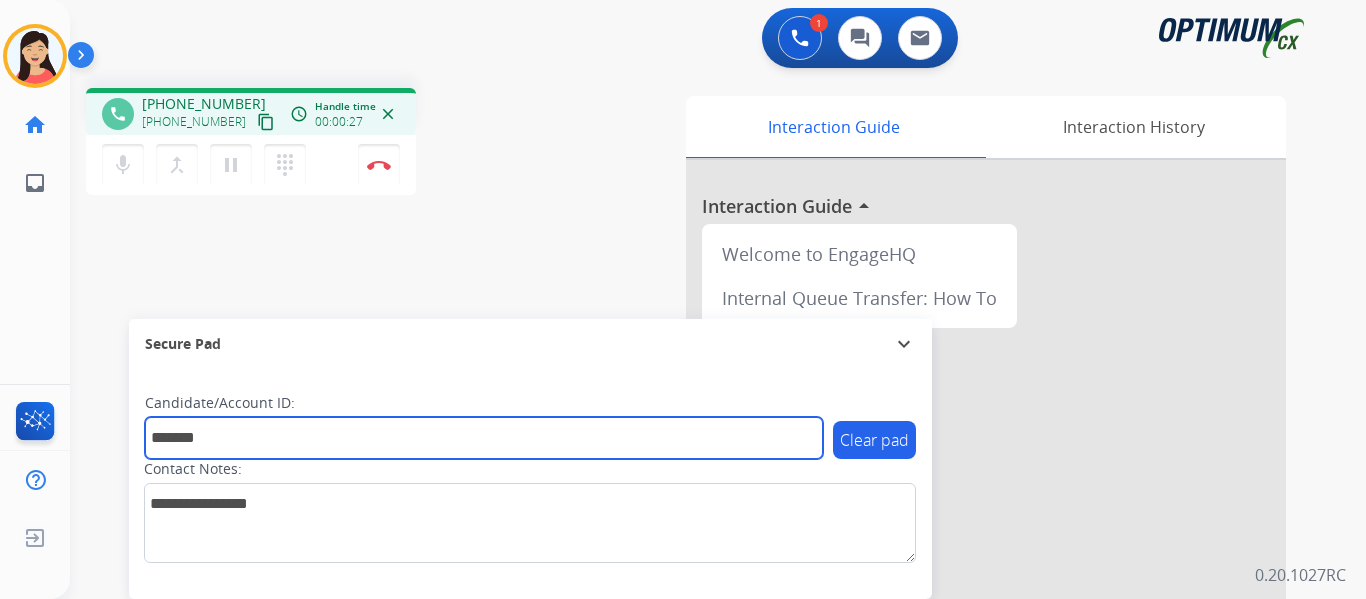 type on "*******" 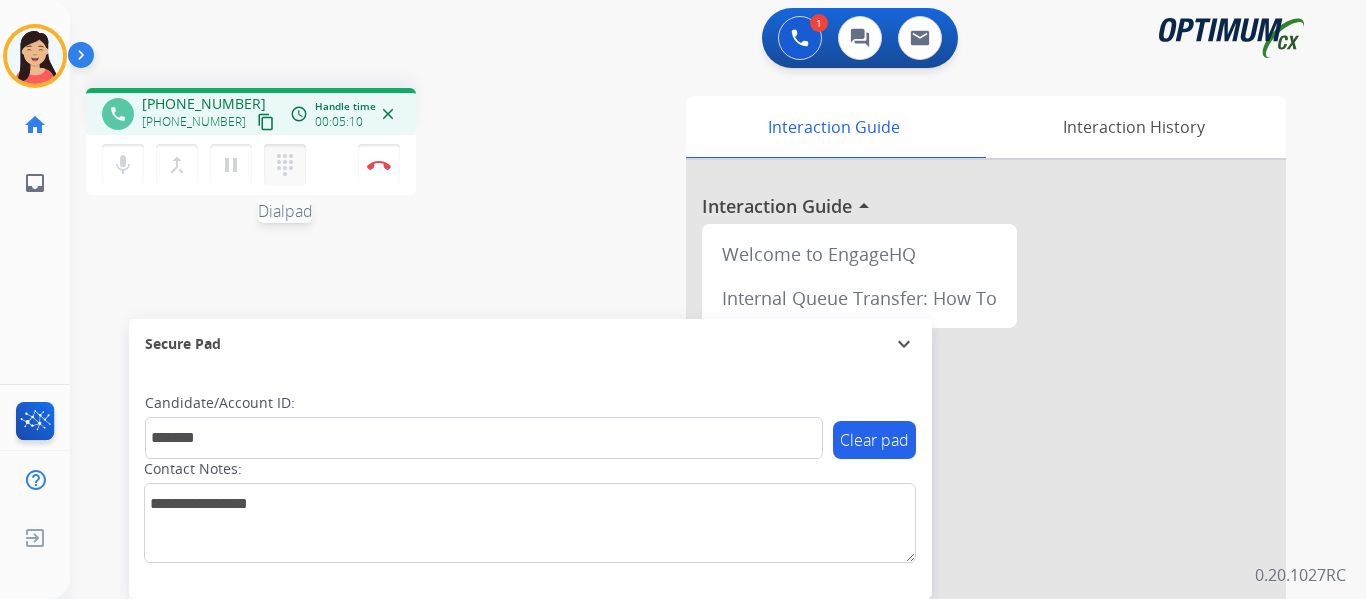 click on "dialpad" at bounding box center [285, 165] 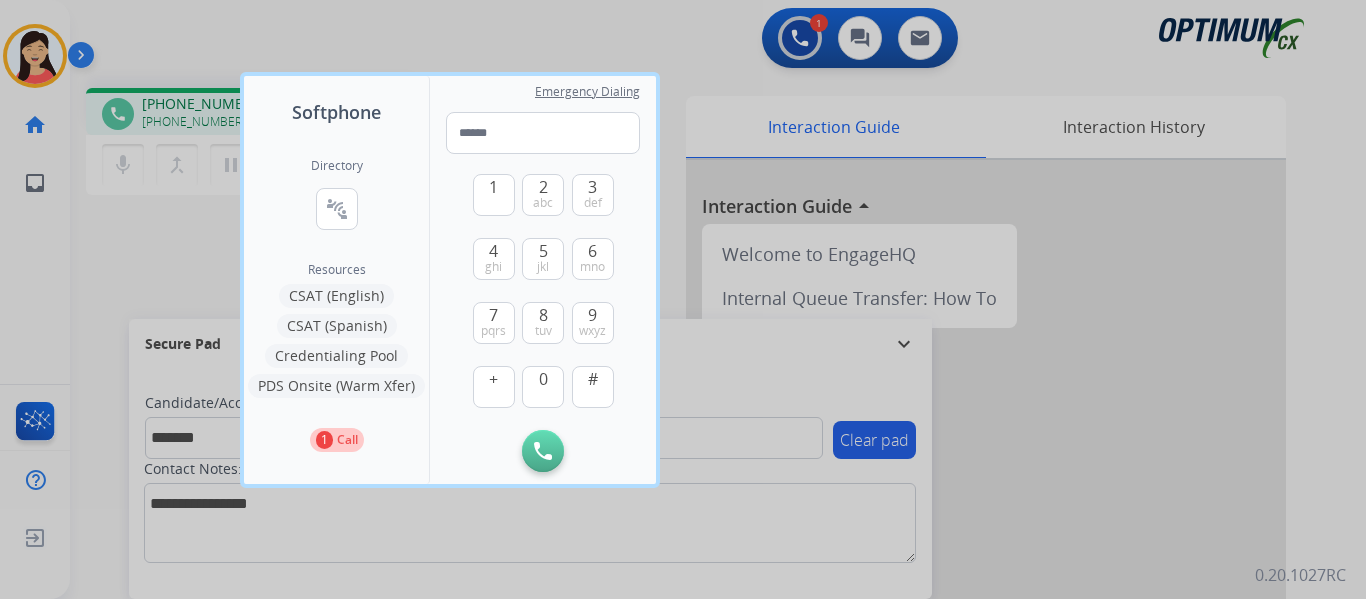 click on "CSAT (Spanish)" at bounding box center [337, 326] 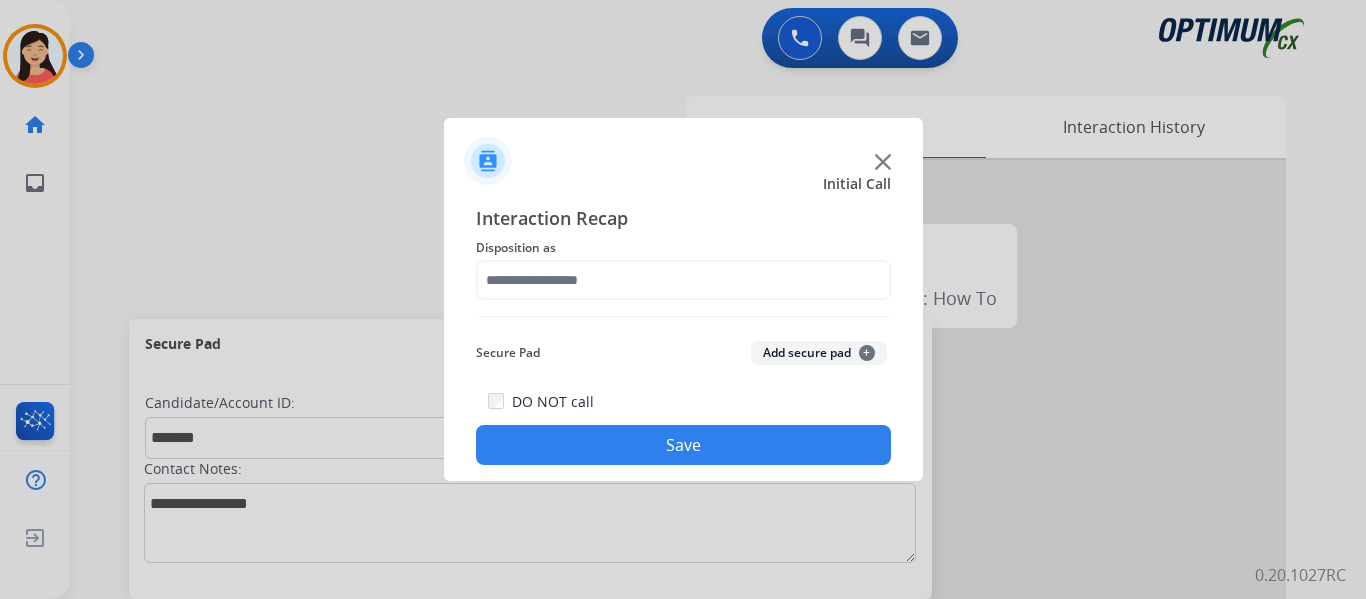 click on "Add secure pad  +" 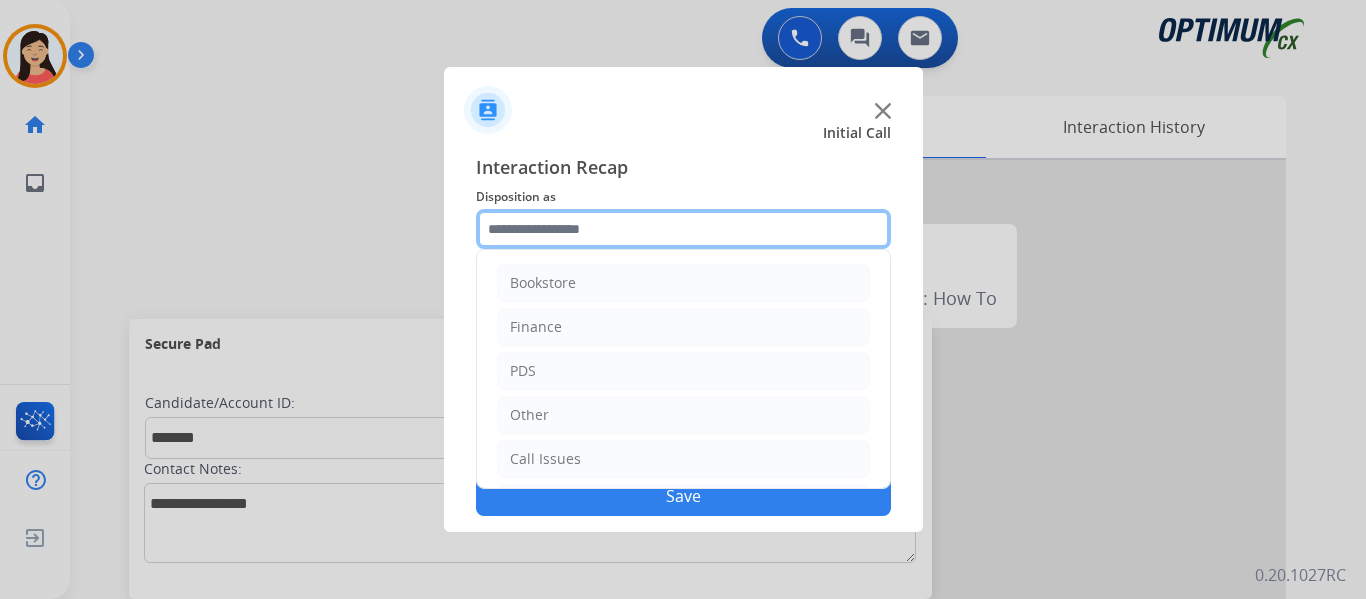 click 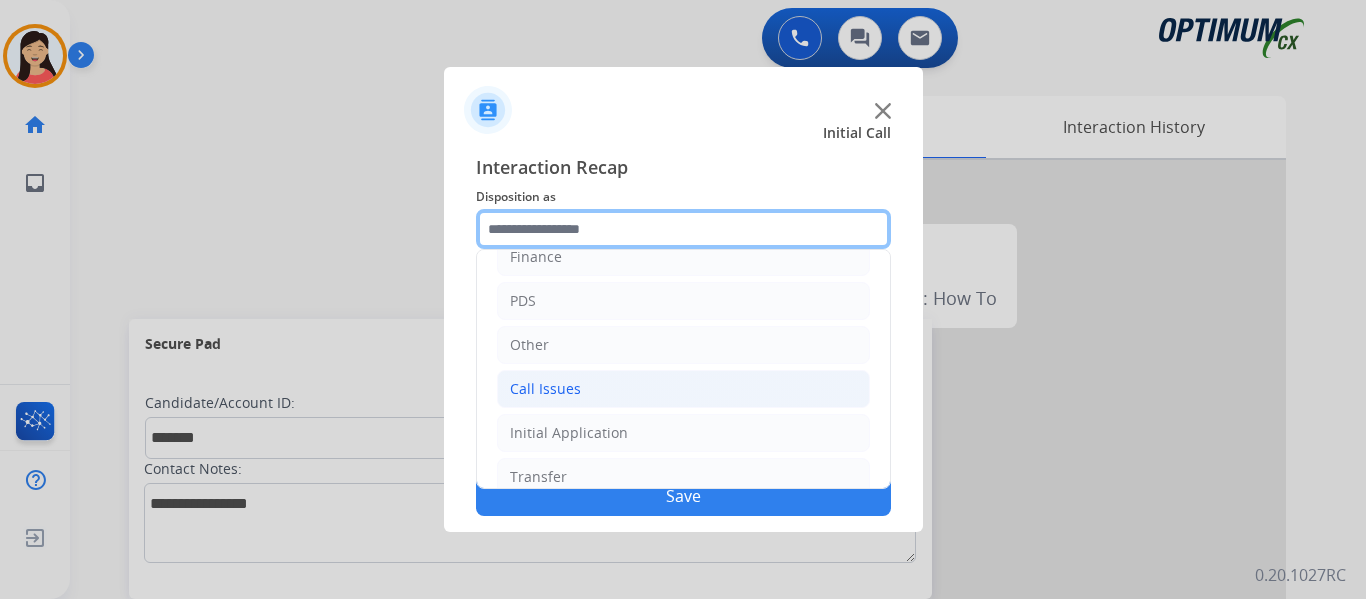 scroll, scrollTop: 136, scrollLeft: 0, axis: vertical 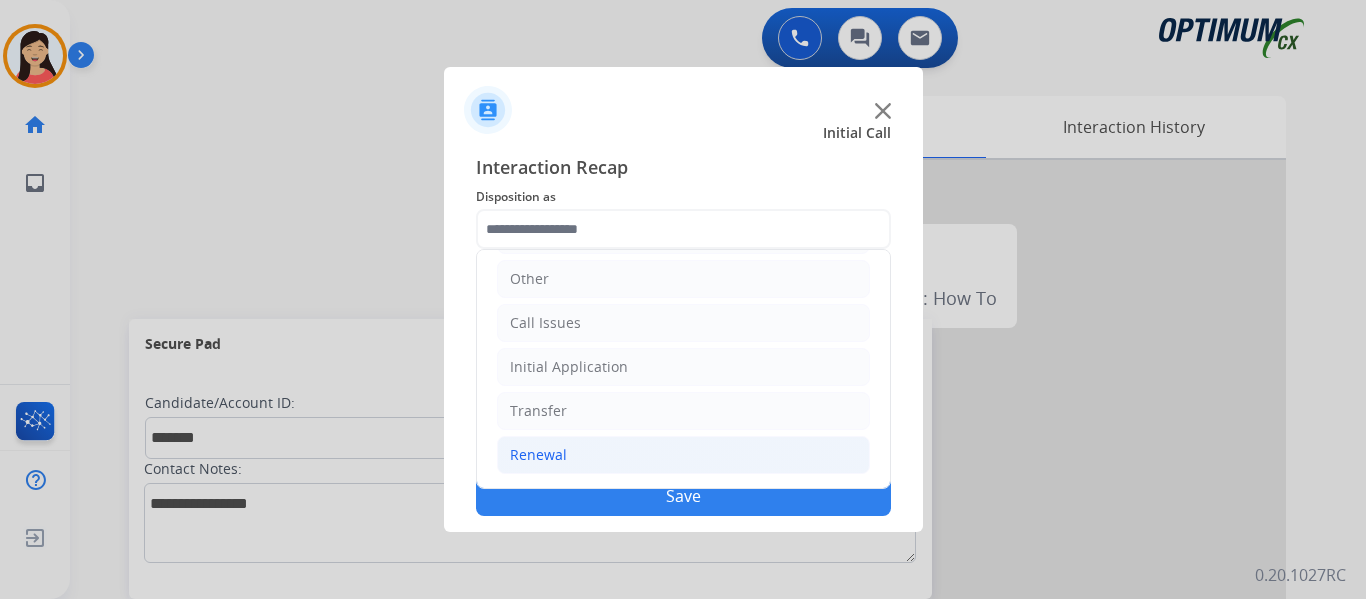 click on "Renewal" 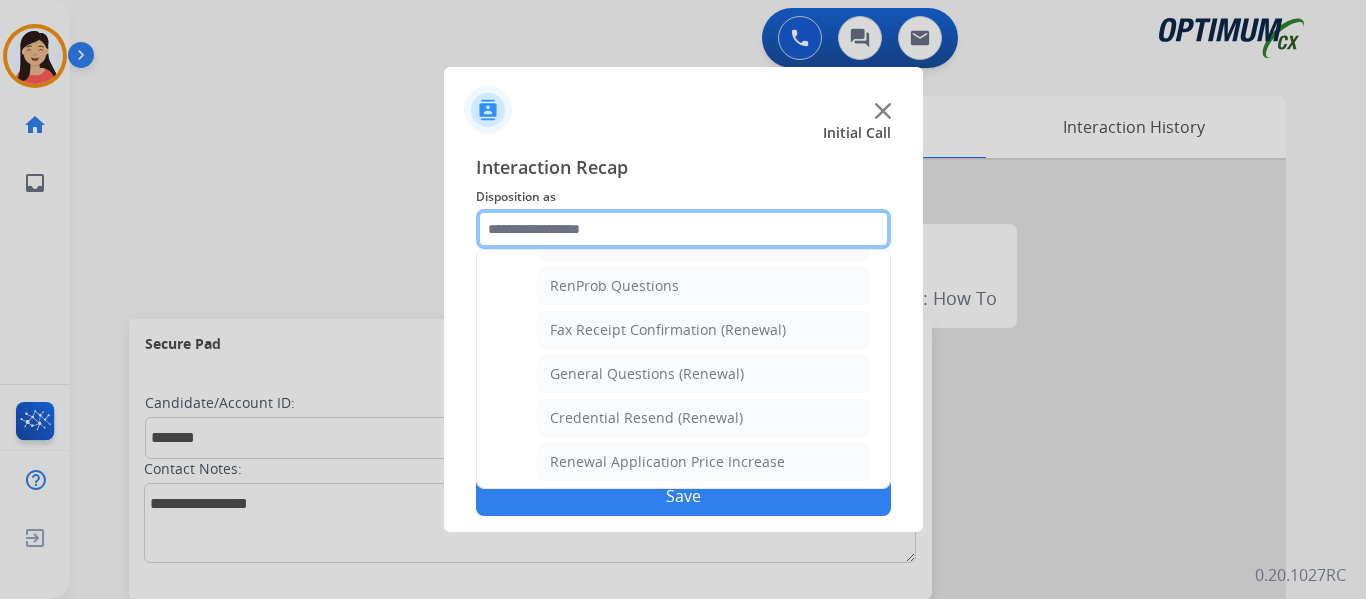 scroll, scrollTop: 536, scrollLeft: 0, axis: vertical 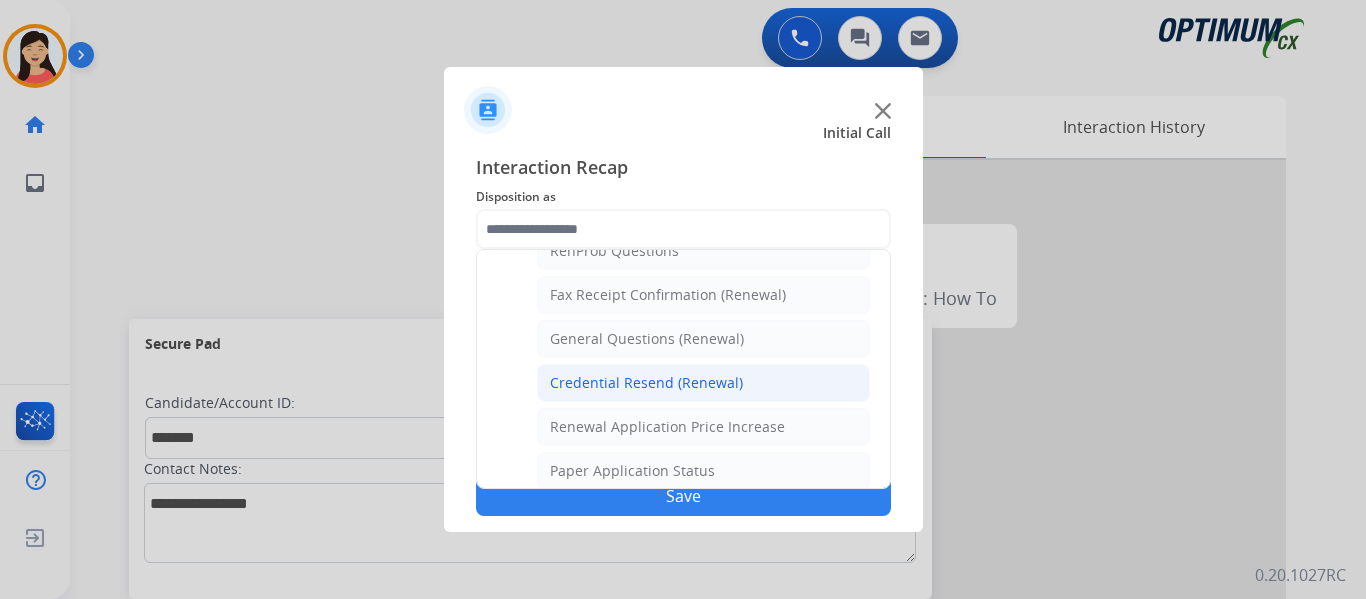 click on "Credential Resend (Renewal)" 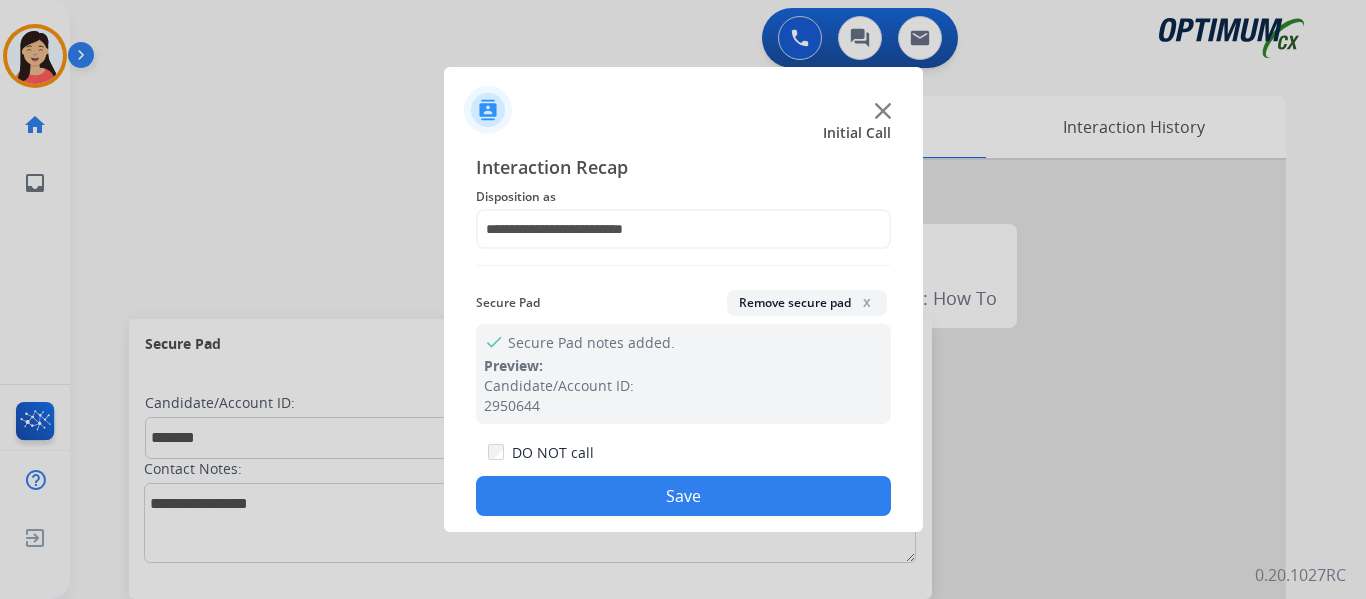 click on "Save" 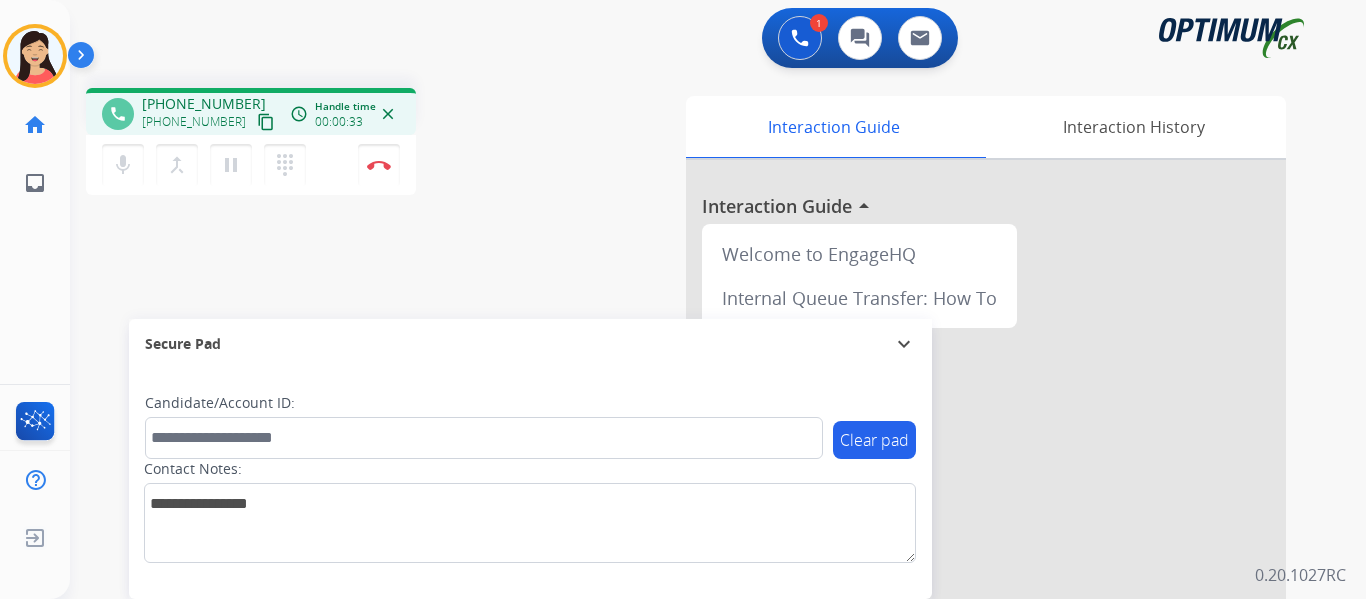 click on "content_copy" at bounding box center [266, 122] 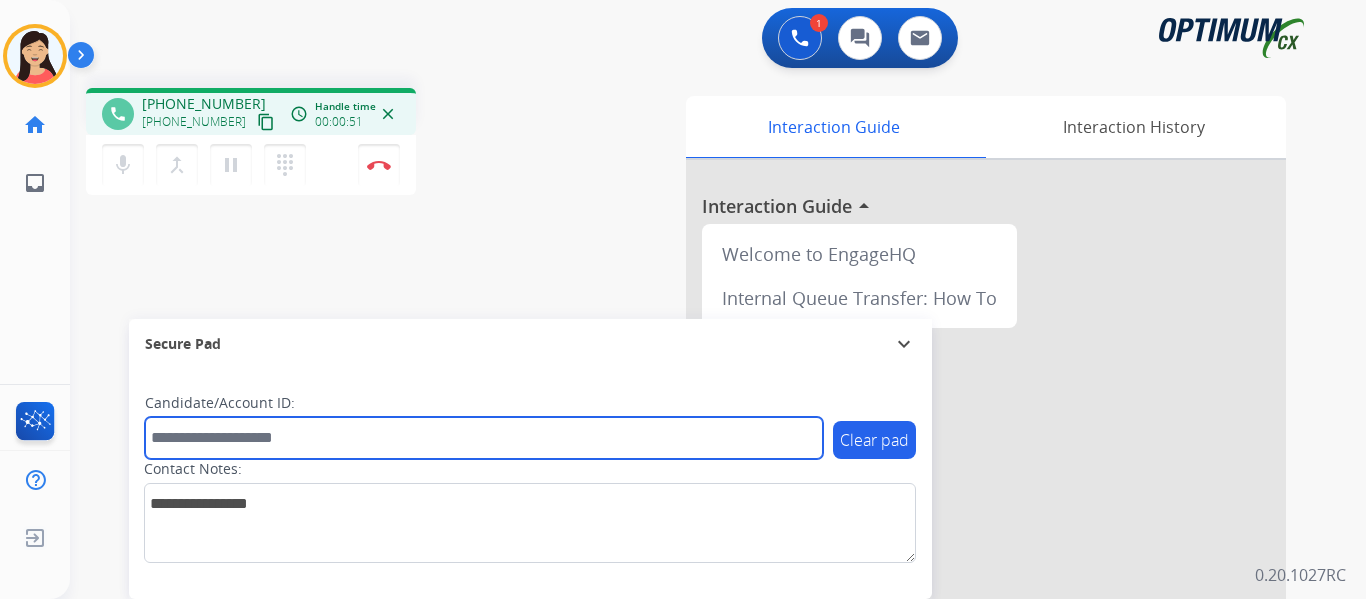 click at bounding box center (484, 438) 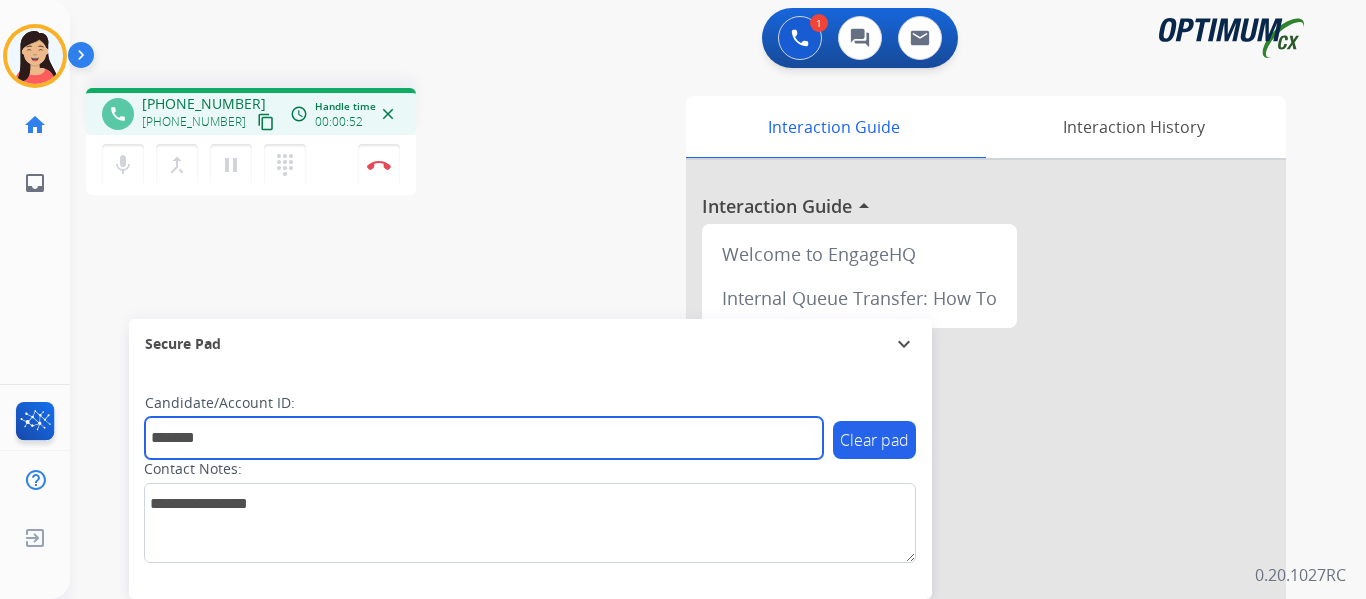 type on "*******" 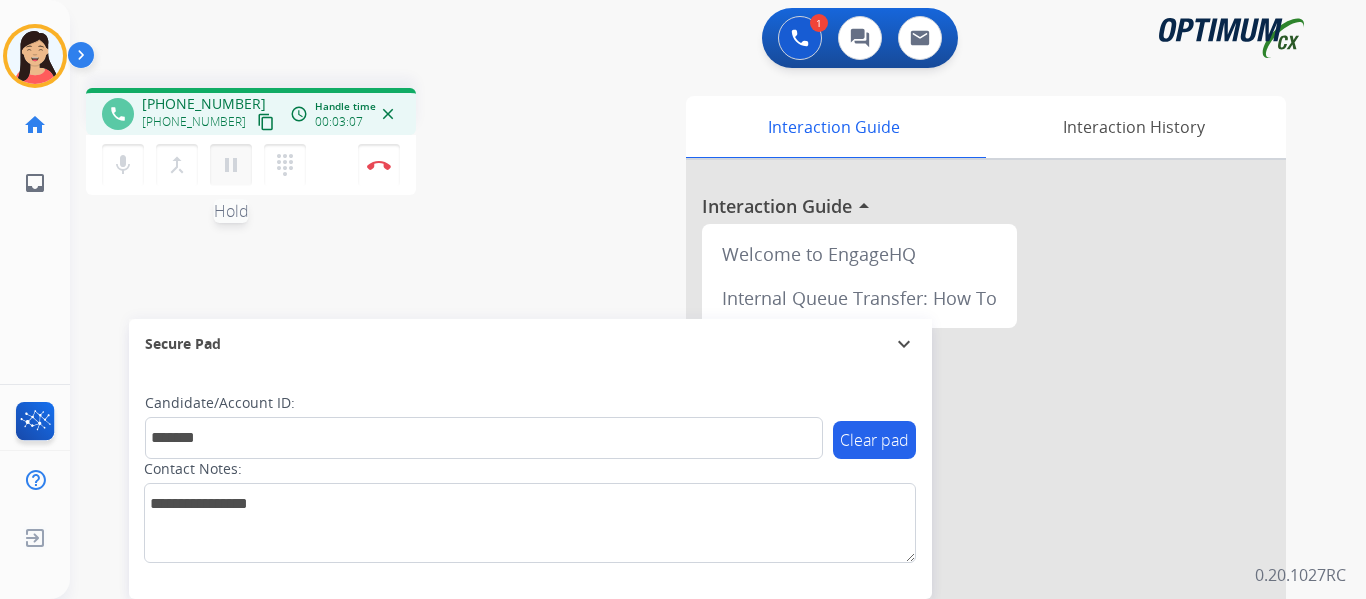 click on "pause" at bounding box center [231, 165] 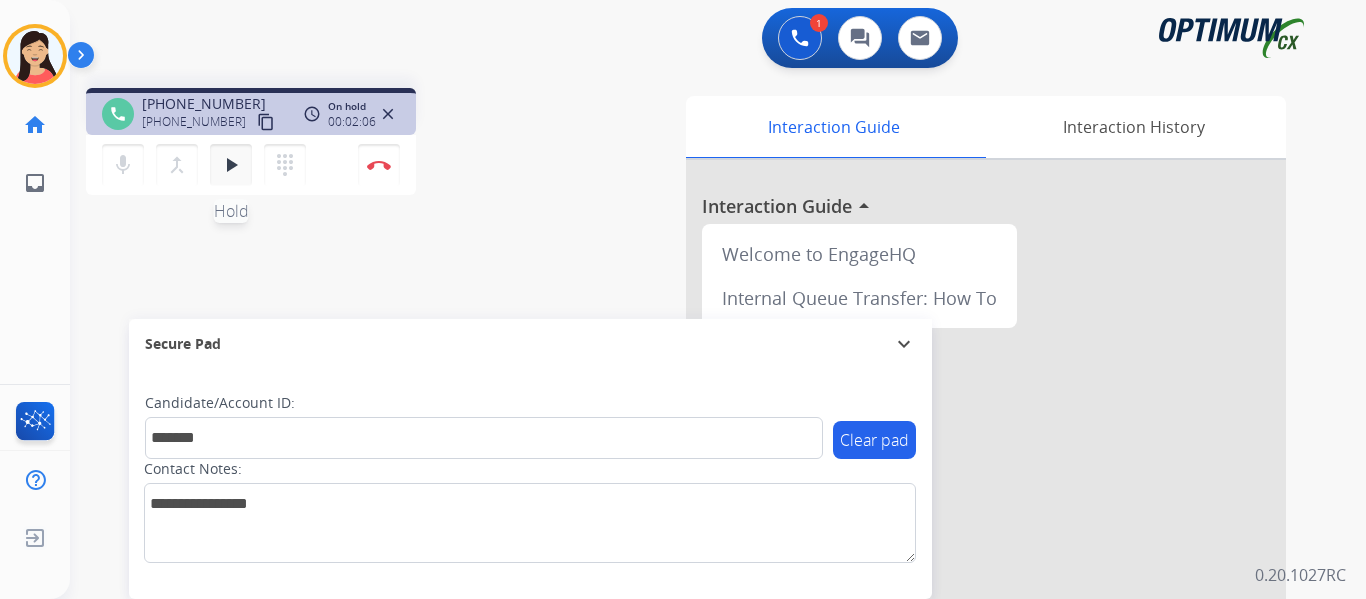 click on "play_arrow" at bounding box center [231, 165] 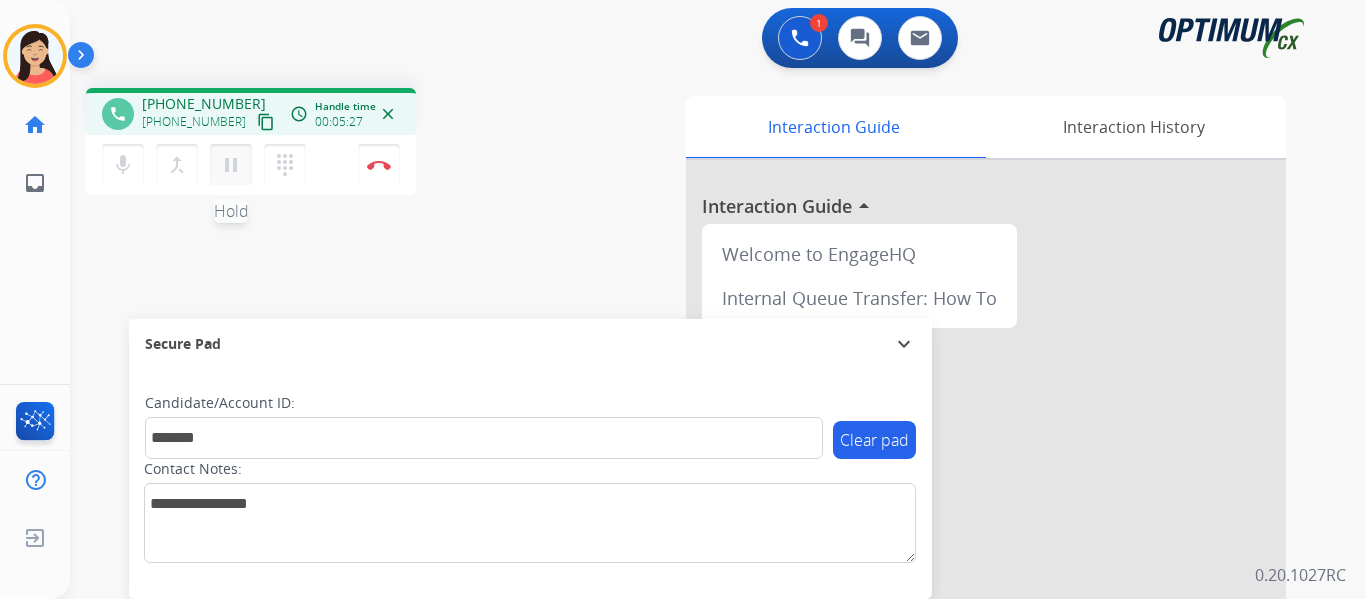 click on "pause" at bounding box center (231, 165) 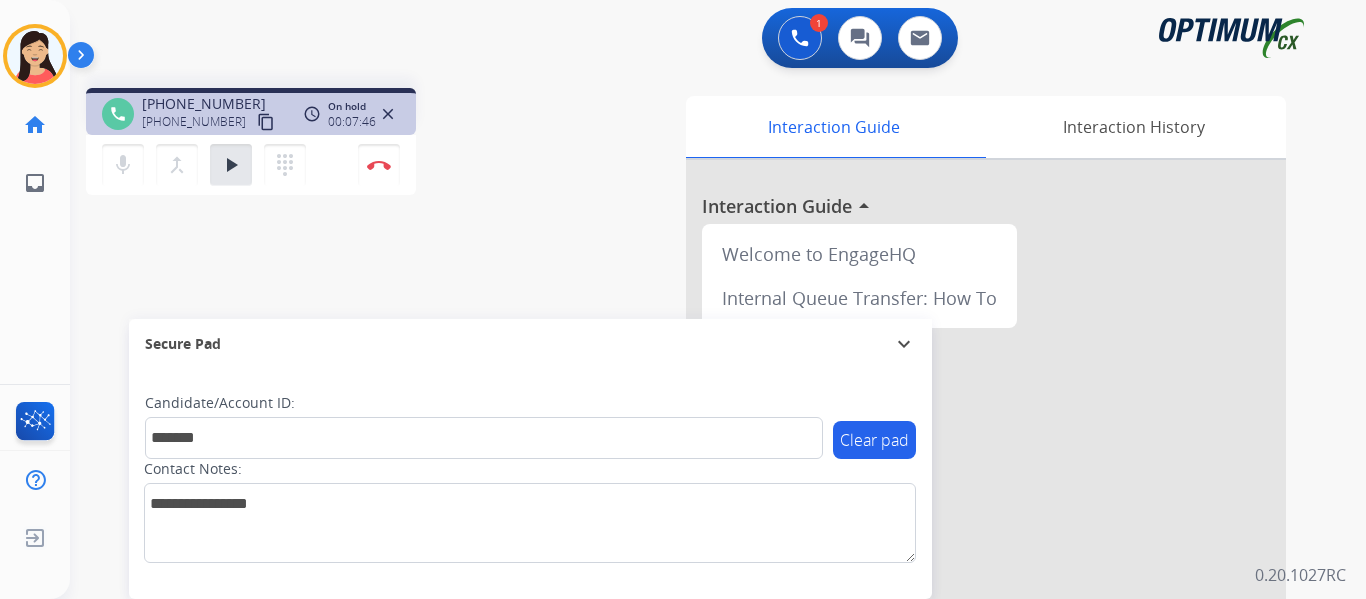 drag, startPoint x: 232, startPoint y: 166, endPoint x: 306, endPoint y: 178, distance: 74.96666 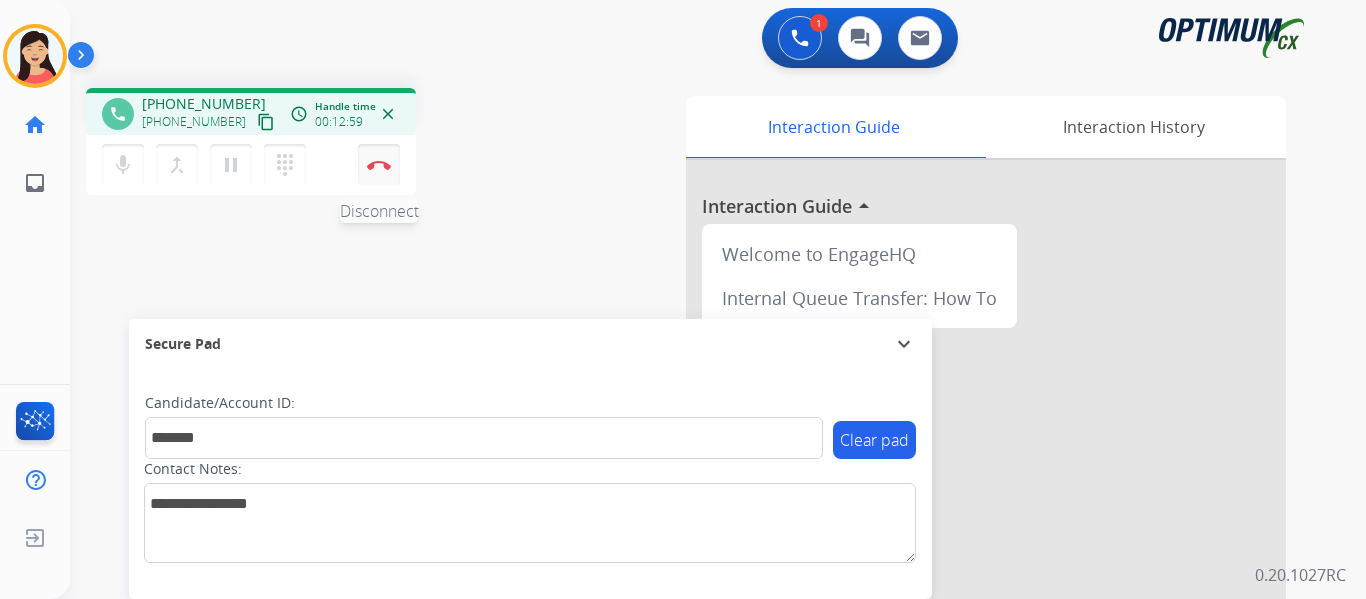 click on "Disconnect" at bounding box center (379, 165) 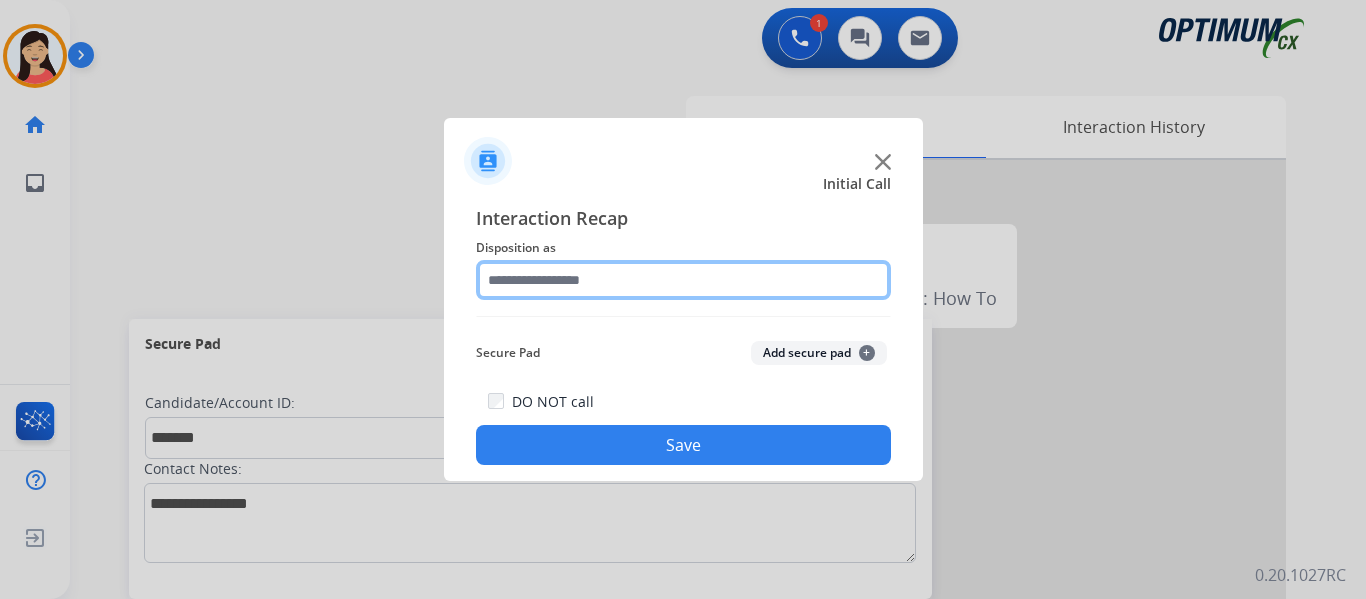 click 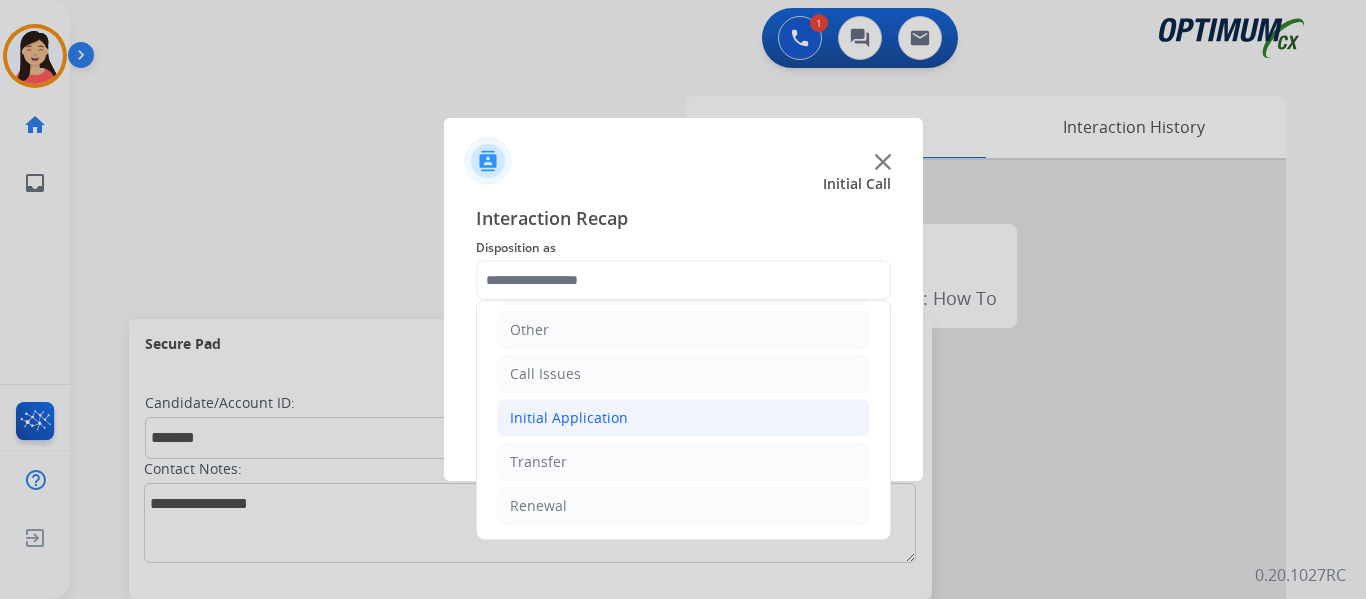 click on "Initial Application" 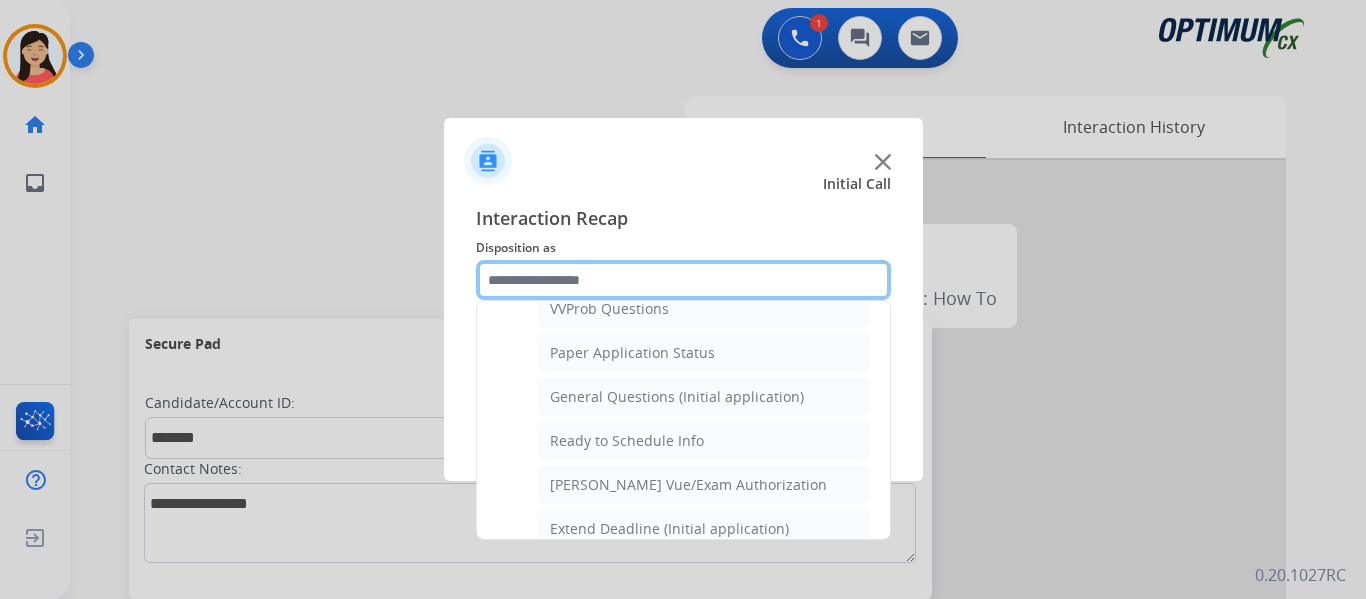 scroll, scrollTop: 1136, scrollLeft: 0, axis: vertical 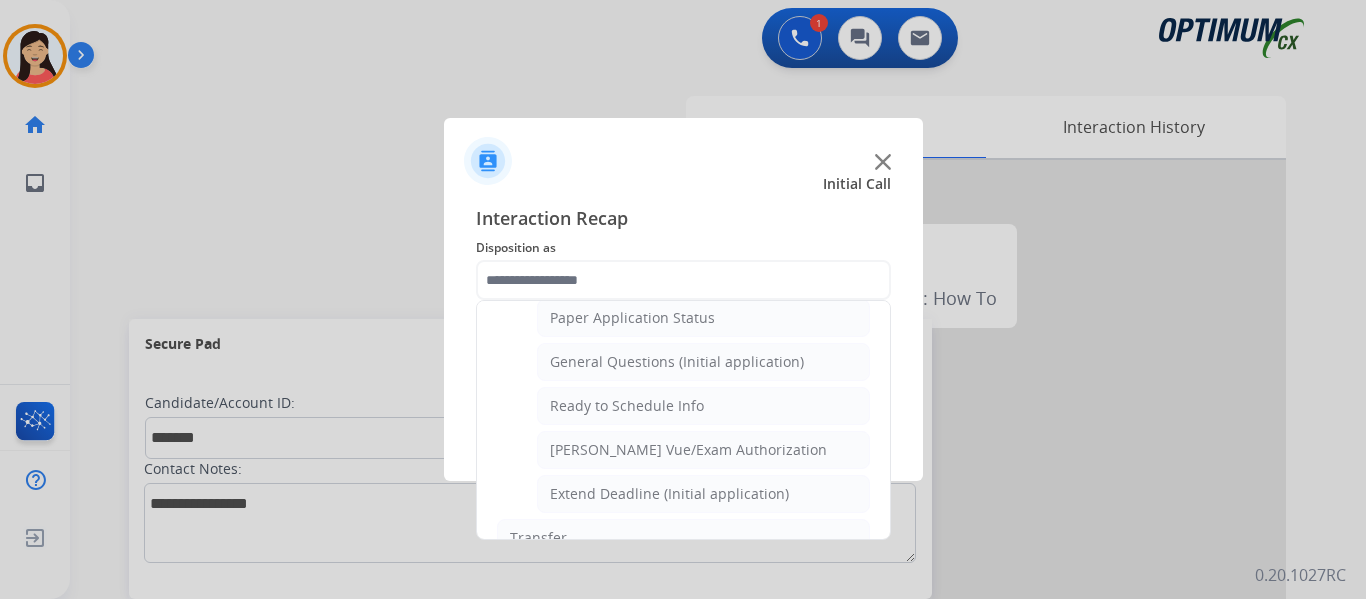 click on "General Questions (Initial application)" 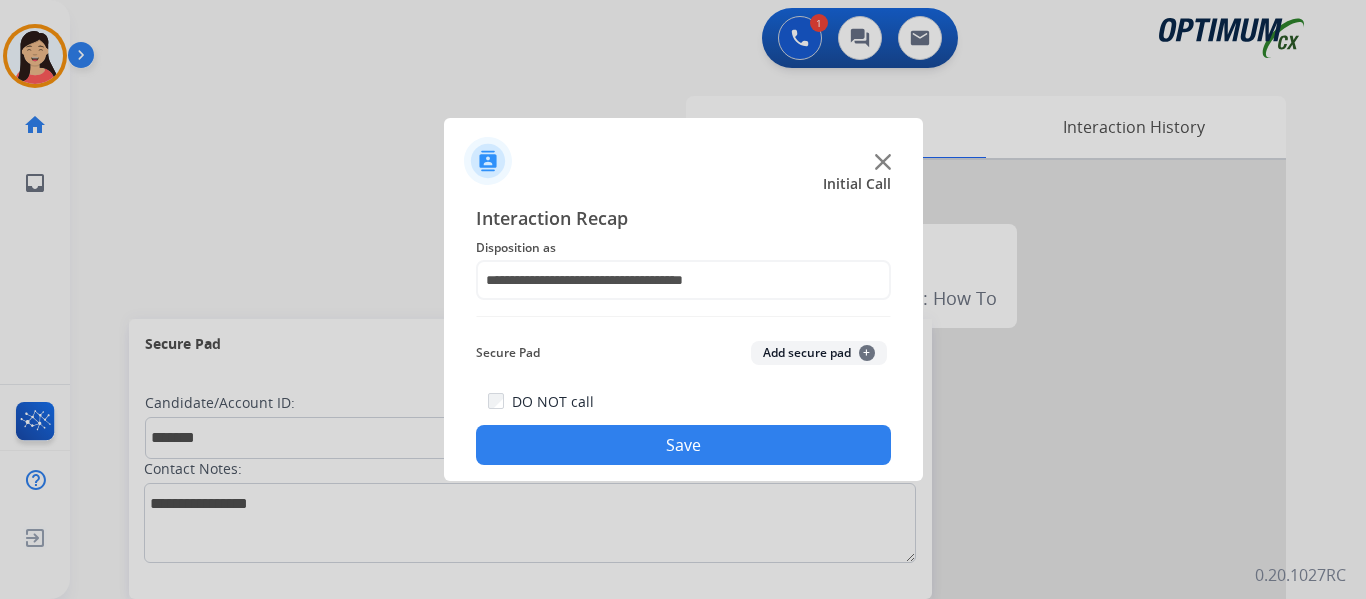click on "Add secure pad  +" 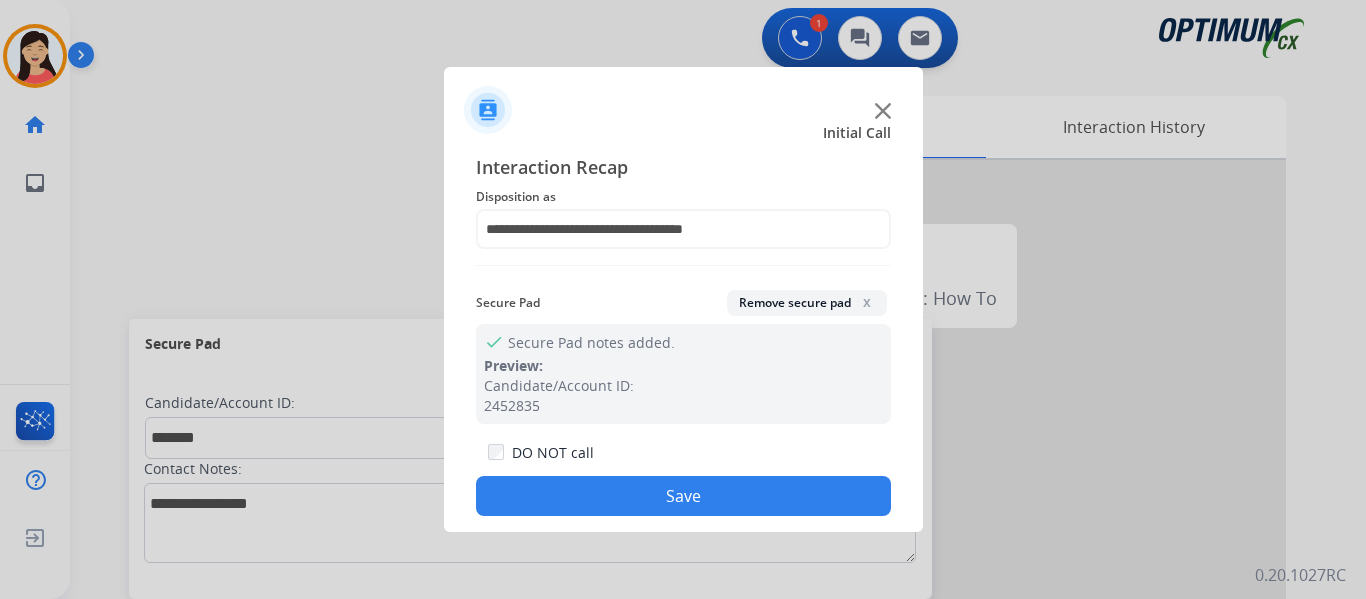 click on "Save" 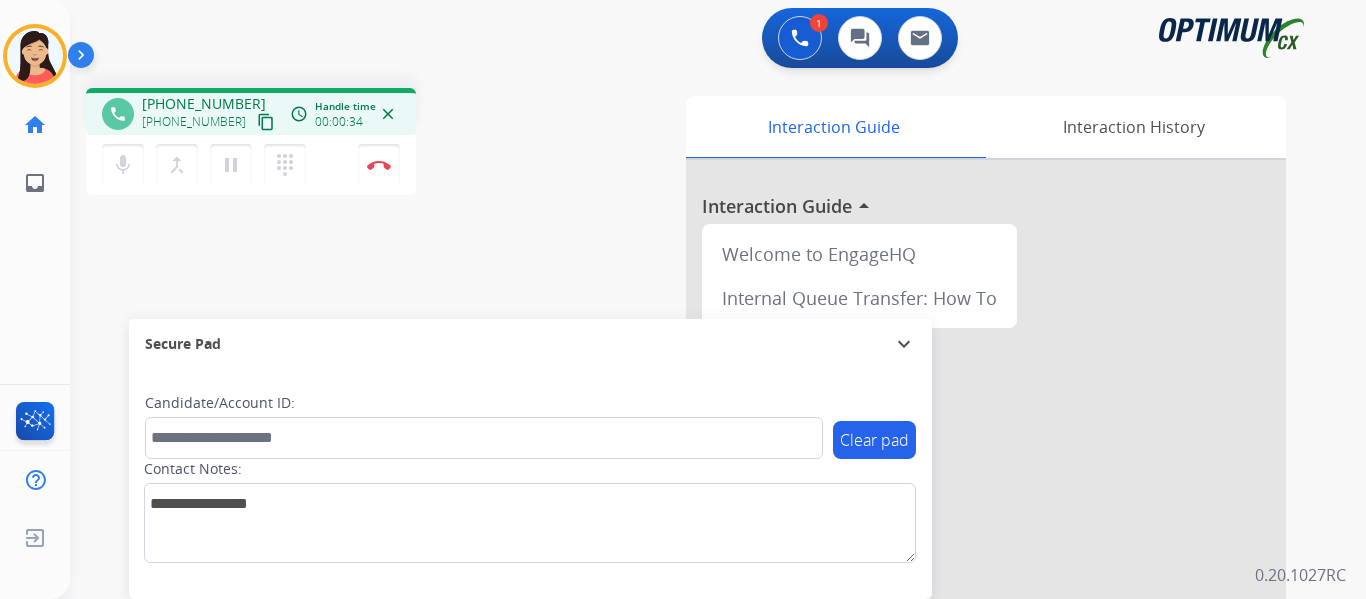 click on "content_copy" at bounding box center [266, 122] 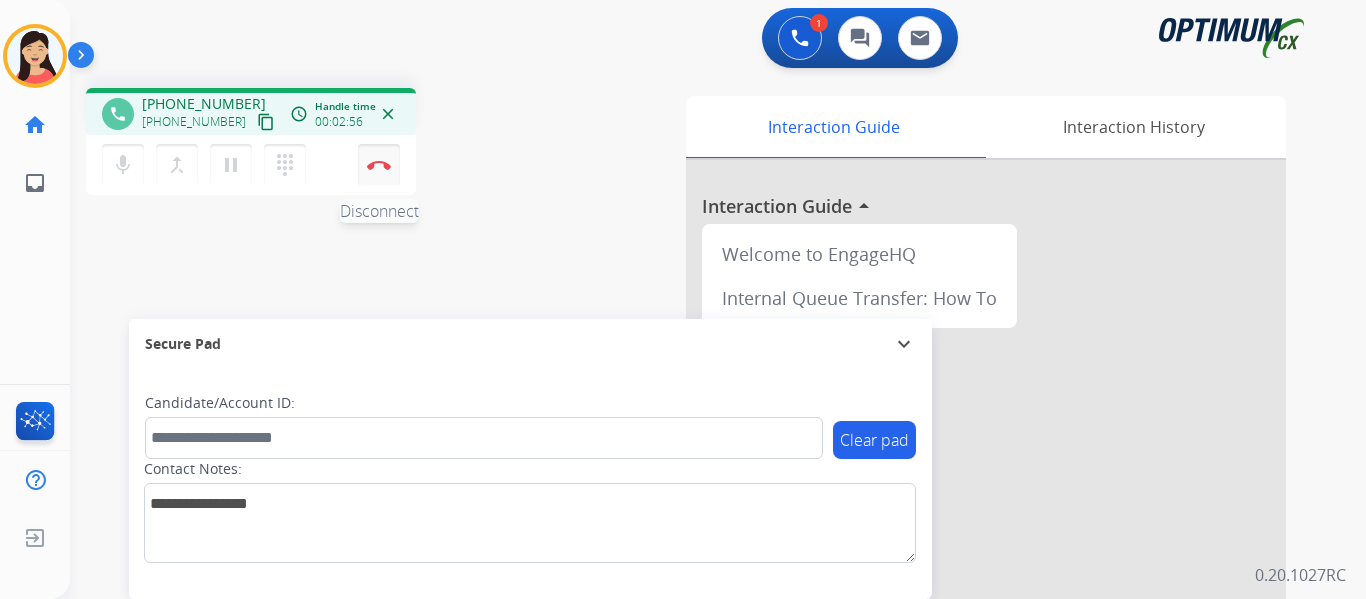 click on "Disconnect" at bounding box center (379, 165) 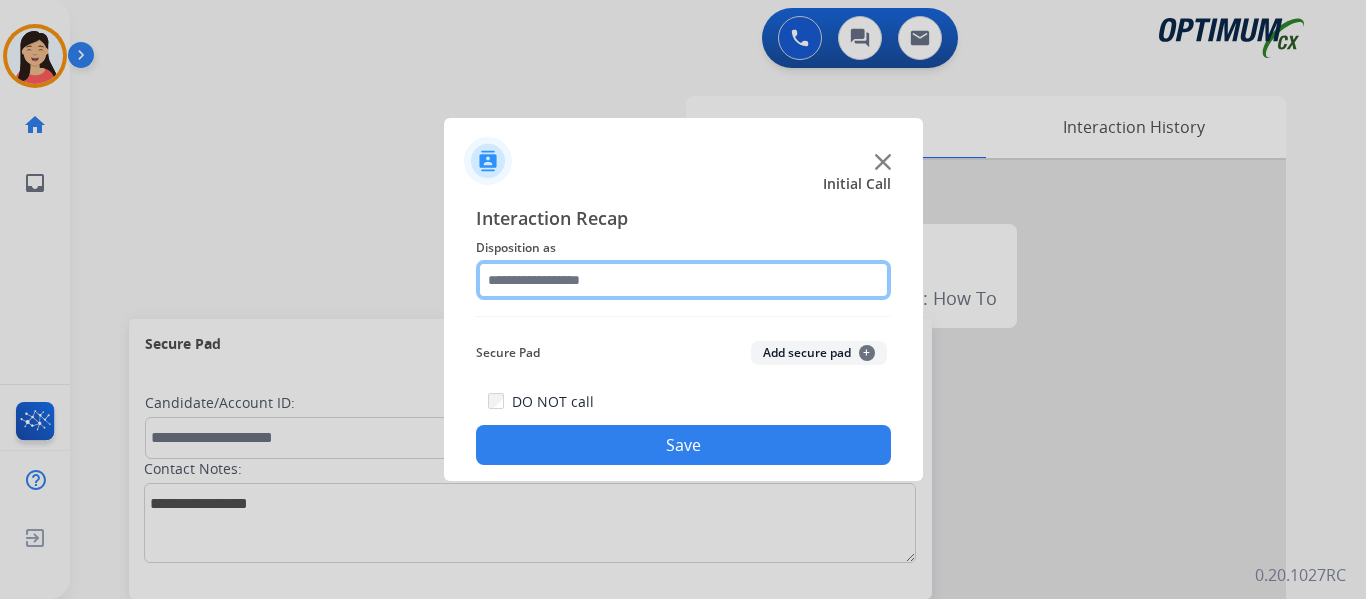 click 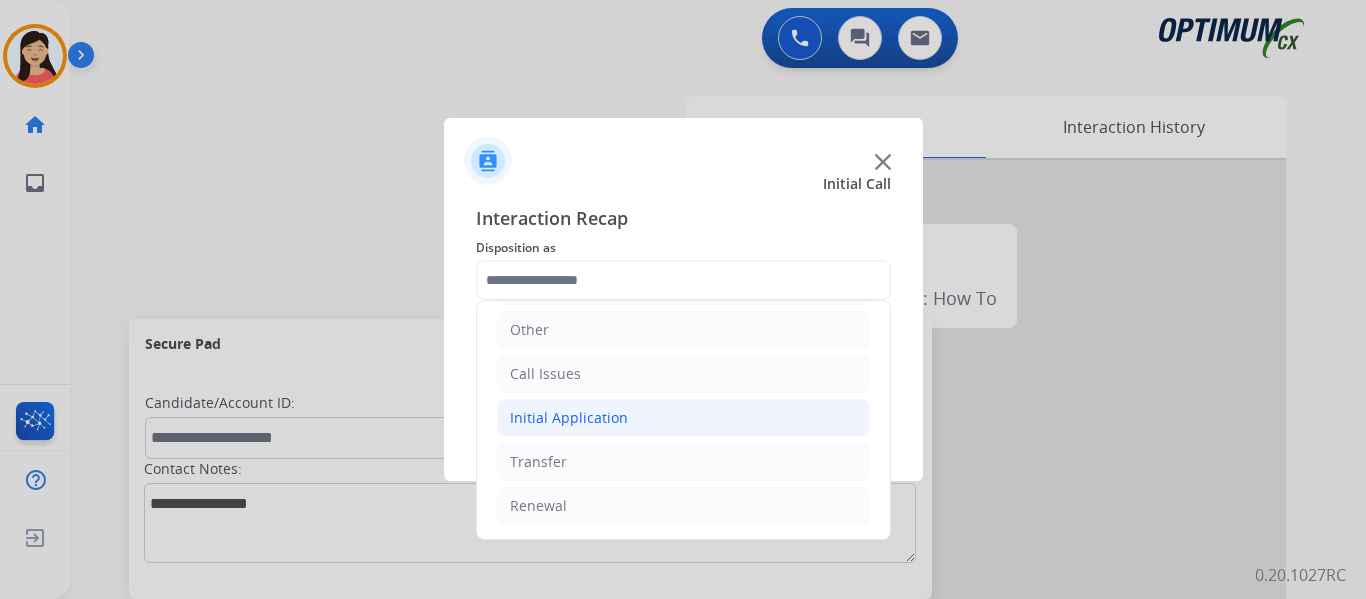 click on "Initial Application" 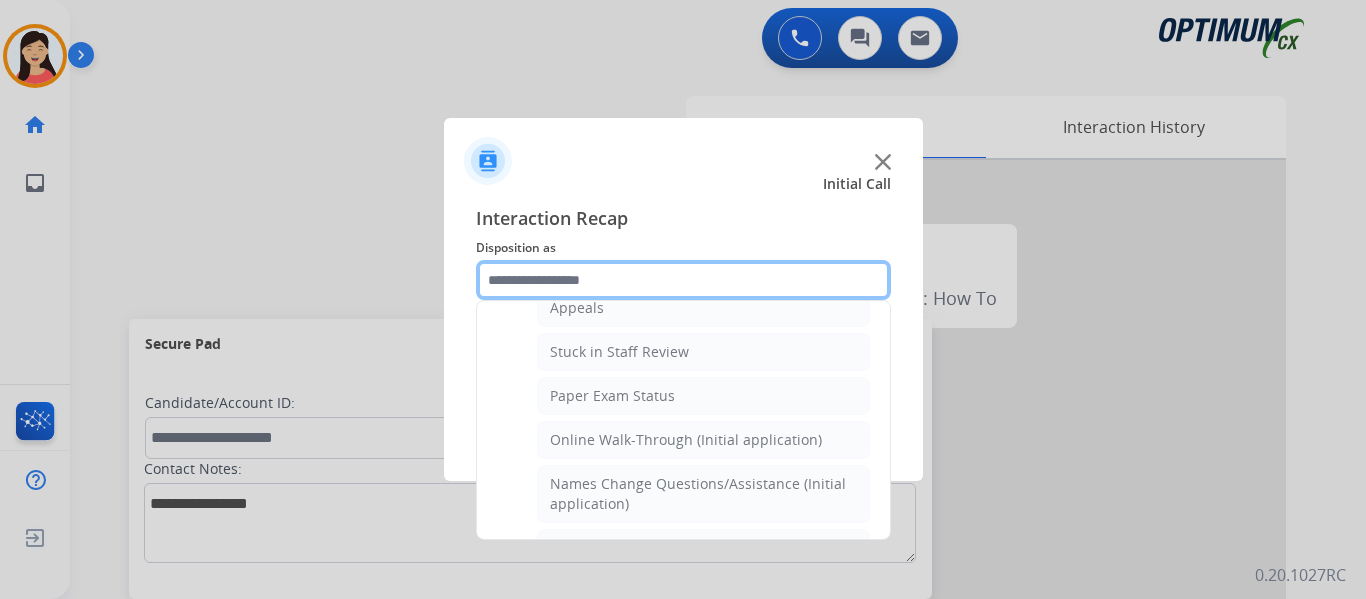 scroll, scrollTop: 112, scrollLeft: 0, axis: vertical 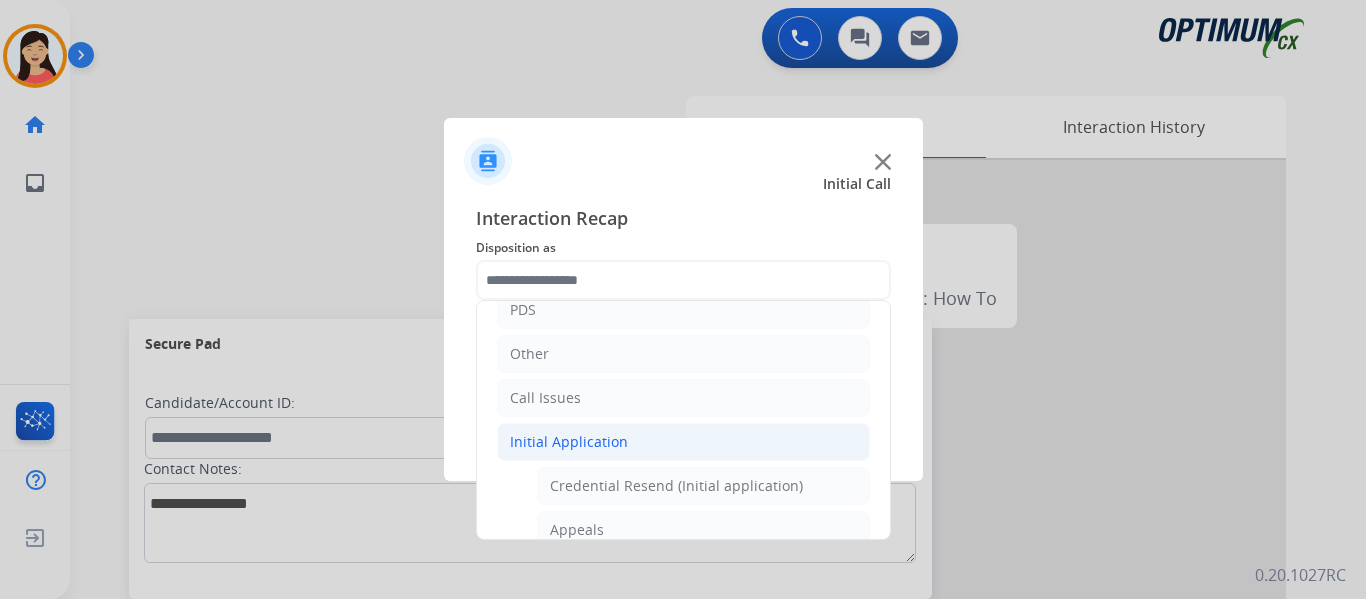 click on "Initial Application" 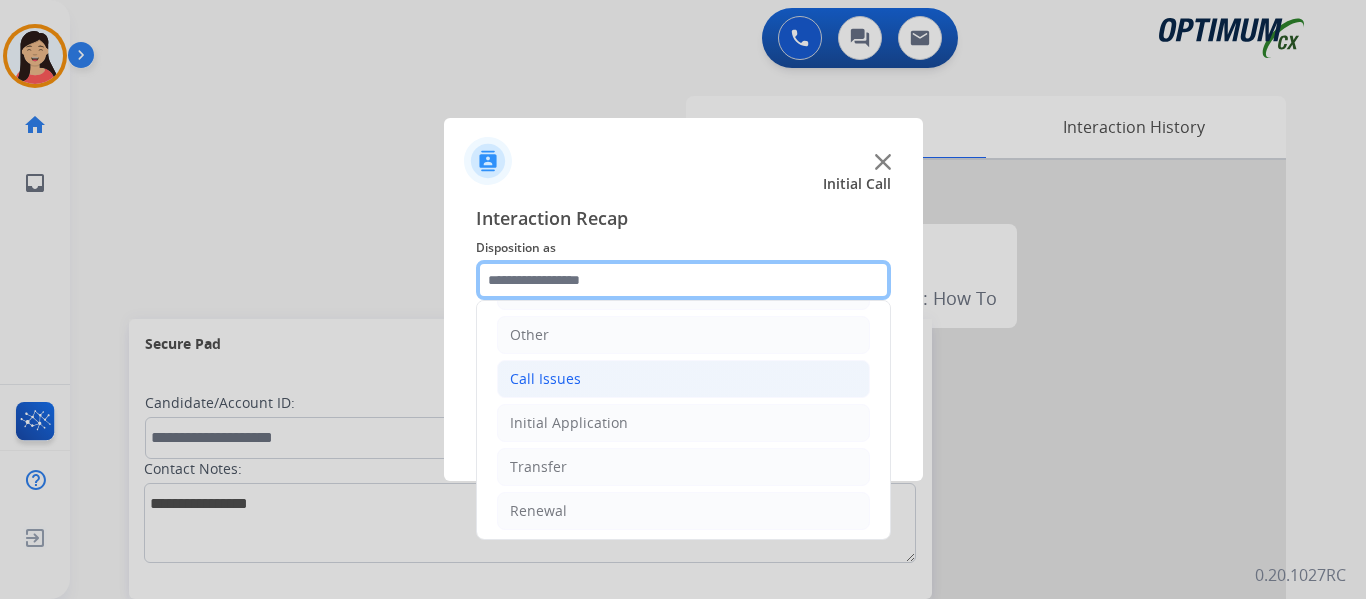 scroll, scrollTop: 136, scrollLeft: 0, axis: vertical 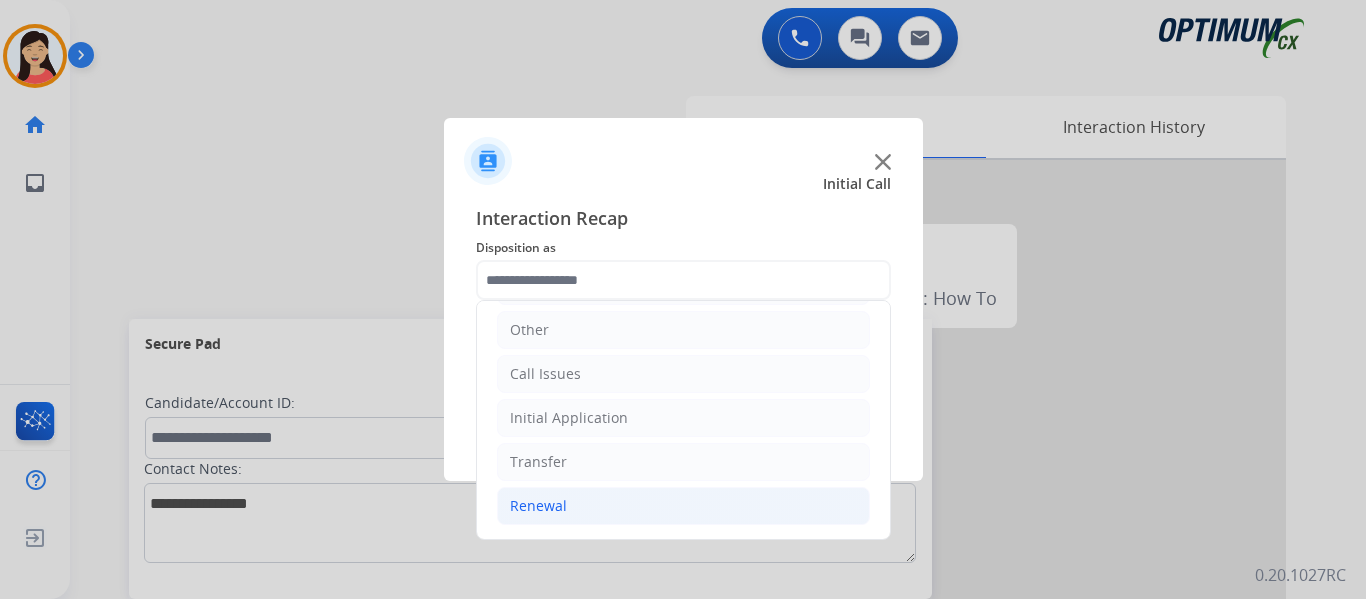 click on "Renewal" 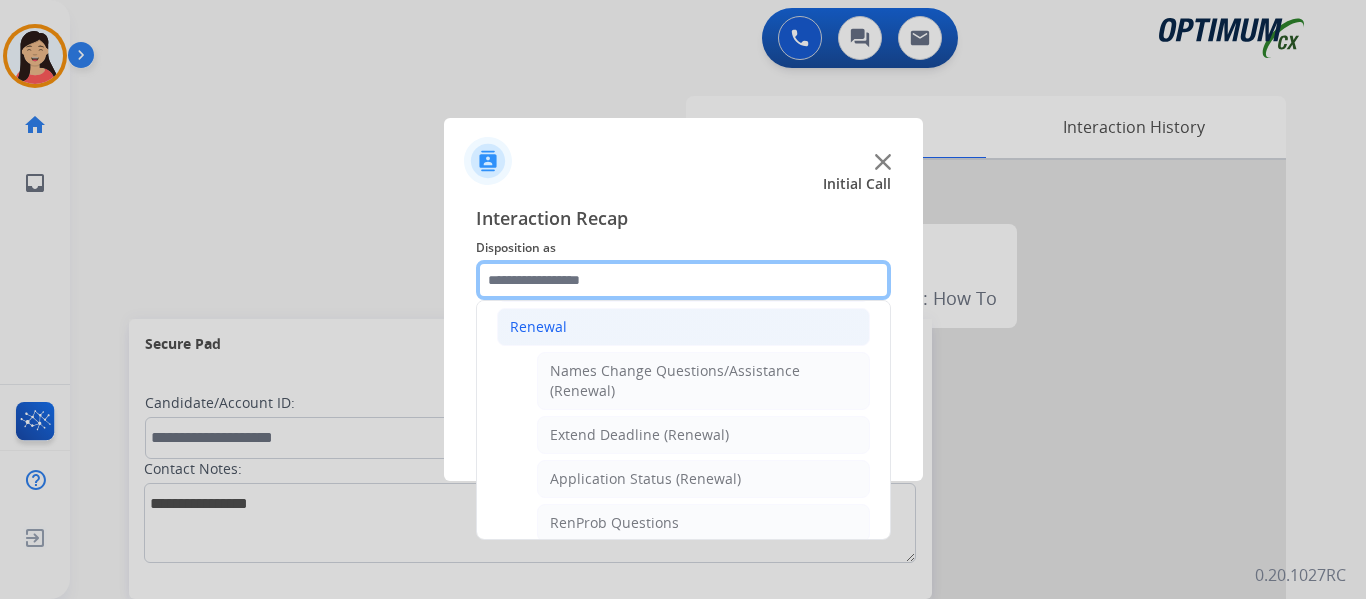 scroll, scrollTop: 436, scrollLeft: 0, axis: vertical 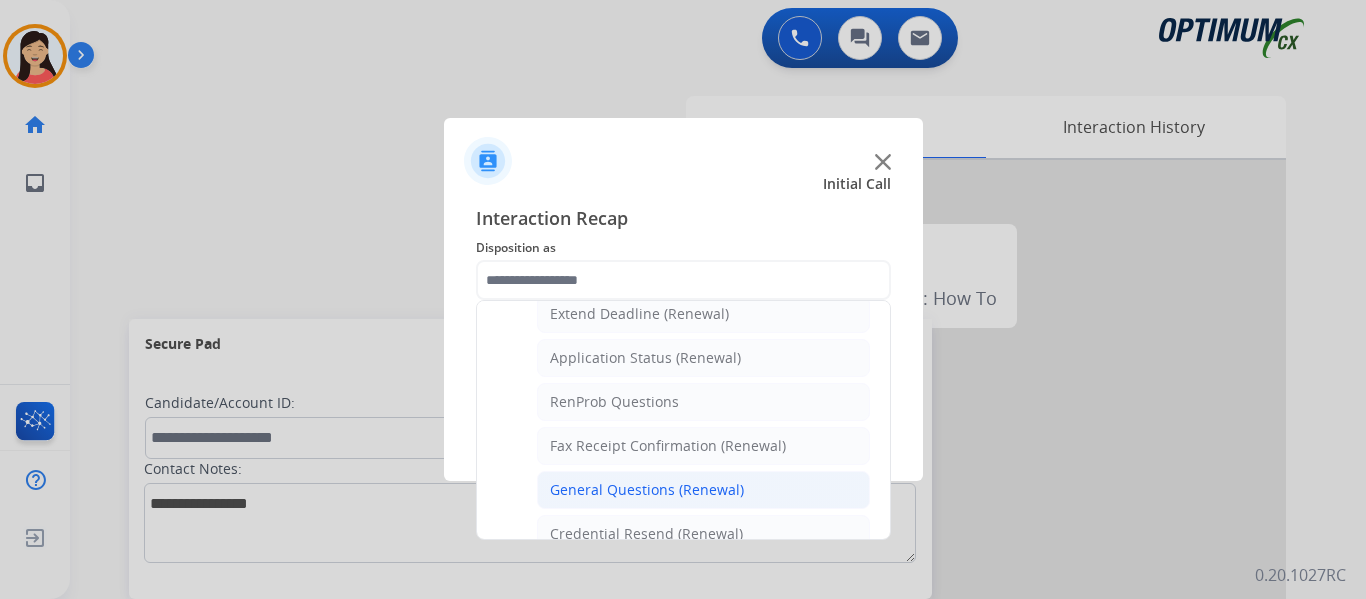 click on "General Questions (Renewal)" 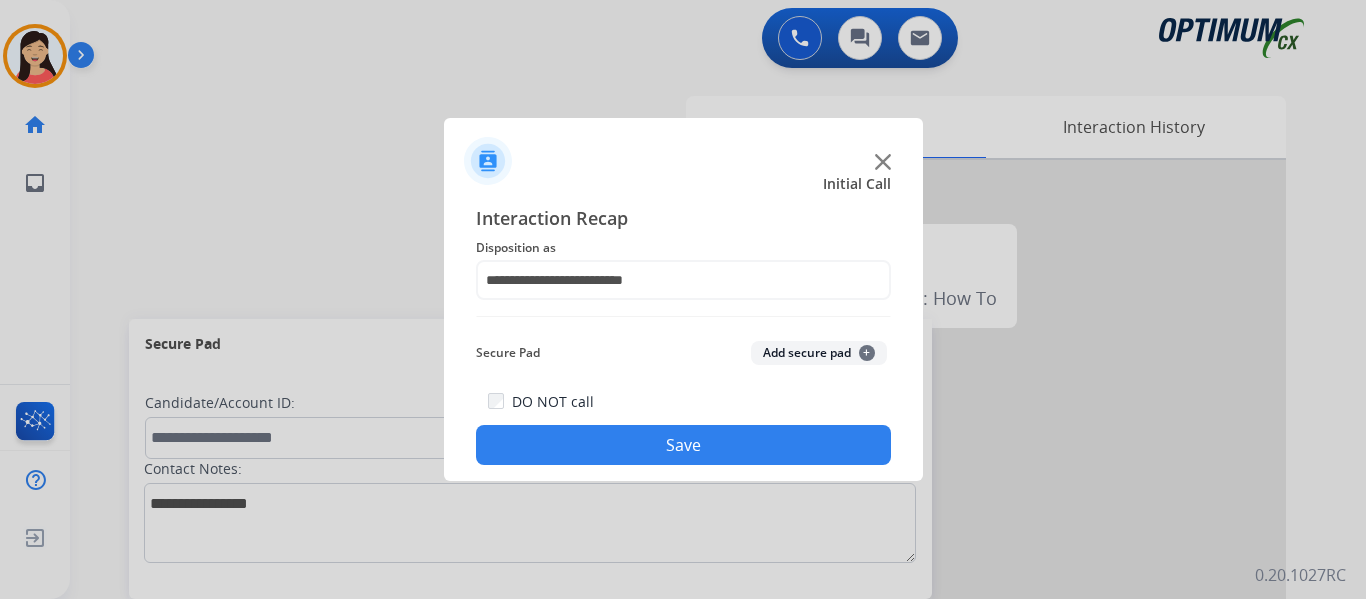 click on "Save" 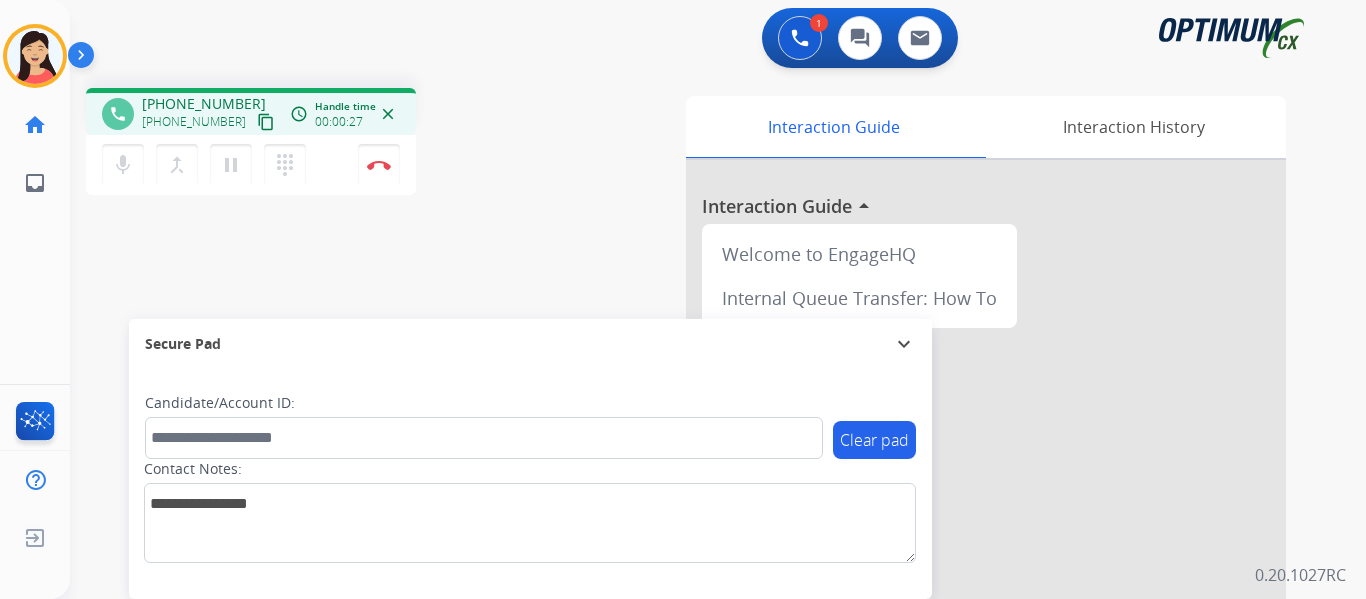 click on "content_copy" at bounding box center [266, 122] 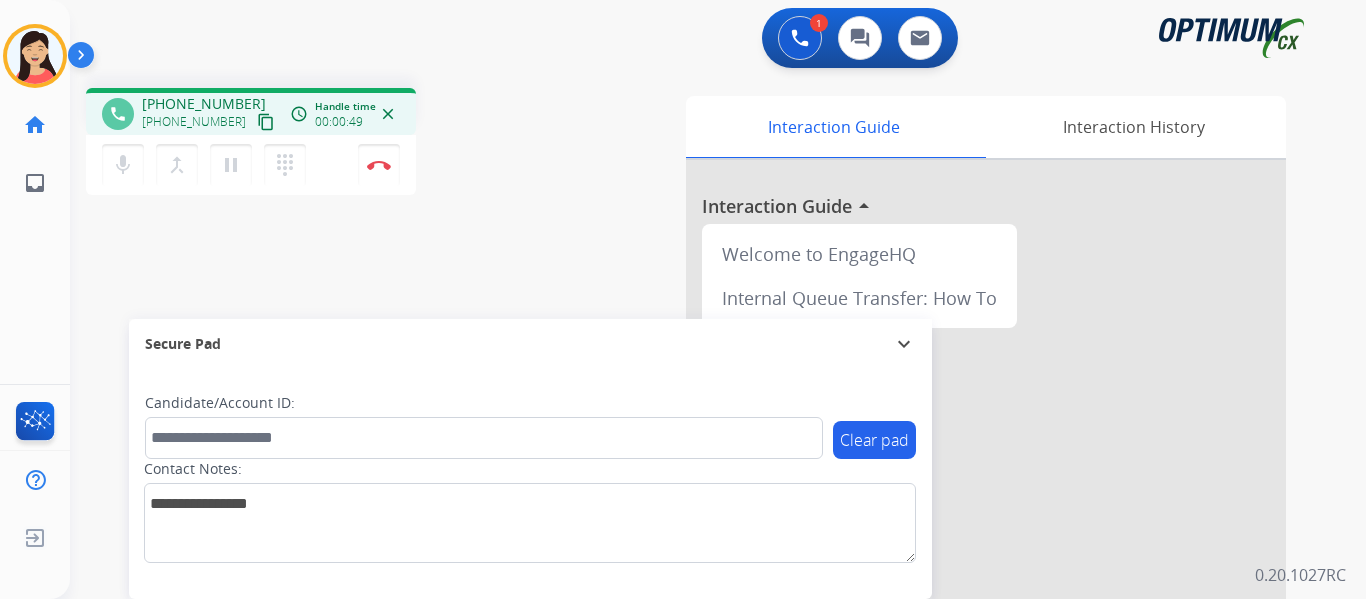 drag, startPoint x: 237, startPoint y: 129, endPoint x: 296, endPoint y: 143, distance: 60.63827 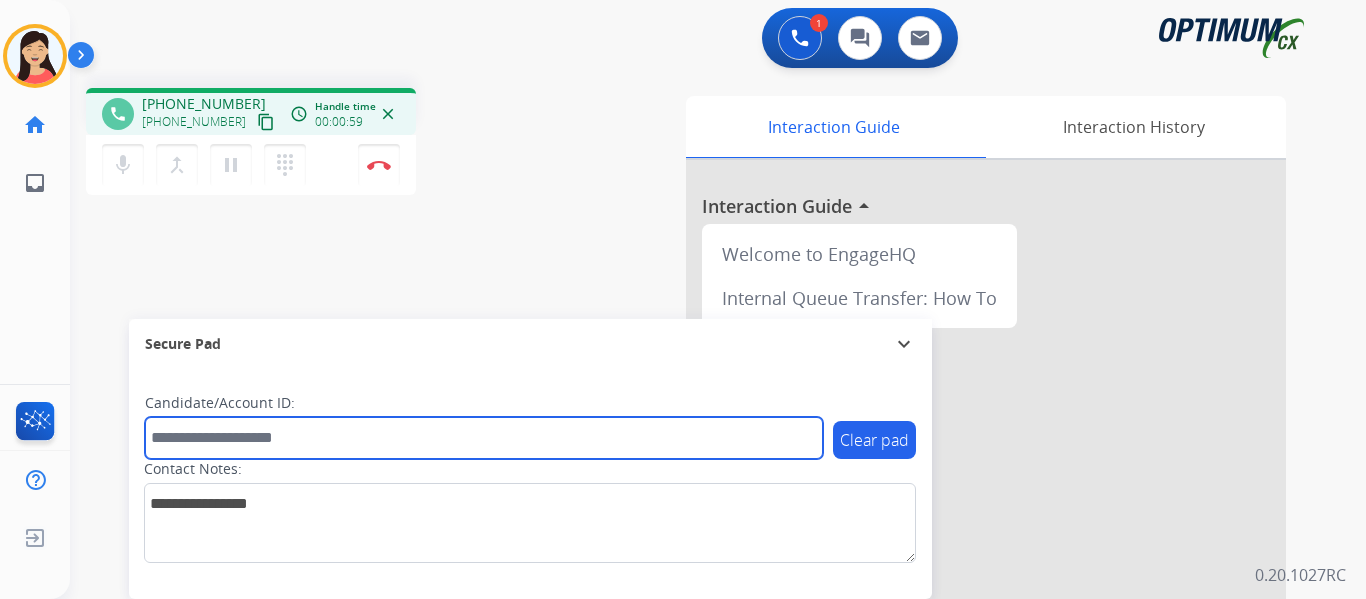 drag, startPoint x: 458, startPoint y: 449, endPoint x: 470, endPoint y: 455, distance: 13.416408 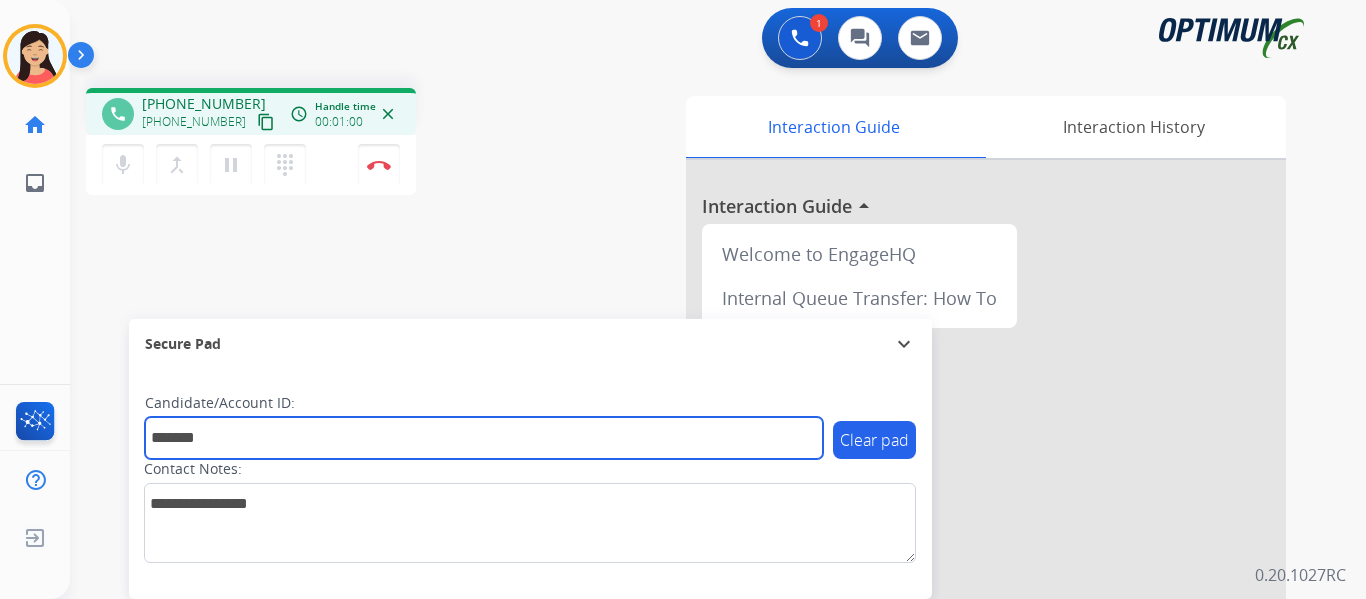 type on "*******" 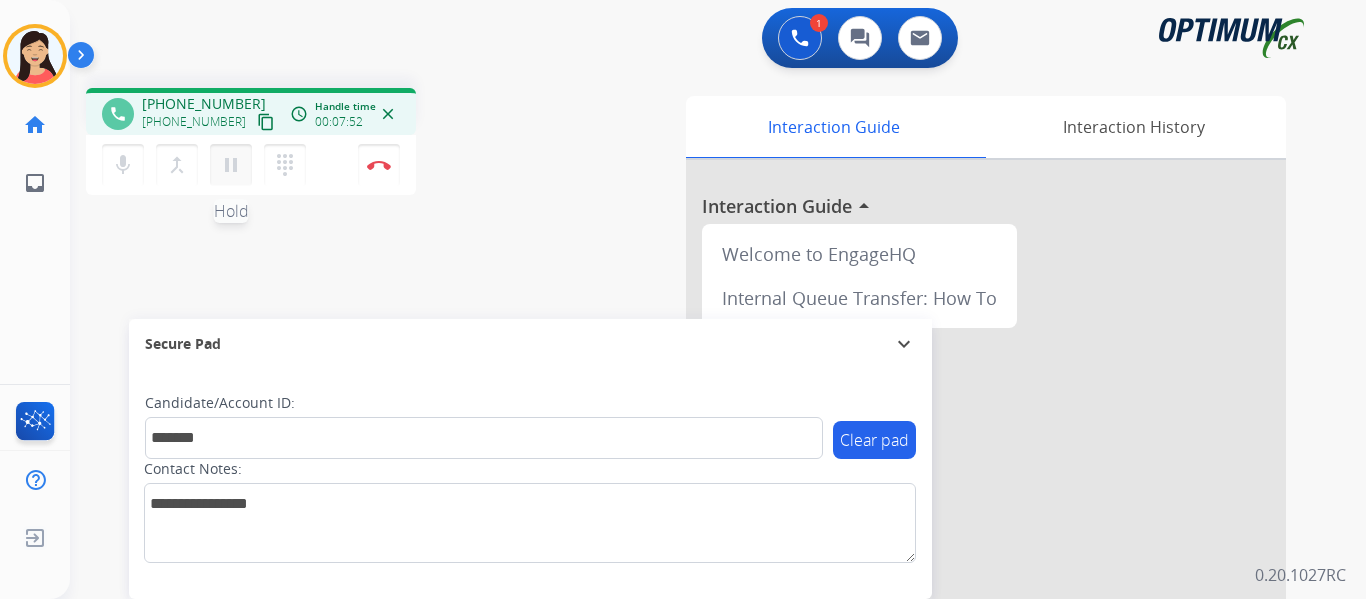 drag, startPoint x: 233, startPoint y: 160, endPoint x: 245, endPoint y: 171, distance: 16.27882 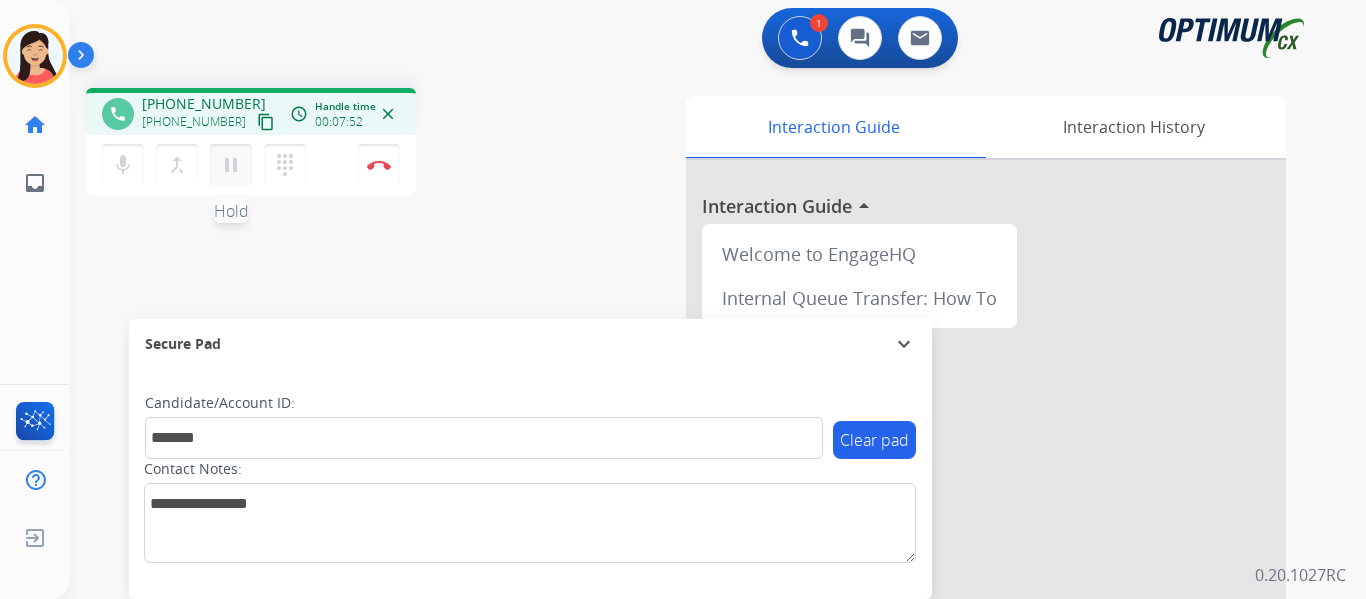 click on "pause" at bounding box center (231, 165) 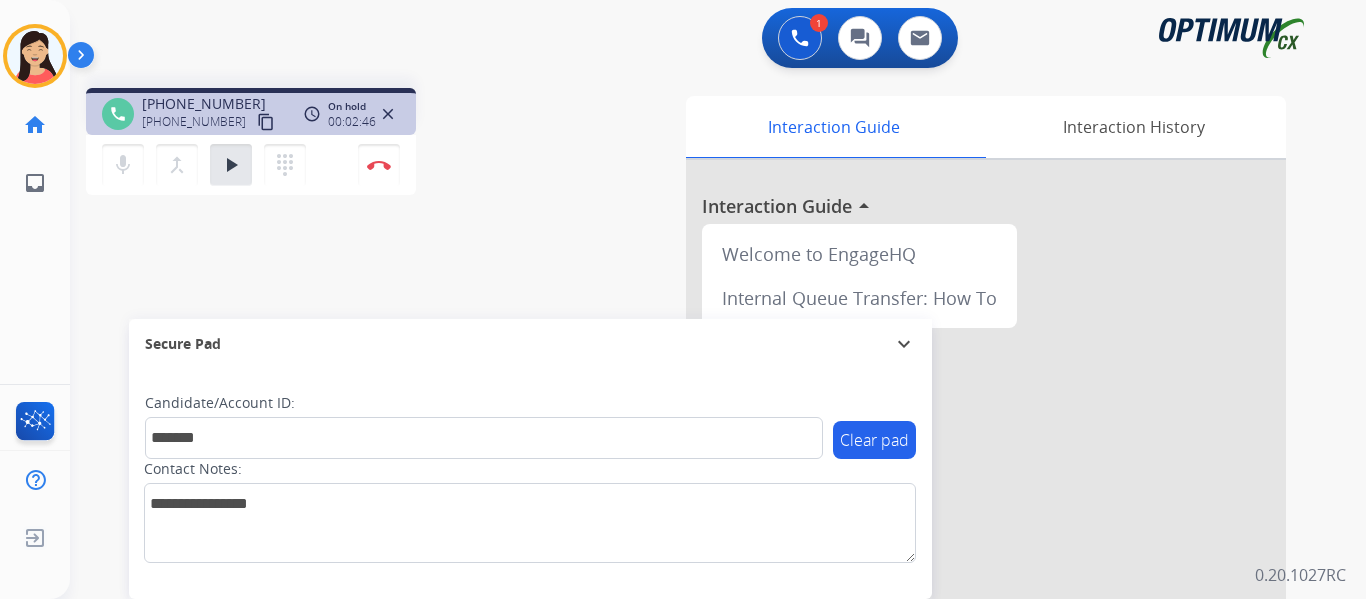 drag, startPoint x: 233, startPoint y: 157, endPoint x: 256, endPoint y: 176, distance: 29.832869 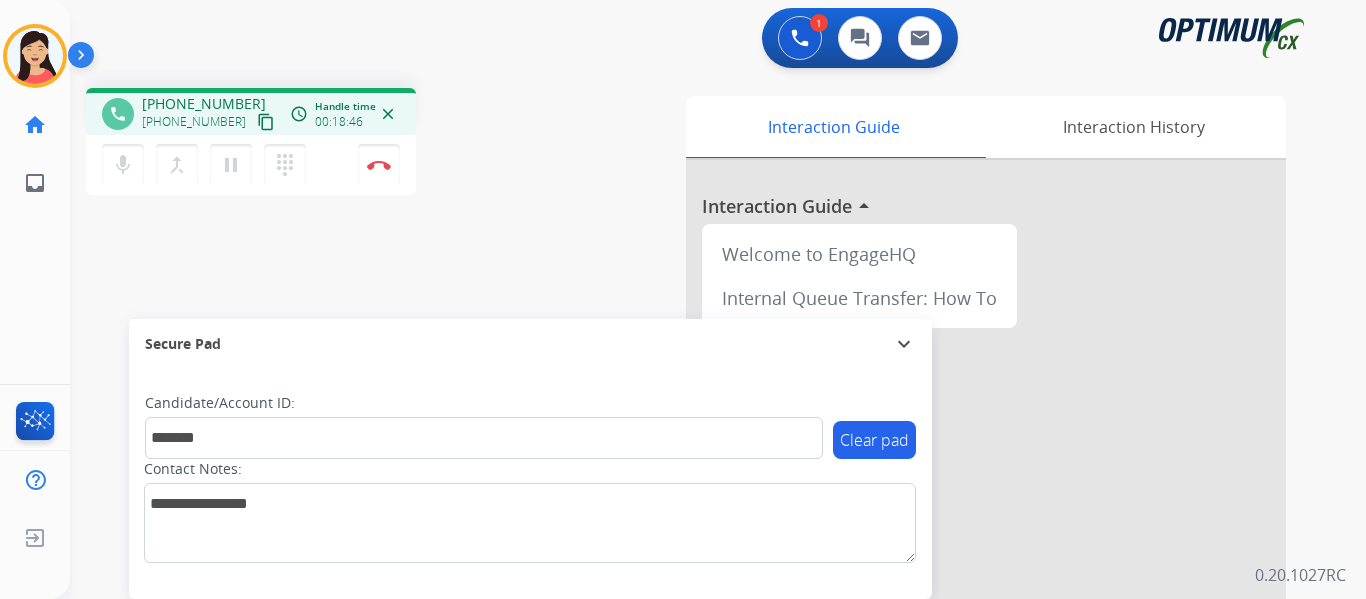 drag, startPoint x: 384, startPoint y: 167, endPoint x: 401, endPoint y: 173, distance: 18.027756 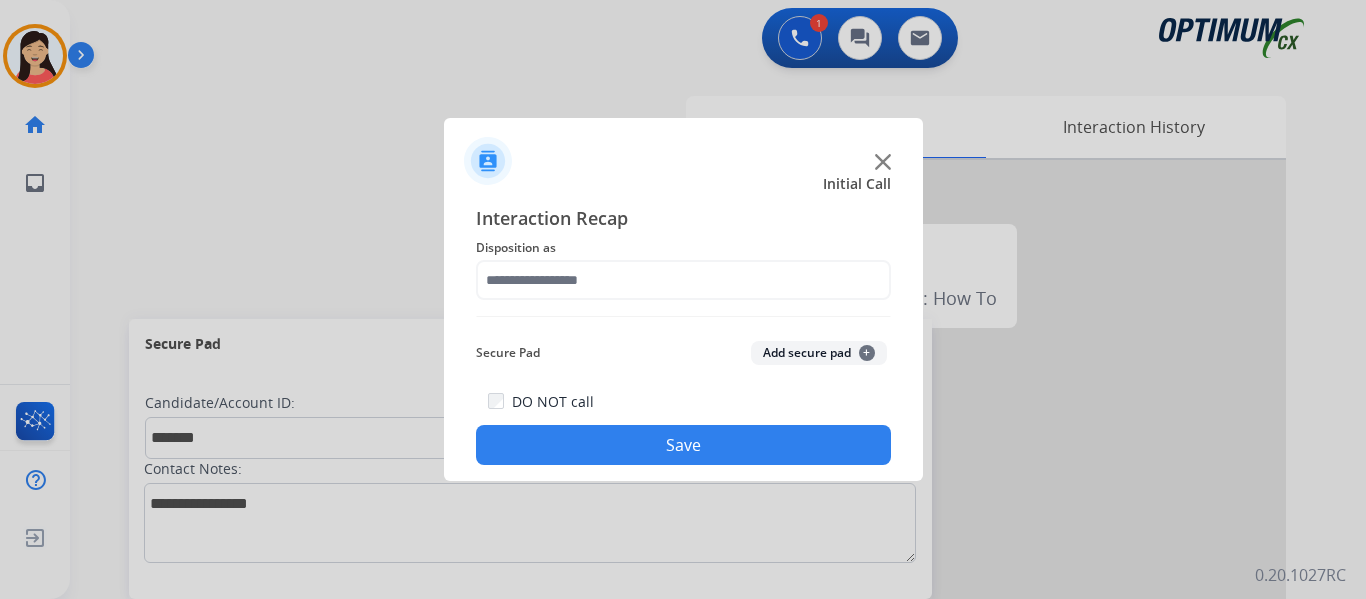 click on "Add secure pad  +" 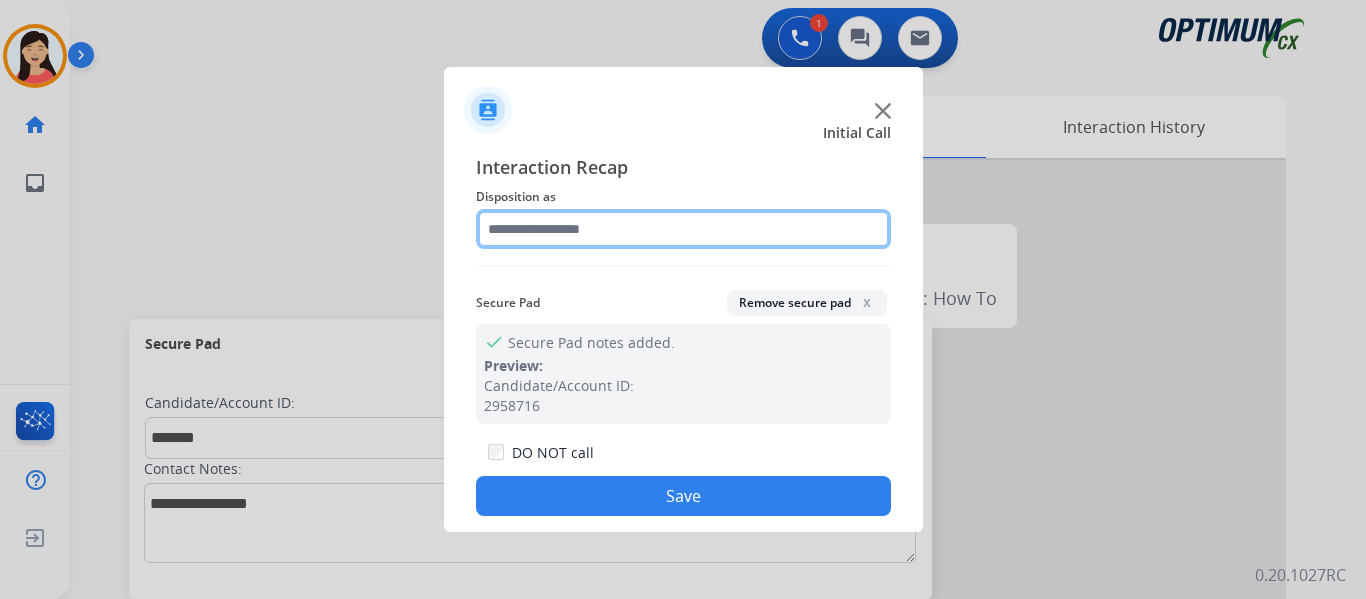 click 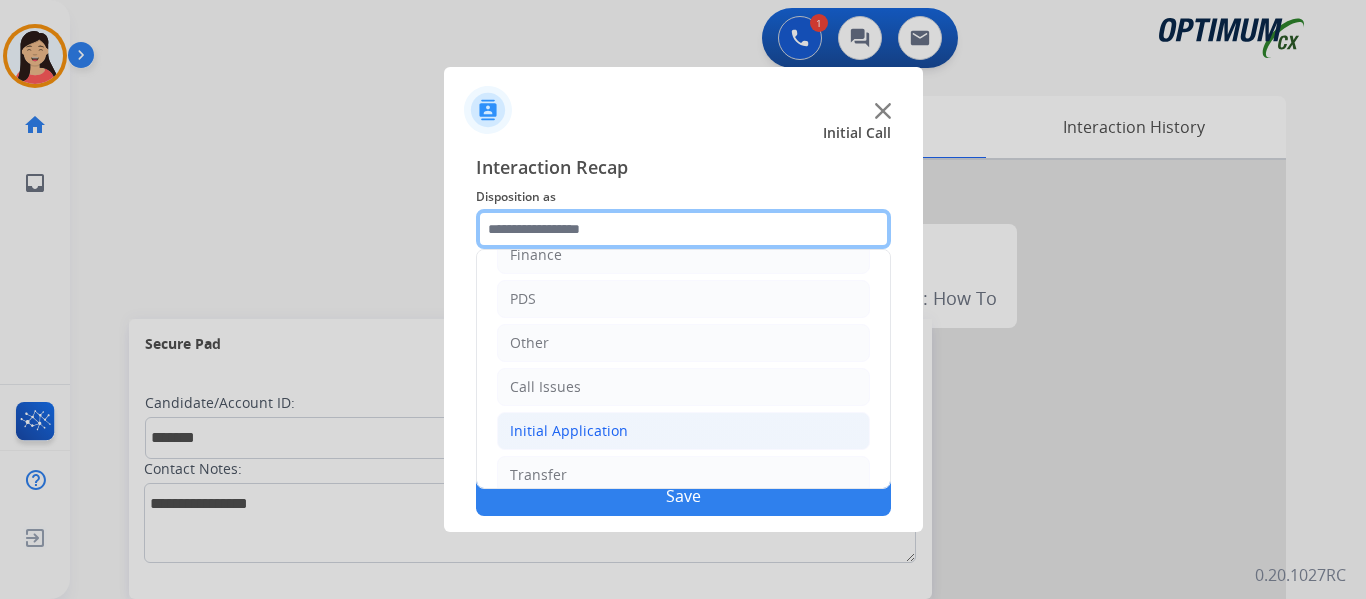 scroll, scrollTop: 136, scrollLeft: 0, axis: vertical 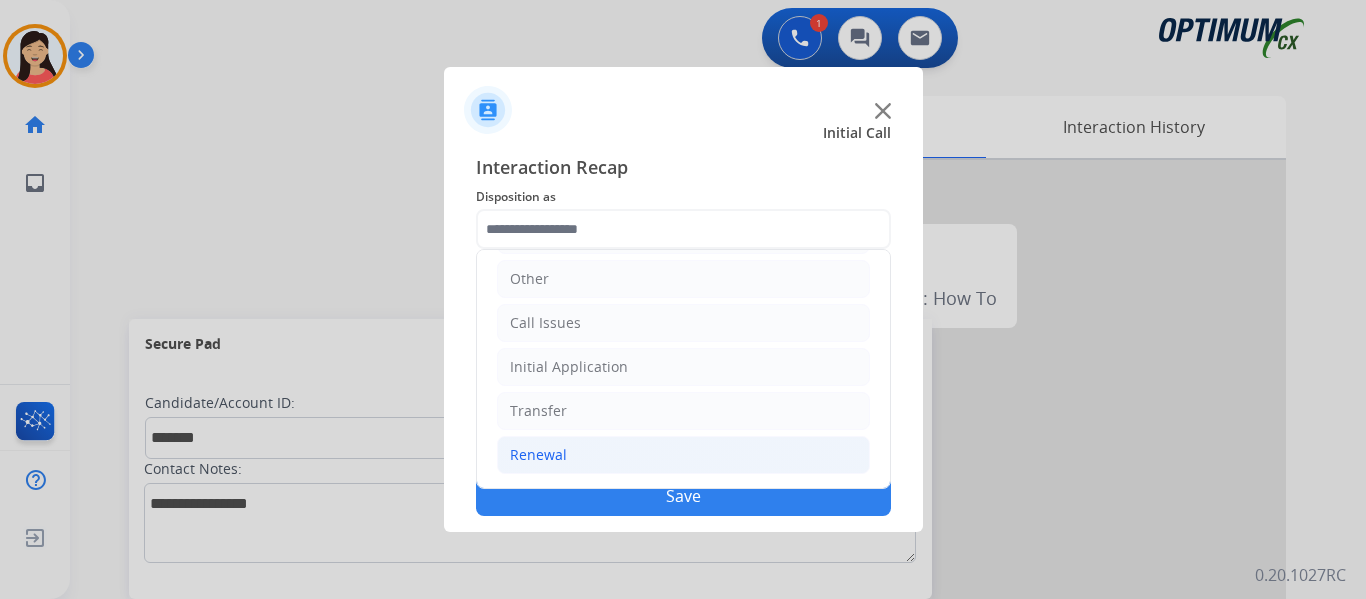 click on "Renewal" 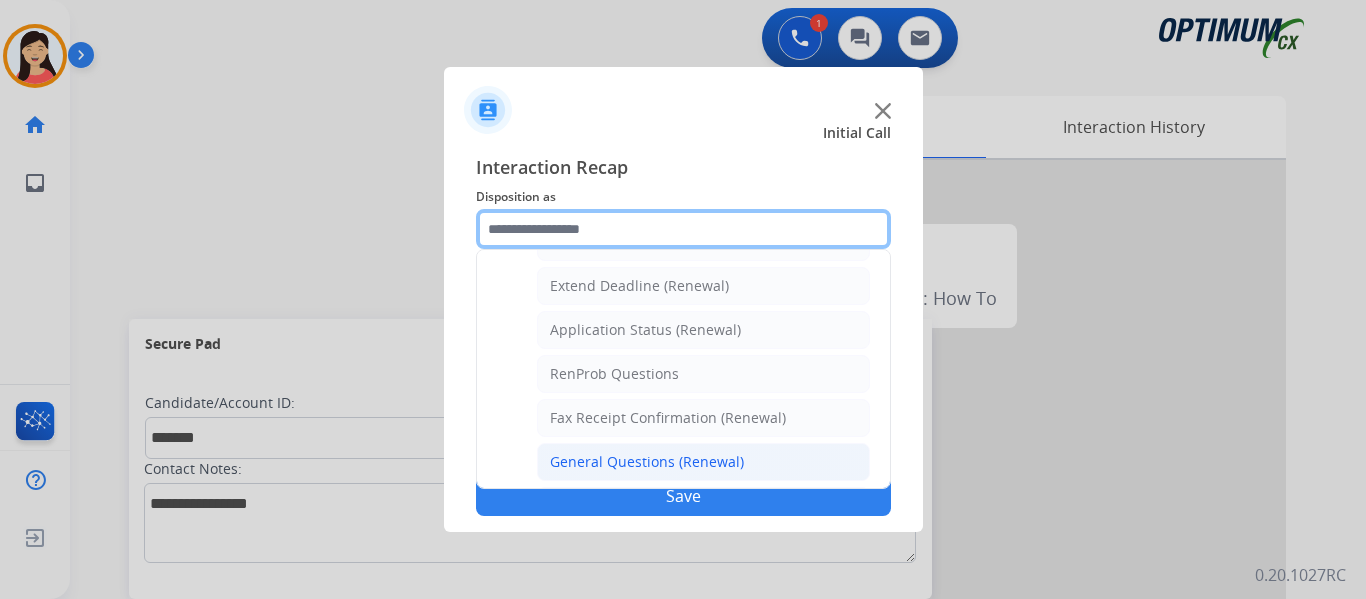scroll, scrollTop: 436, scrollLeft: 0, axis: vertical 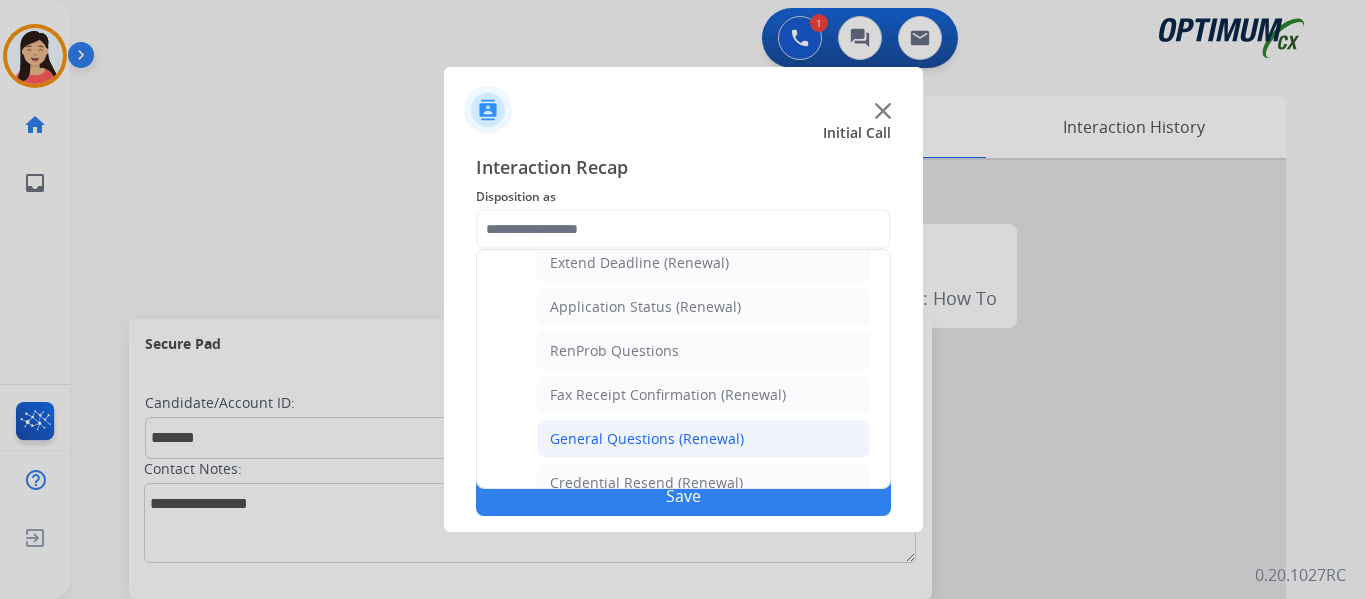 click on "General Questions (Renewal)" 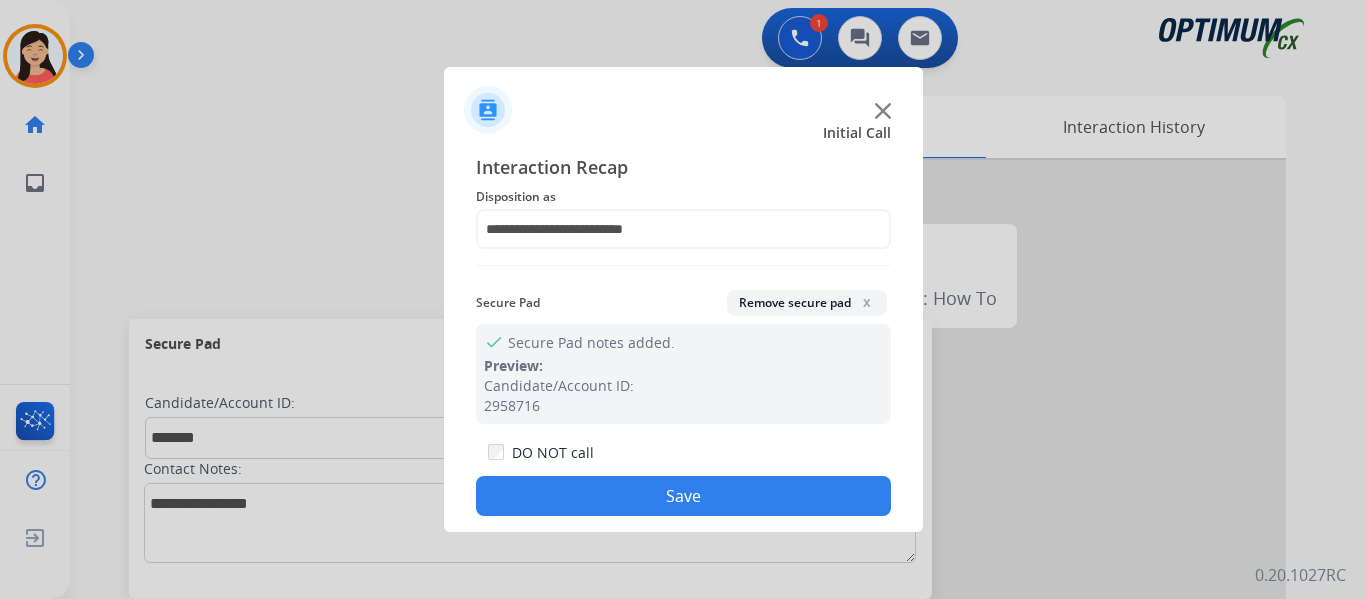 click on "Save" 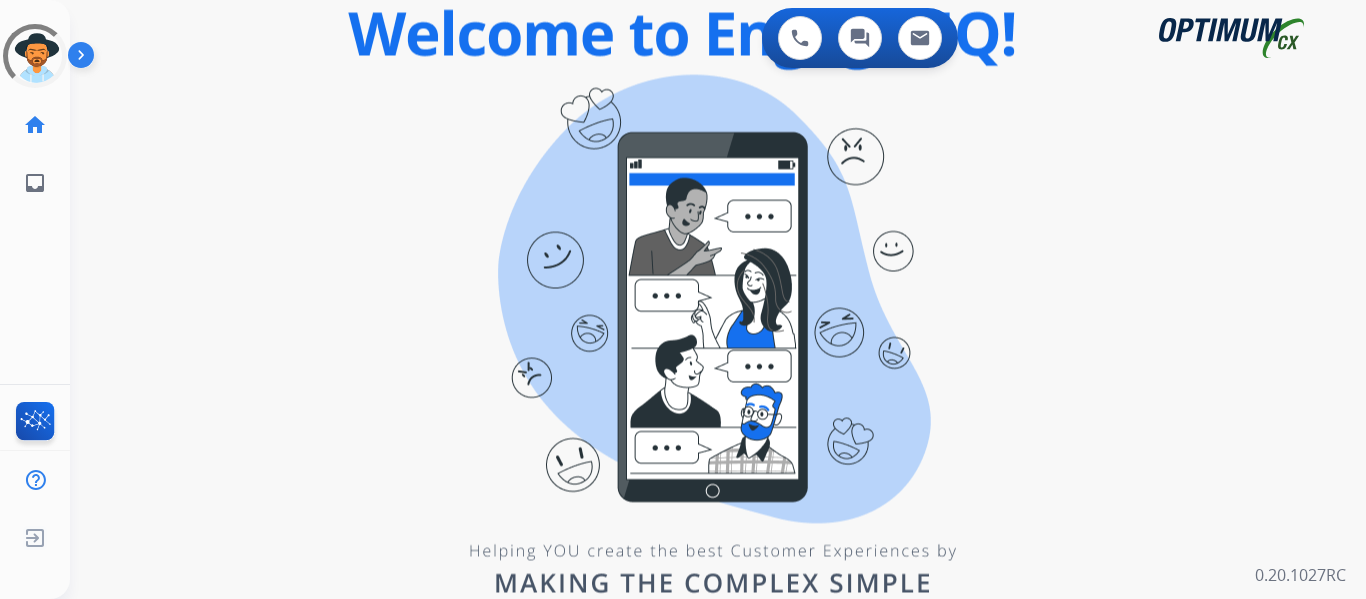 scroll, scrollTop: 0, scrollLeft: 0, axis: both 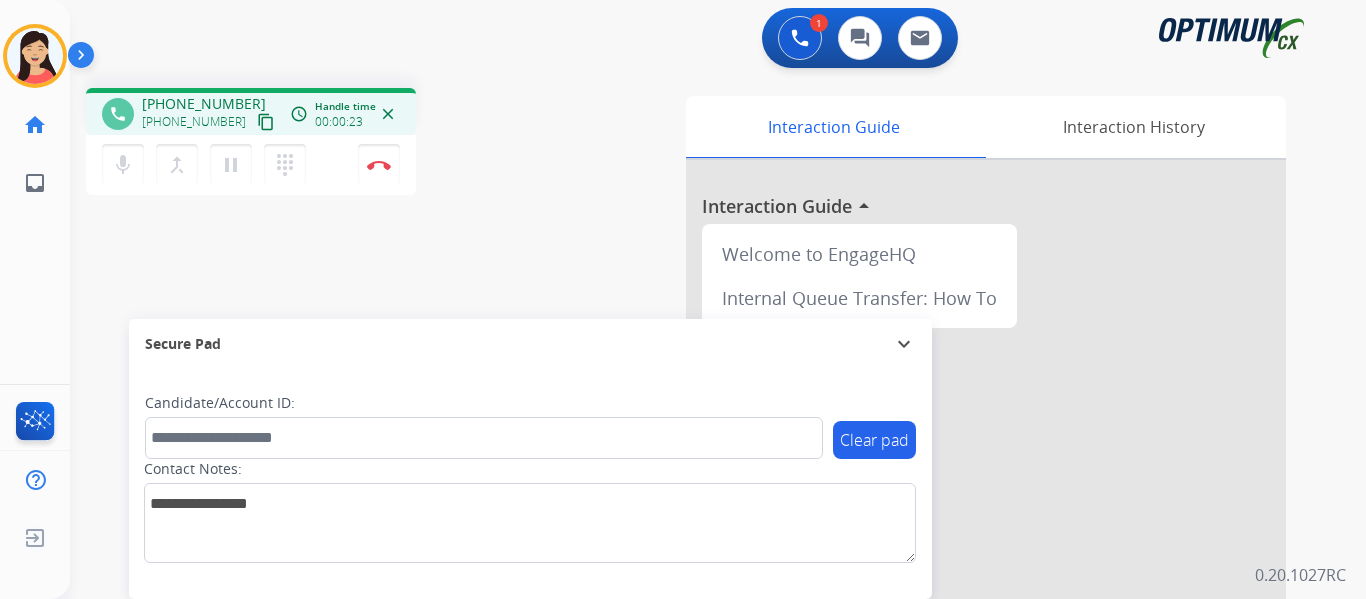 click on "content_copy" at bounding box center [266, 122] 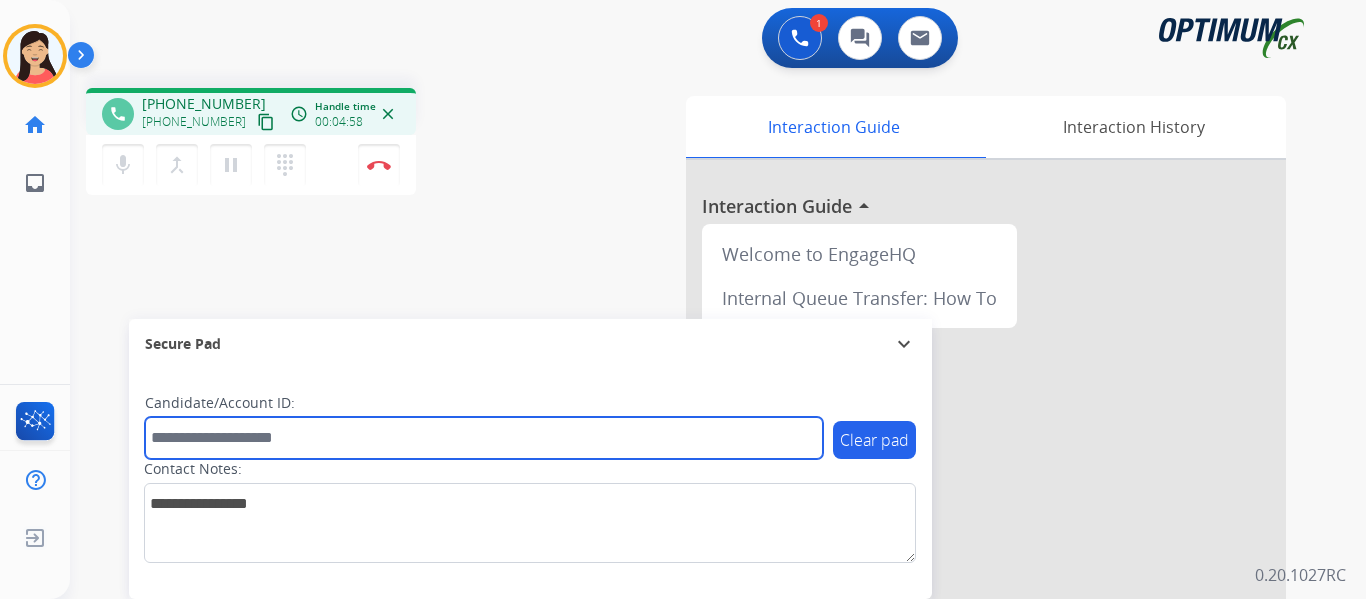 click at bounding box center [484, 438] 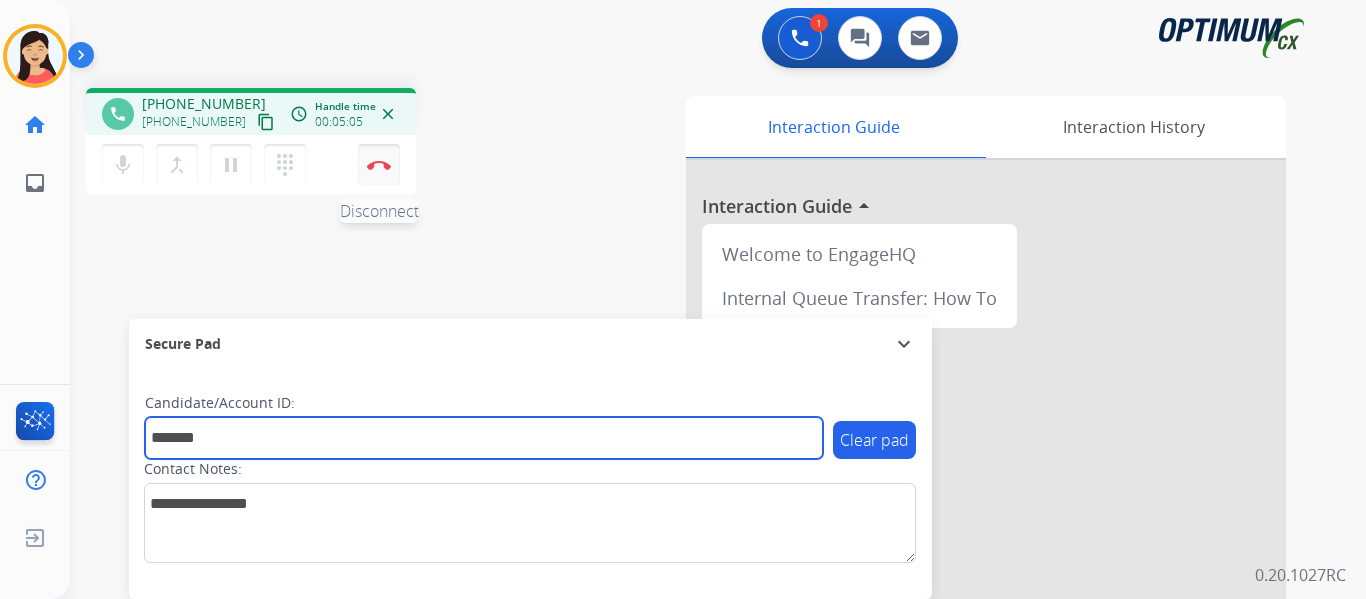 type on "*******" 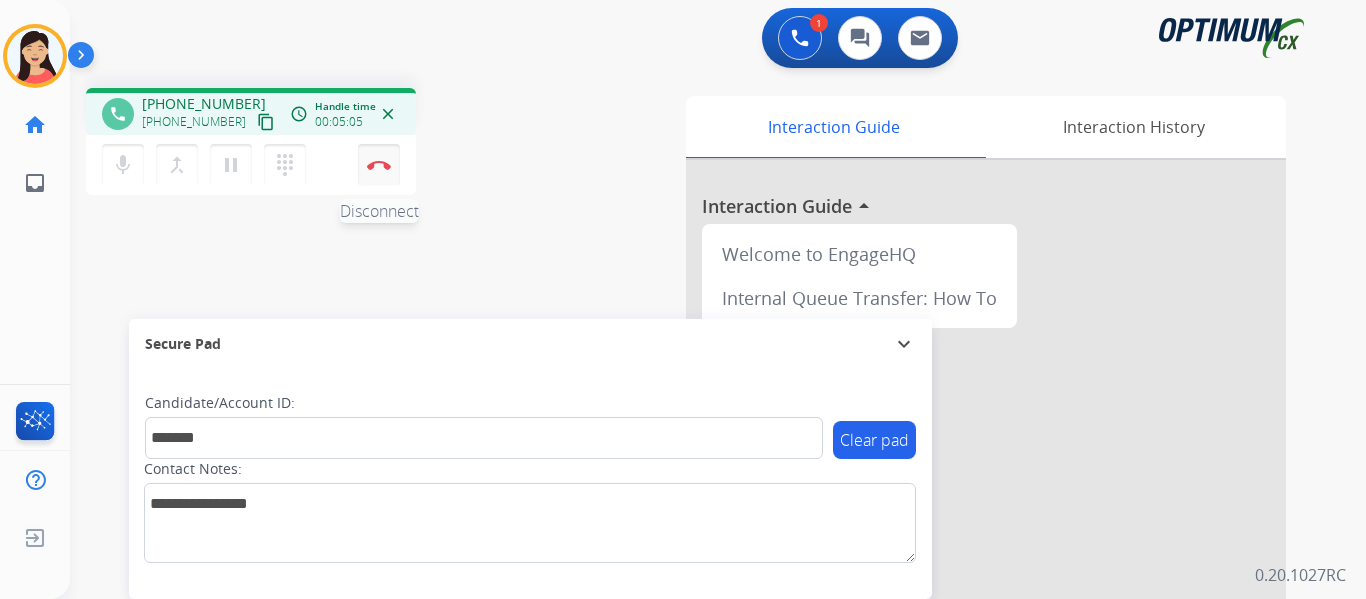 click on "Disconnect" at bounding box center [379, 165] 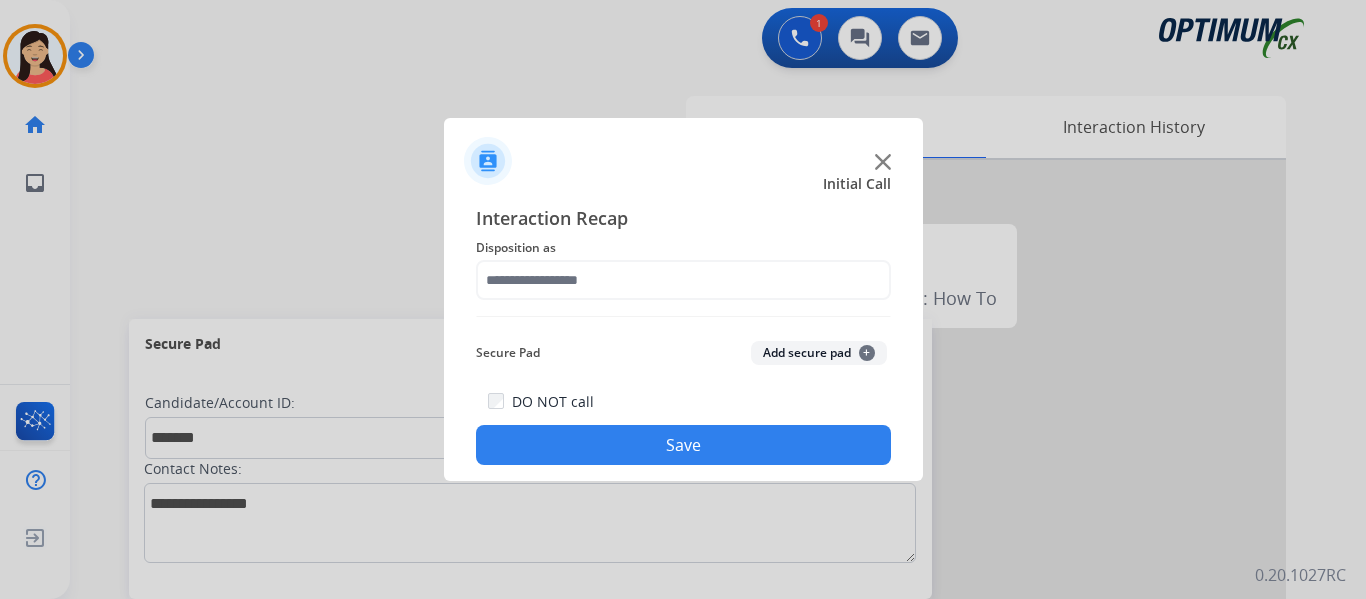 click on "Add secure pad  +" 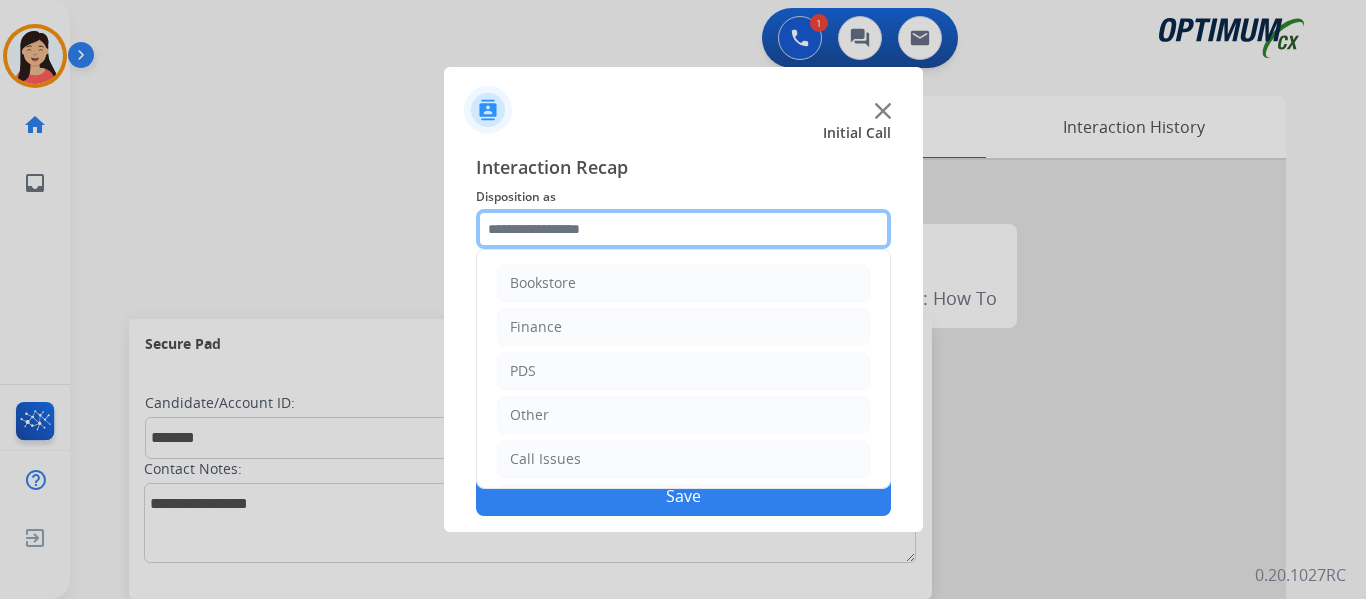 click 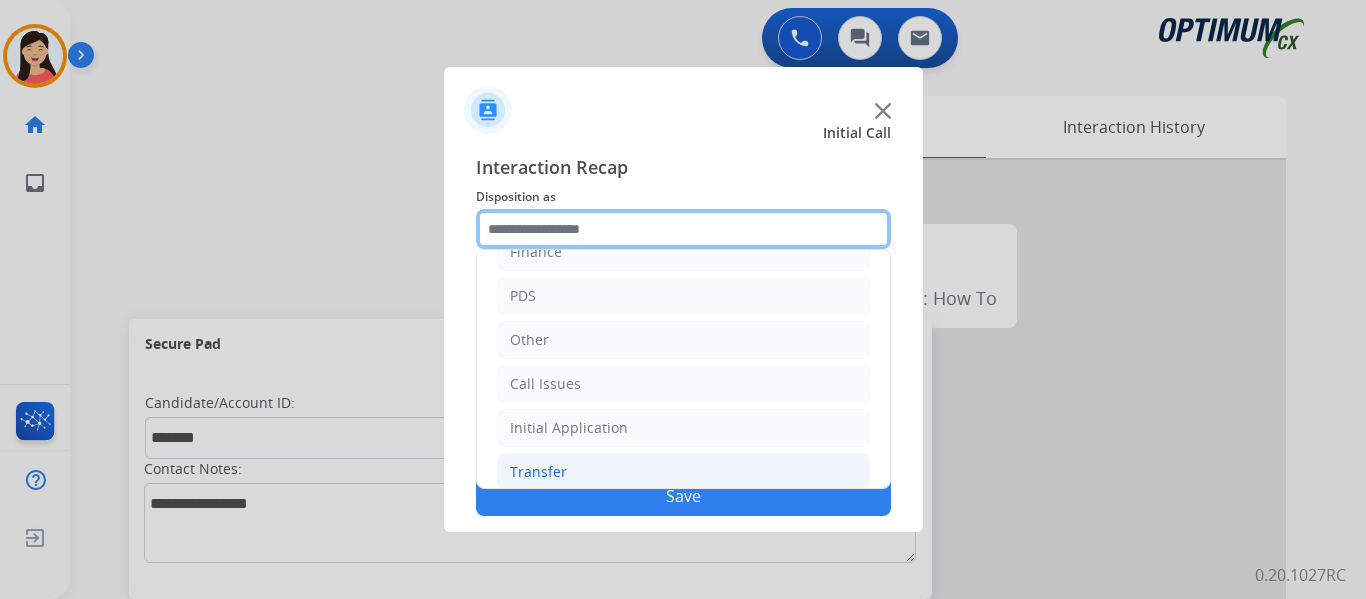 scroll, scrollTop: 136, scrollLeft: 0, axis: vertical 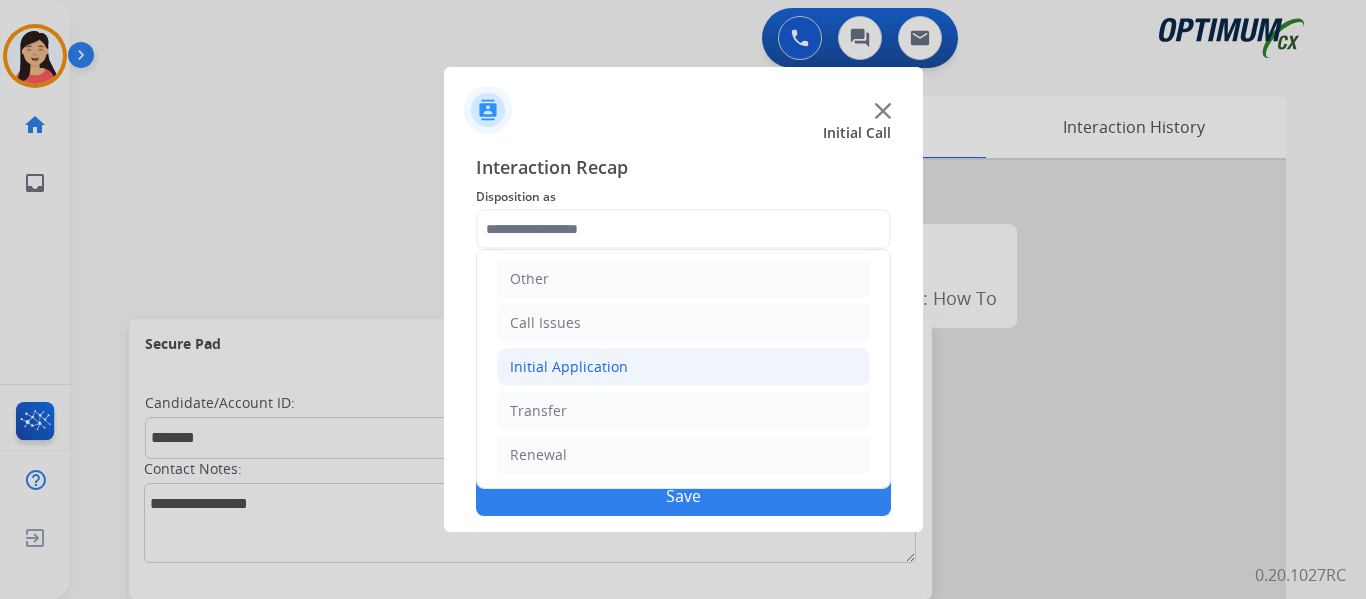click on "Initial Application" 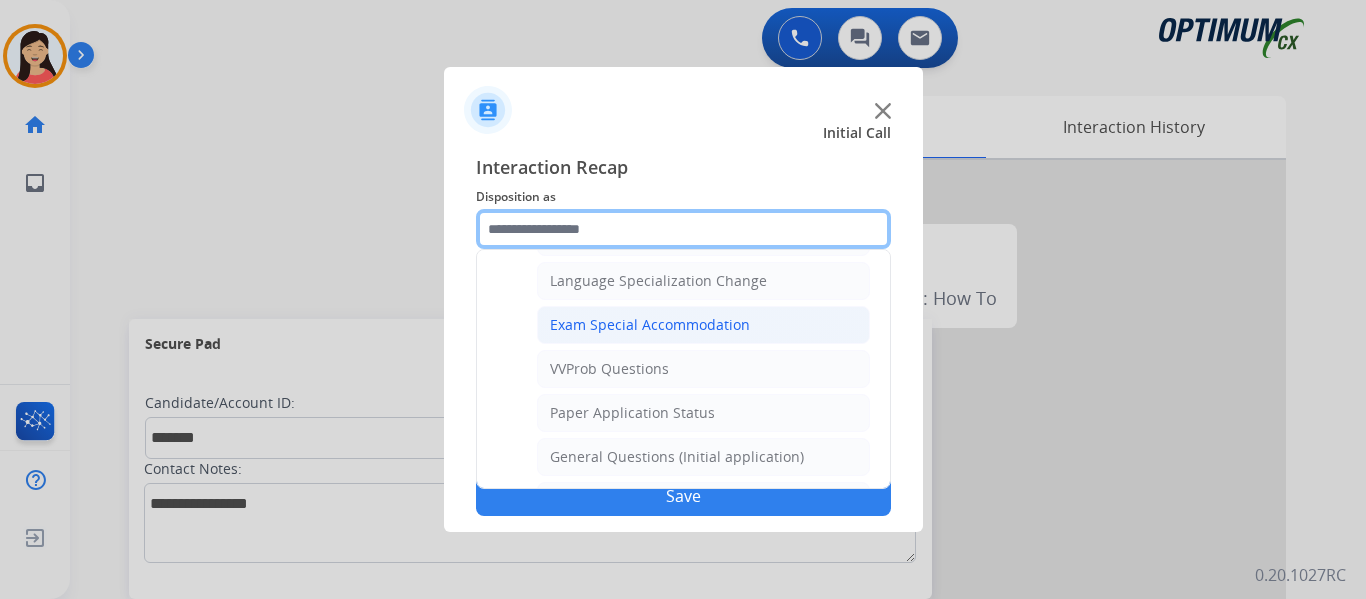 scroll, scrollTop: 1036, scrollLeft: 0, axis: vertical 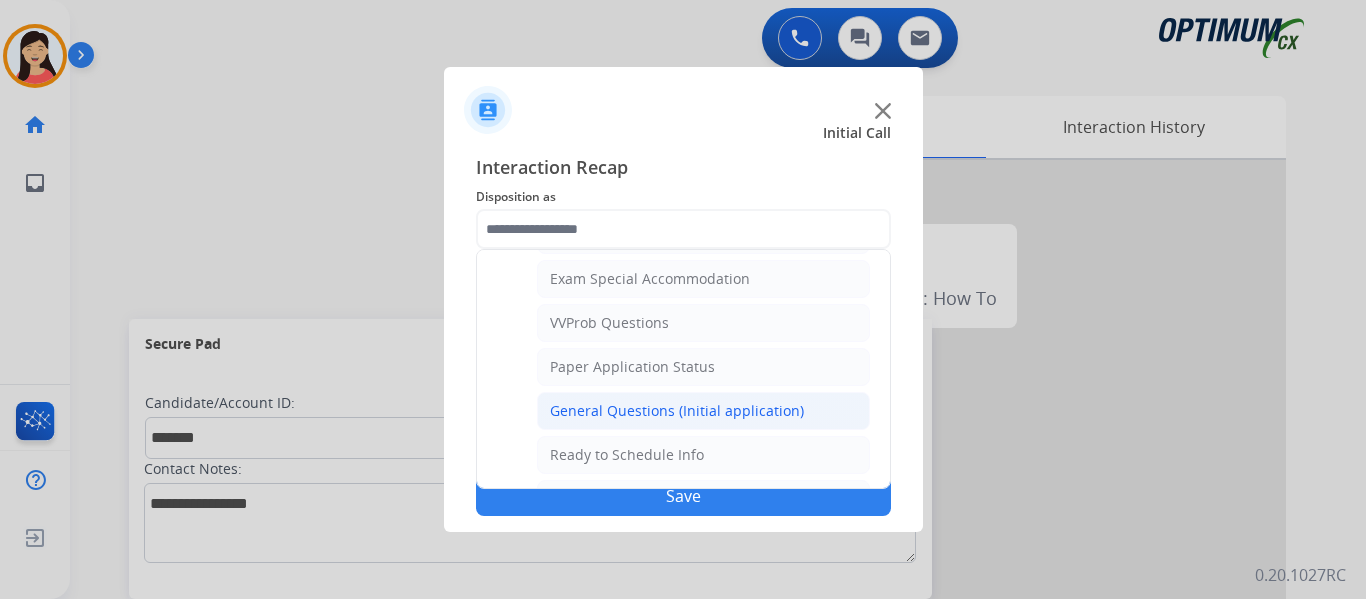 click on "General Questions (Initial application)" 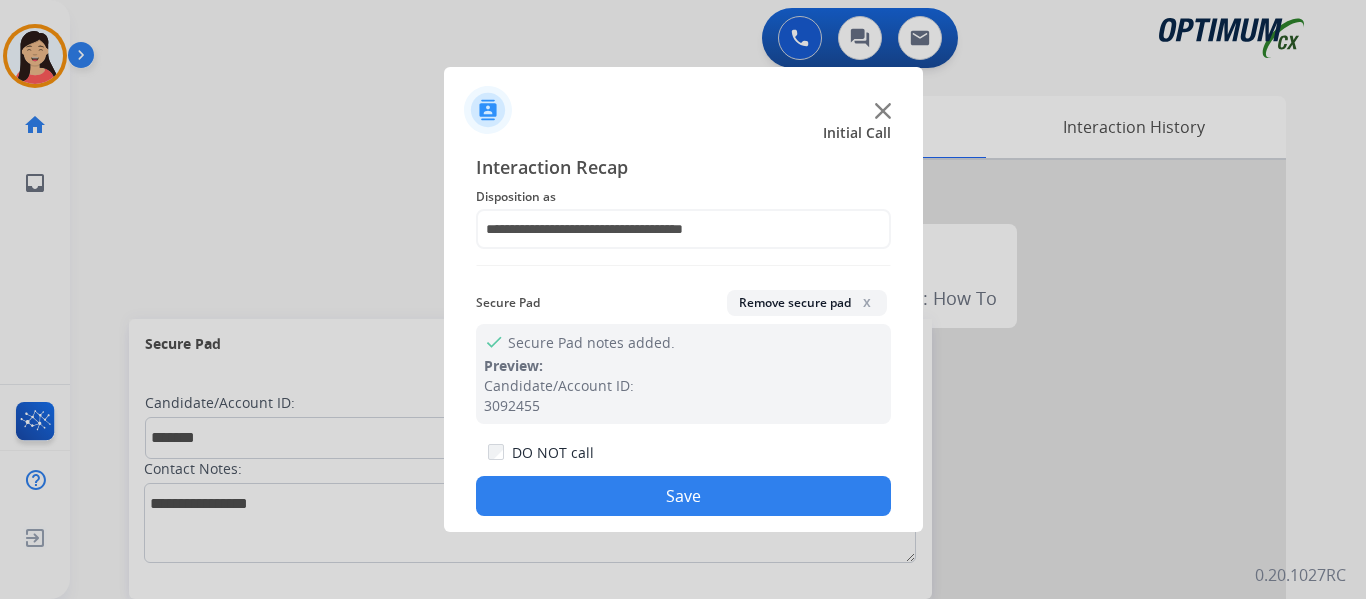 click on "Save" 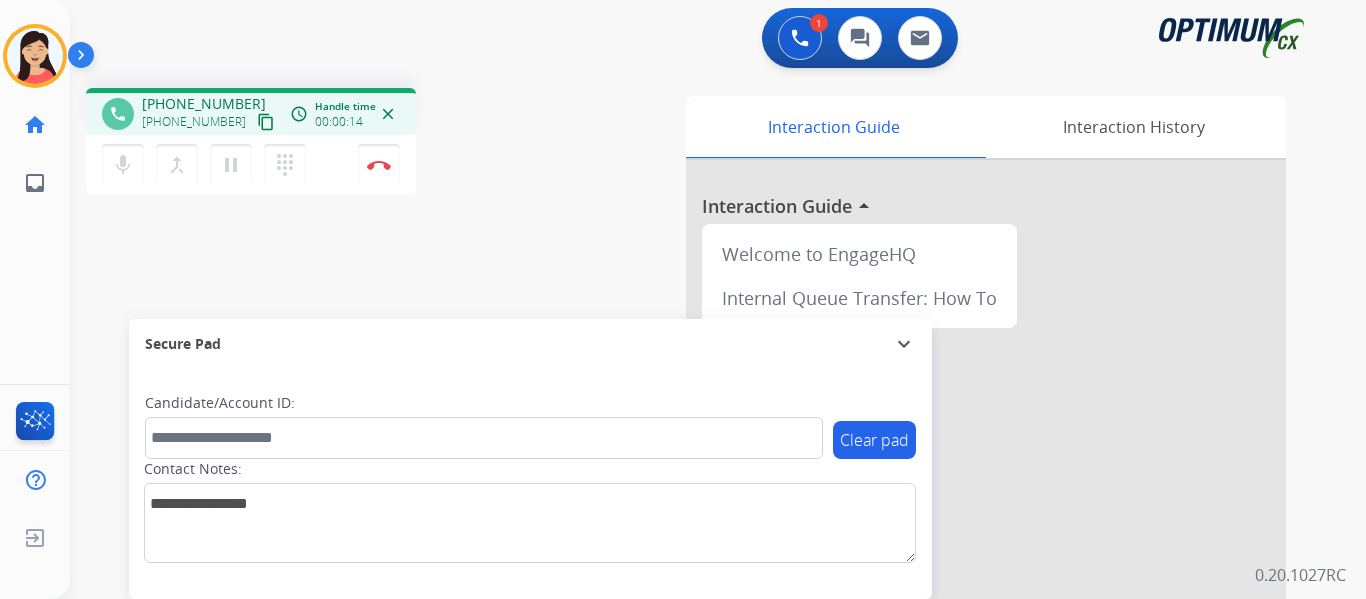 click on "content_copy" at bounding box center (266, 122) 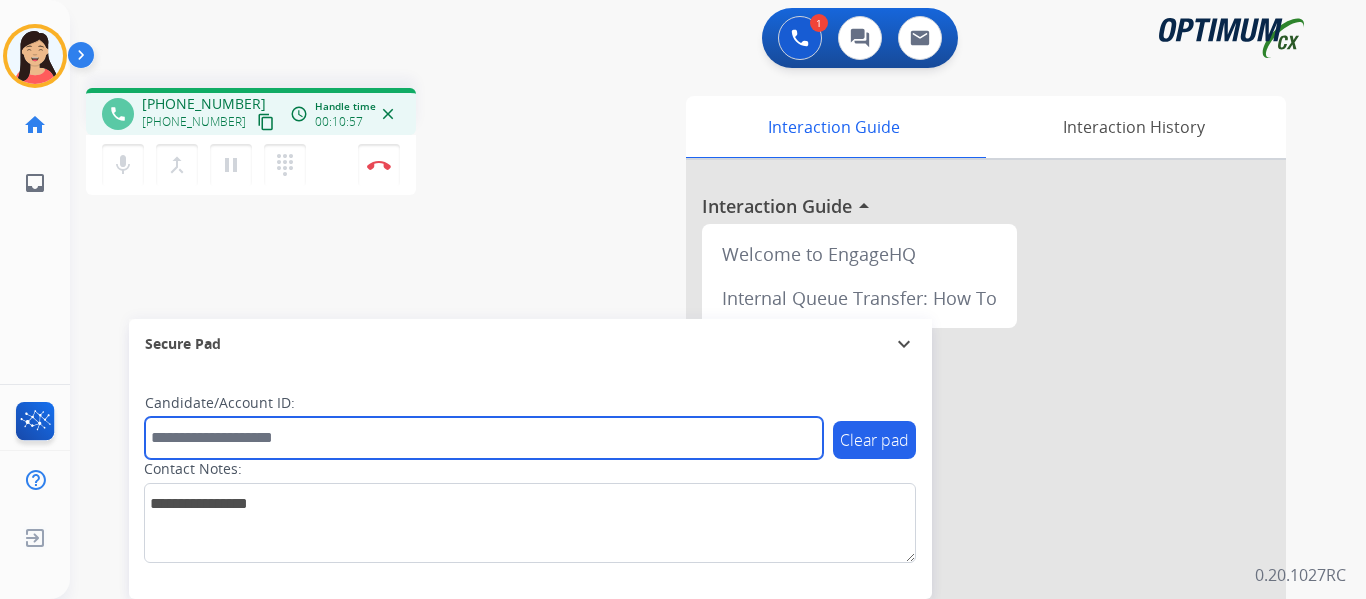 click at bounding box center [484, 438] 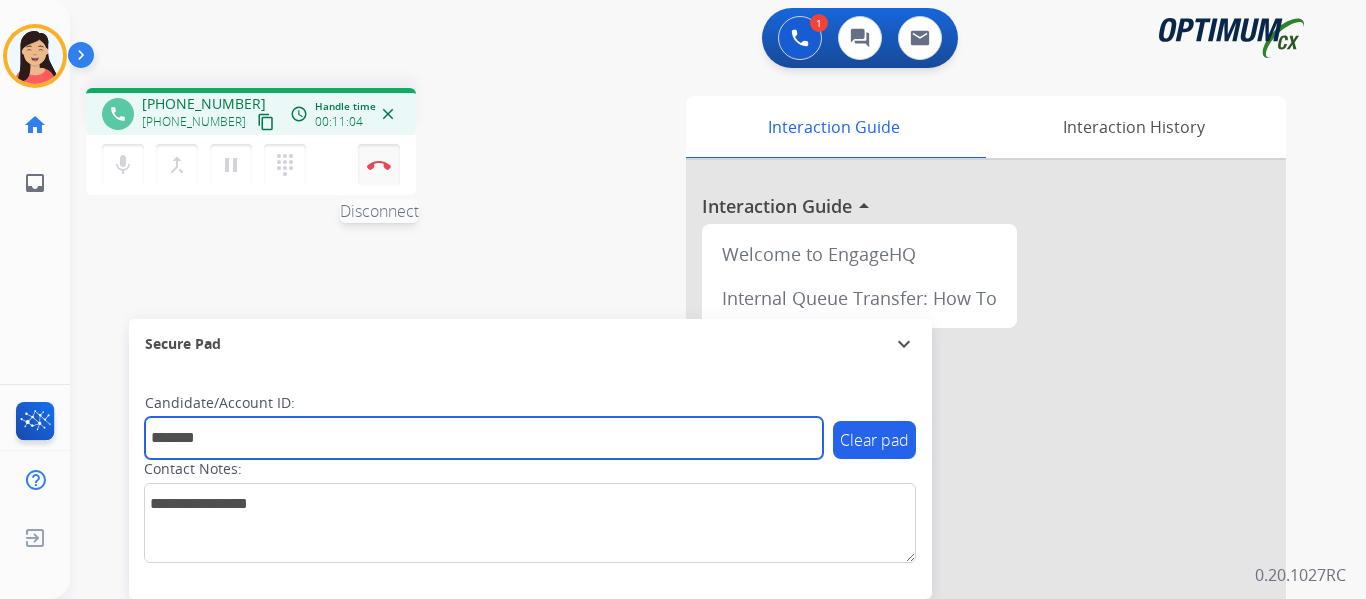 type on "*******" 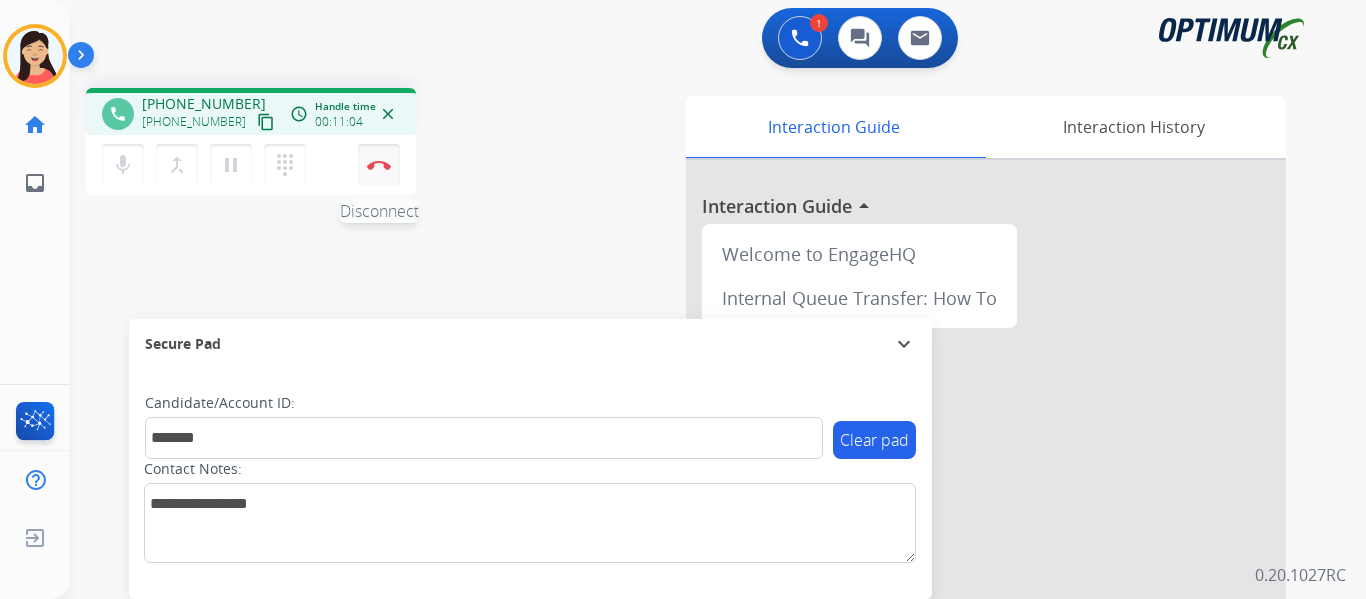 click on "Disconnect" at bounding box center (379, 165) 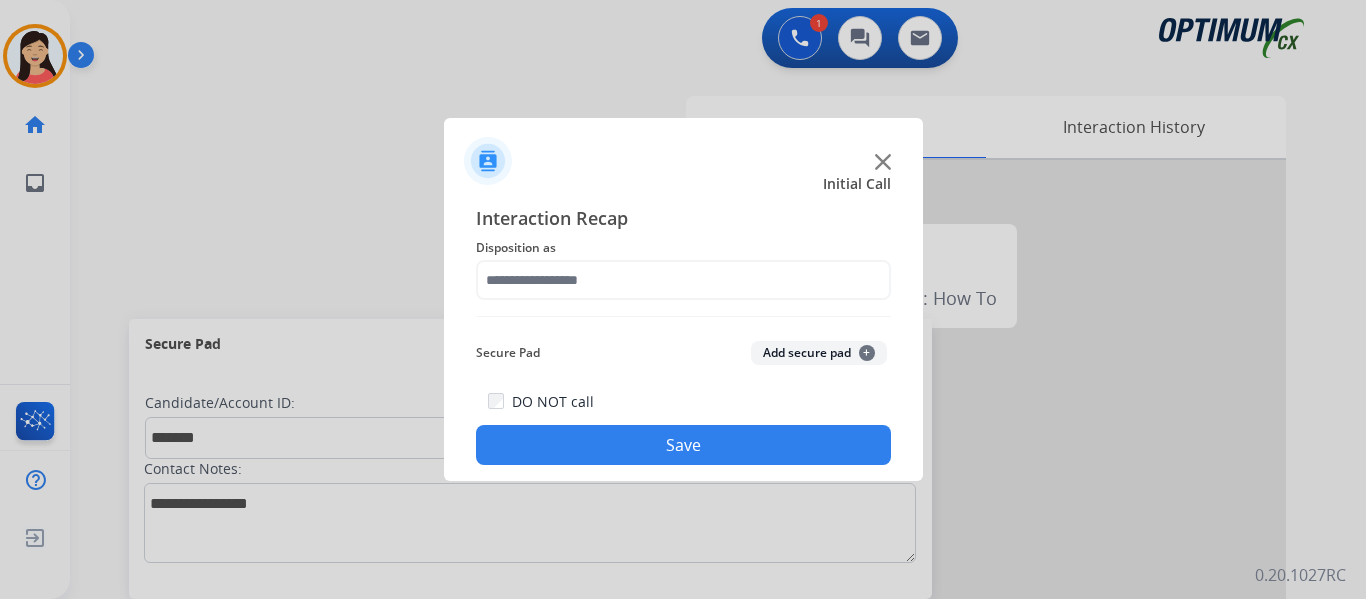click on "Add secure pad  +" 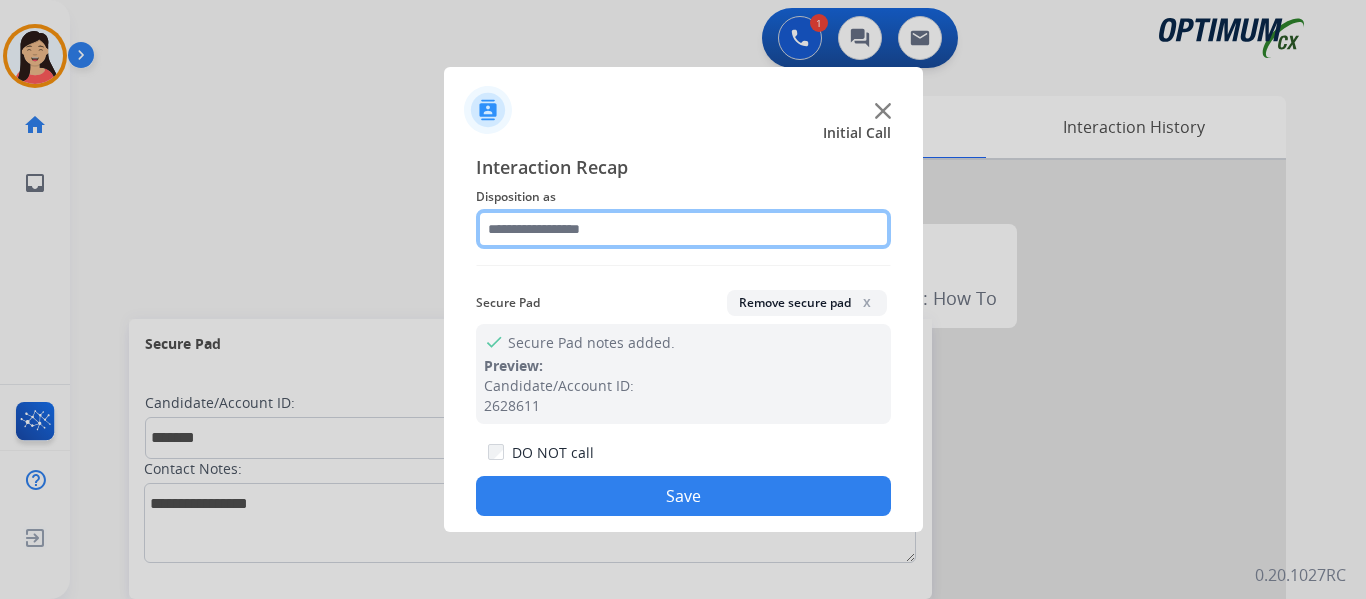 click 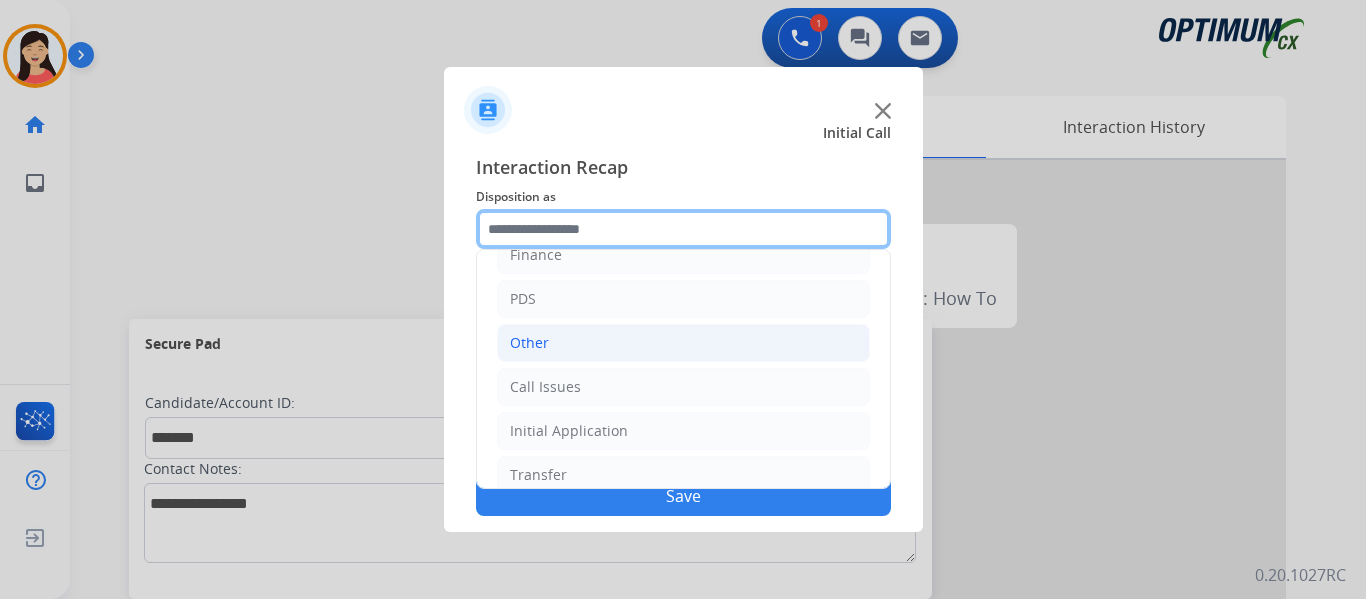 scroll, scrollTop: 36, scrollLeft: 0, axis: vertical 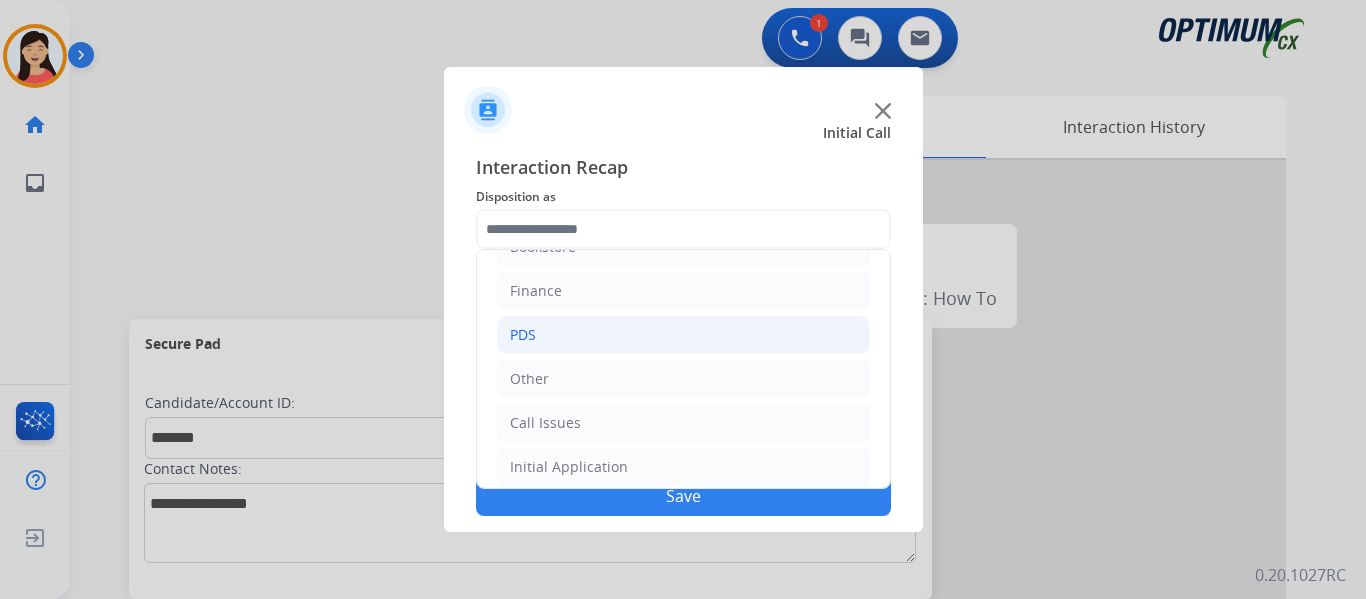 click on "PDS" 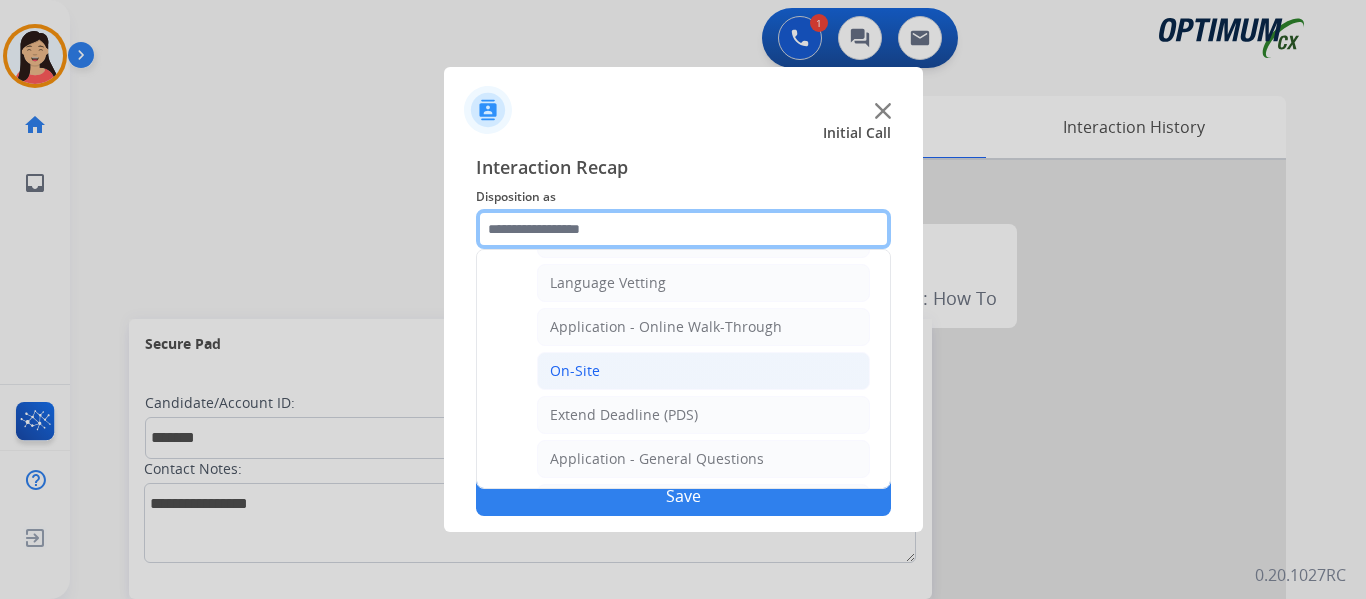 scroll, scrollTop: 536, scrollLeft: 0, axis: vertical 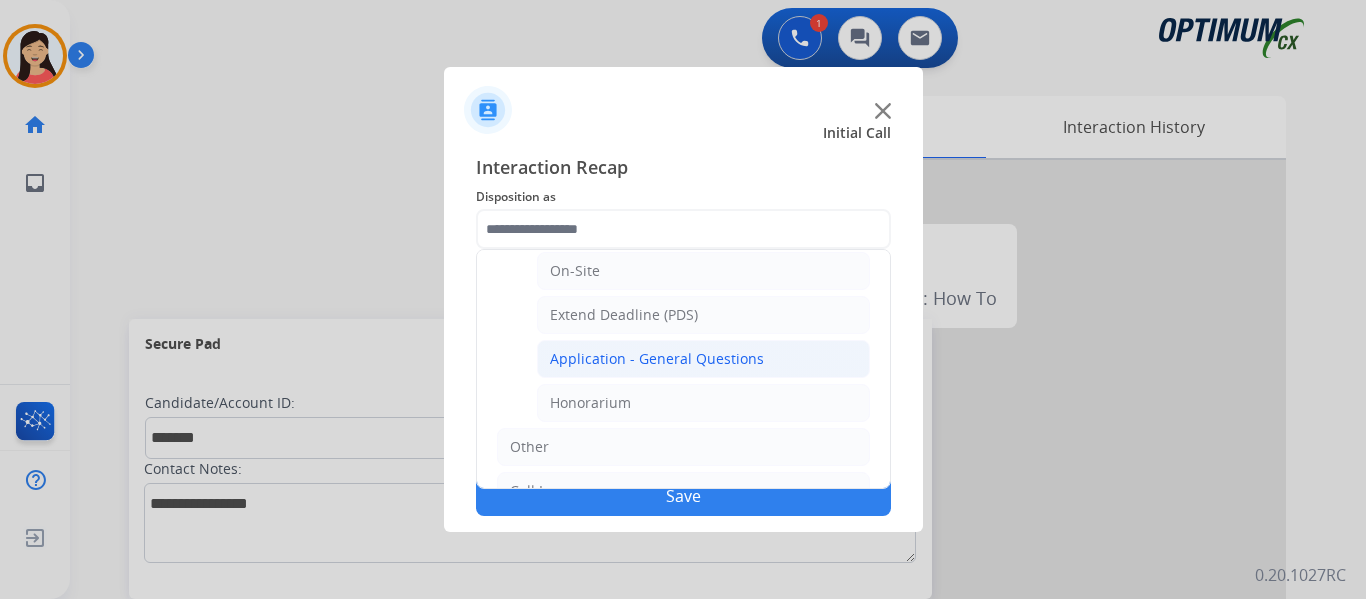 click on "Application - General Questions" 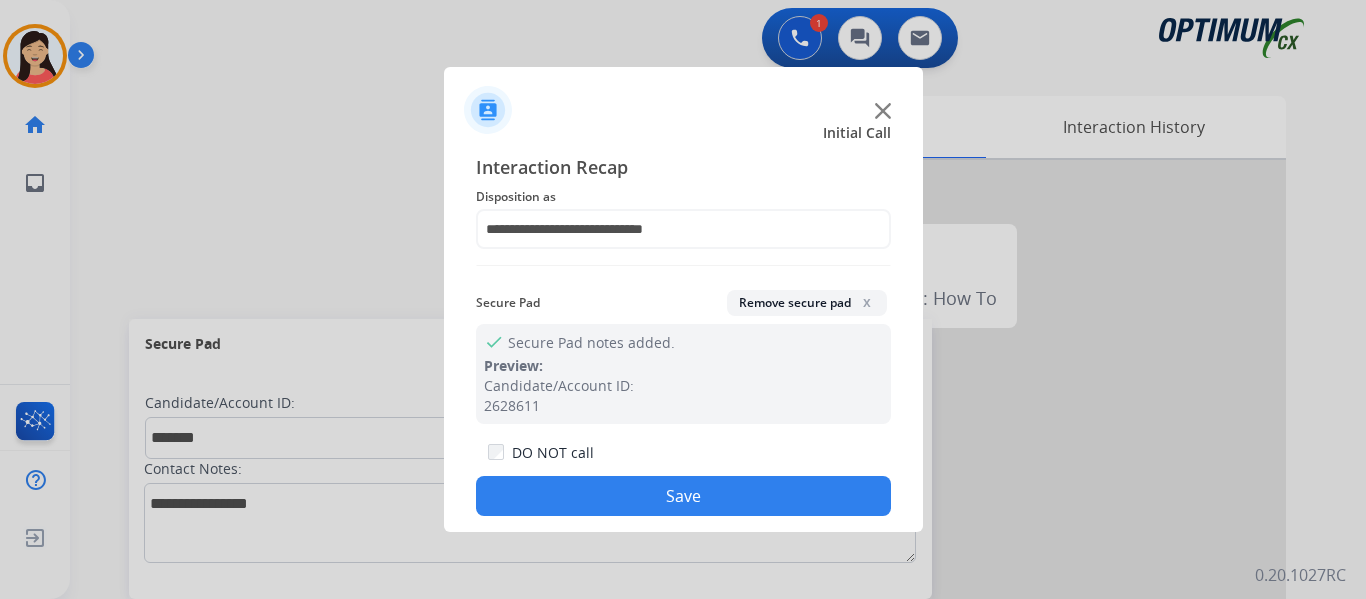click on "Save" 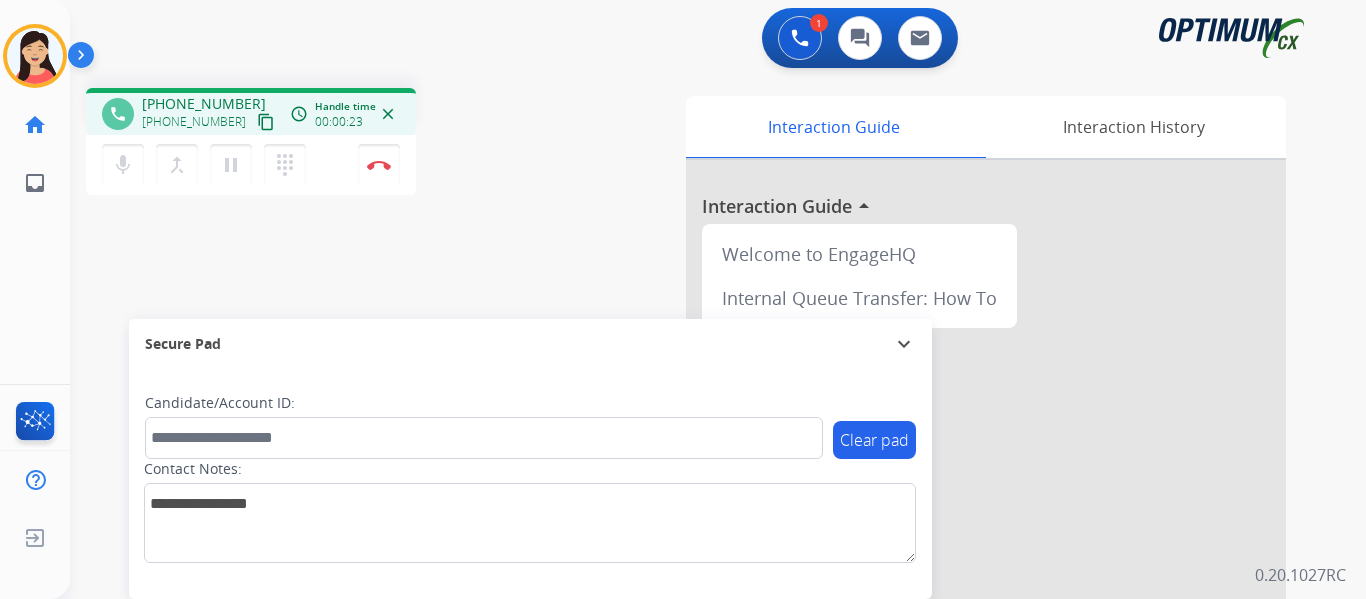 click on "content_copy" at bounding box center [266, 122] 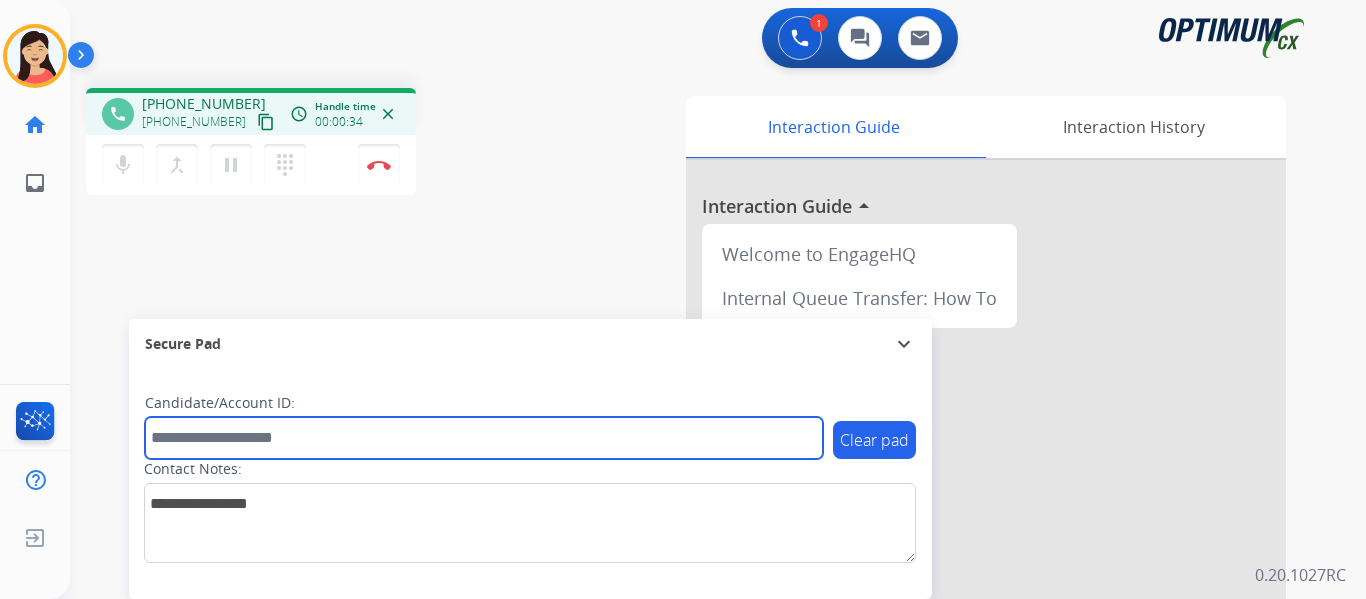 click at bounding box center [484, 438] 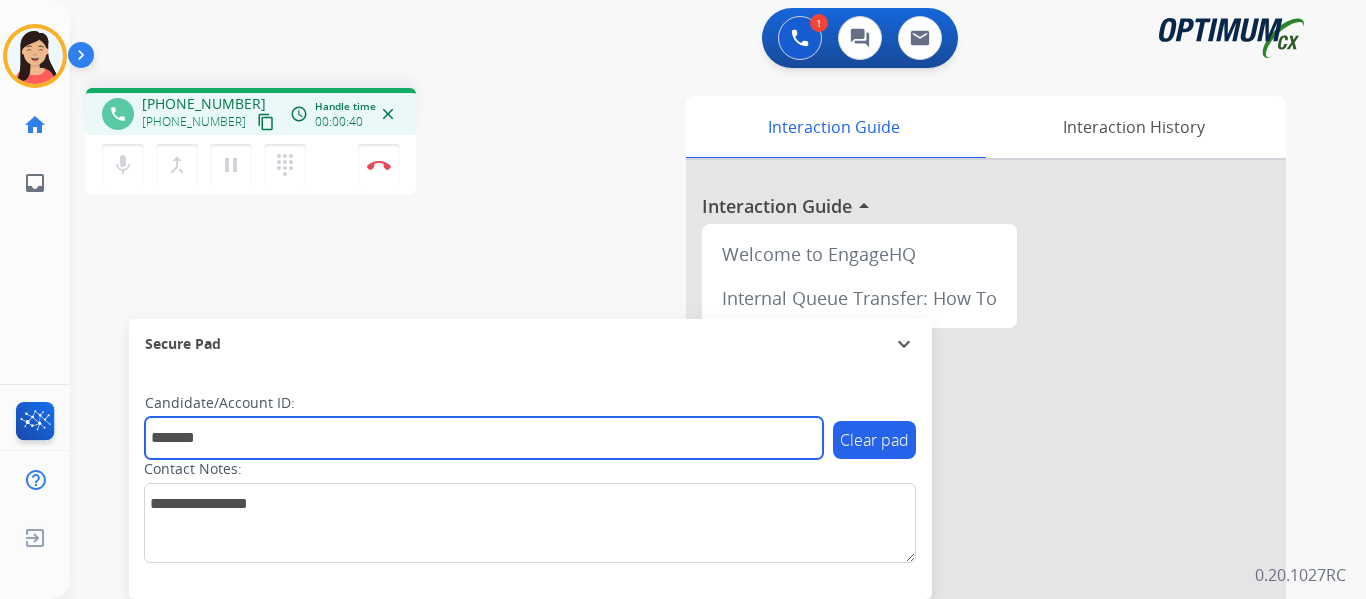type on "*******" 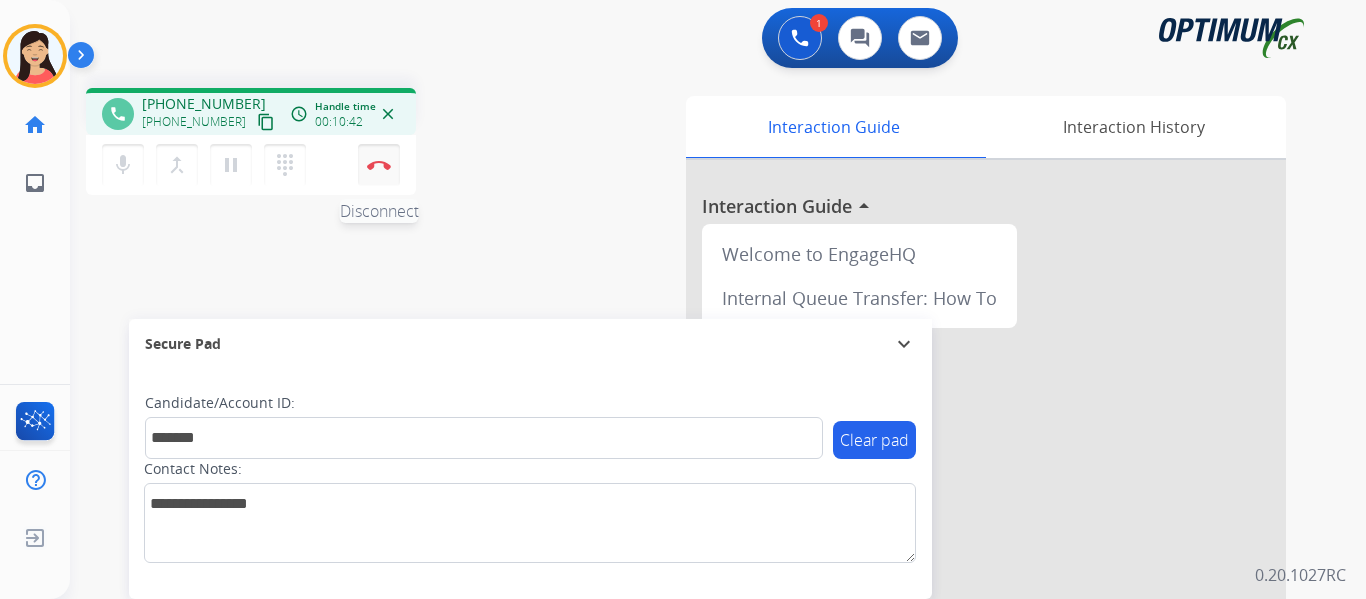 click on "Disconnect" at bounding box center [379, 165] 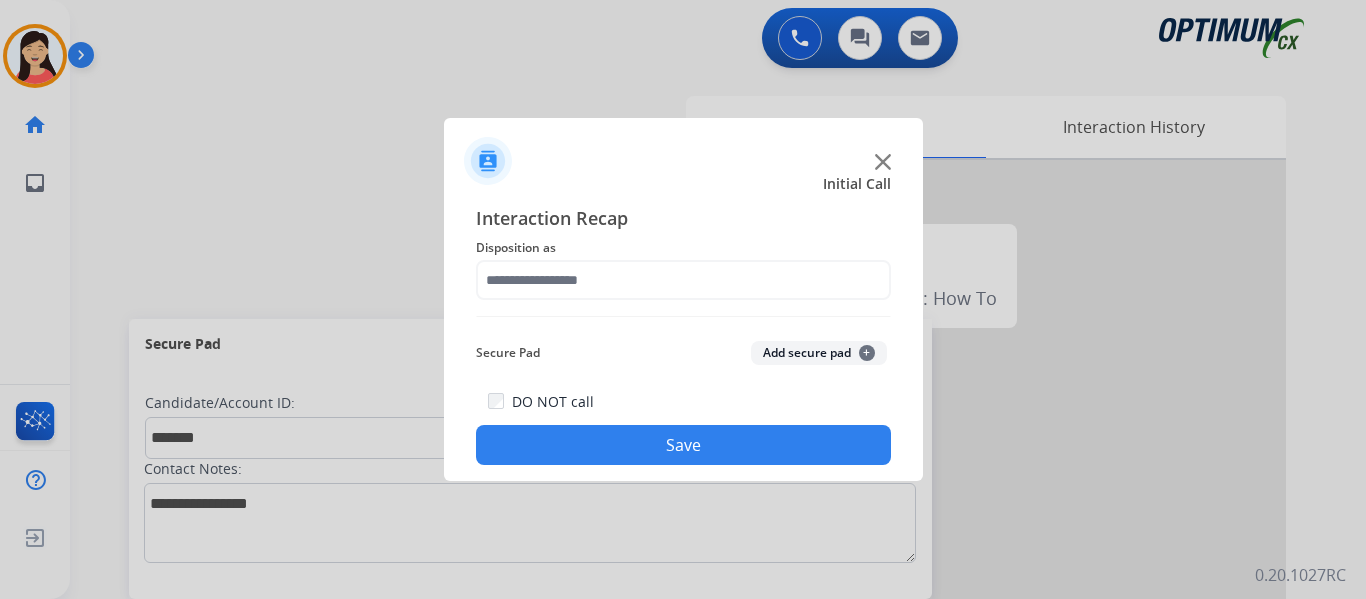 drag, startPoint x: 803, startPoint y: 355, endPoint x: 610, endPoint y: 264, distance: 213.3776 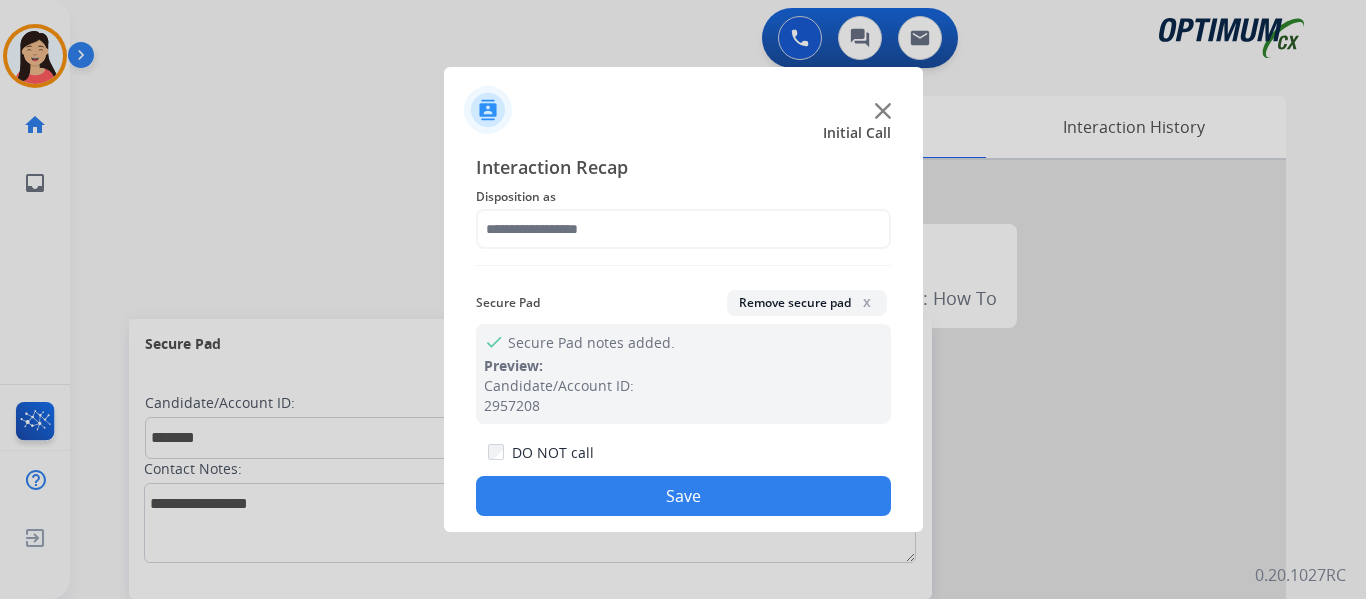 click on "Disposition as" 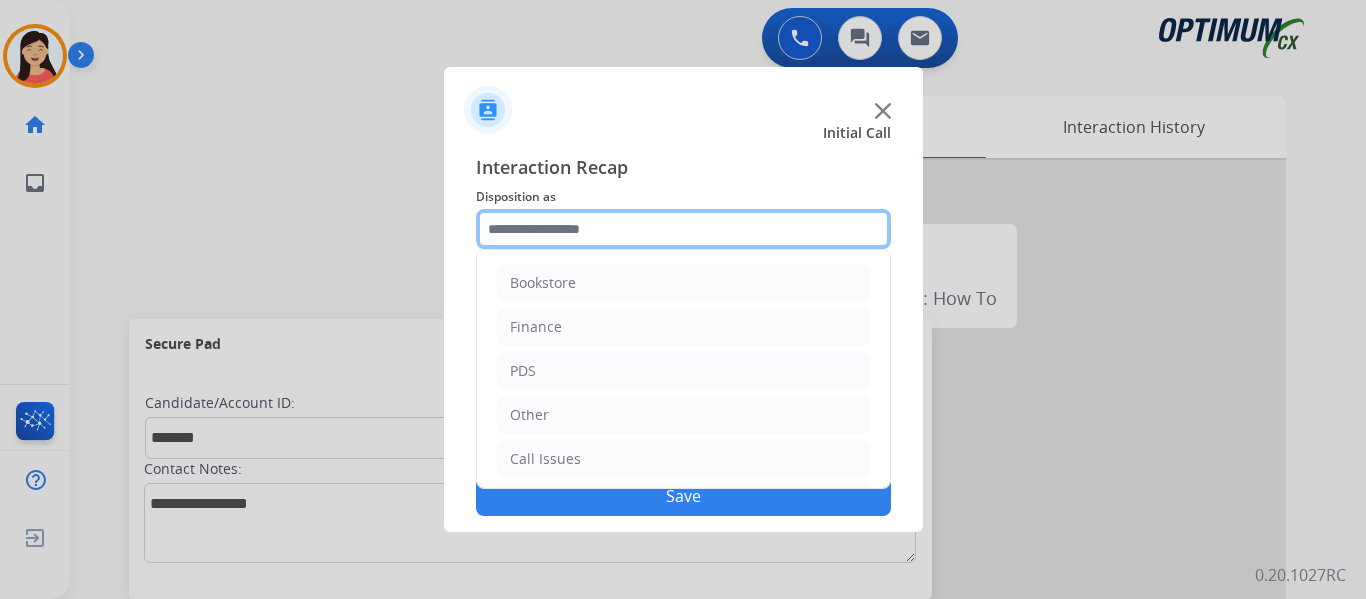 click 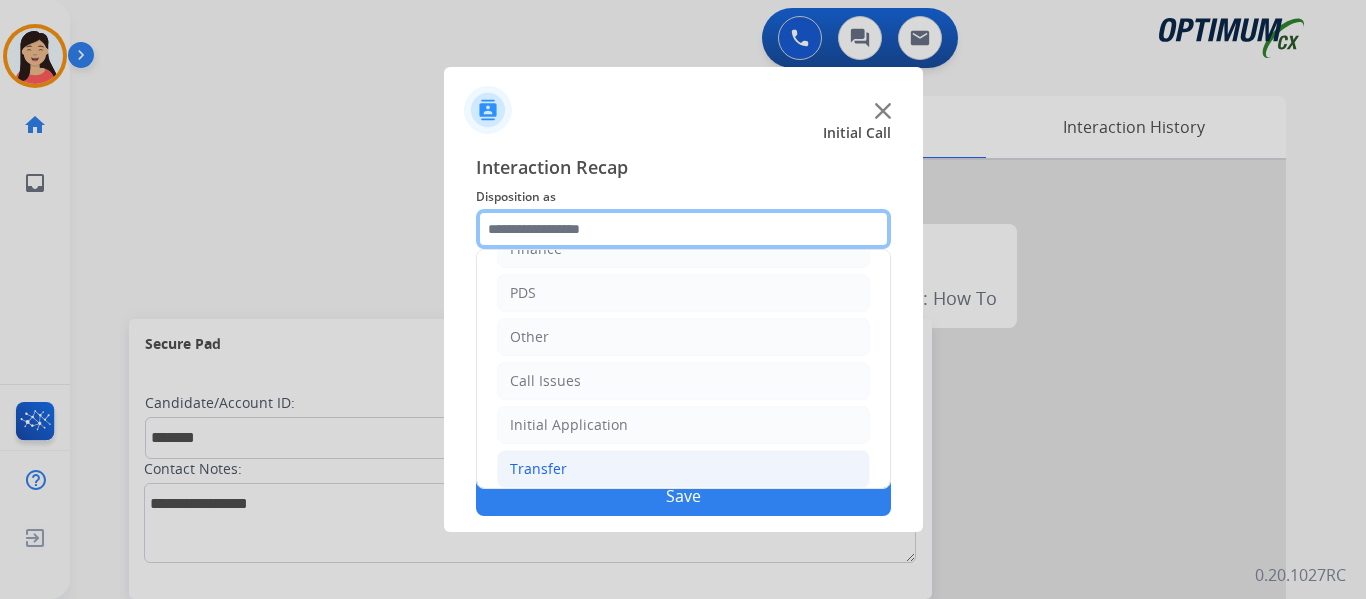 scroll, scrollTop: 136, scrollLeft: 0, axis: vertical 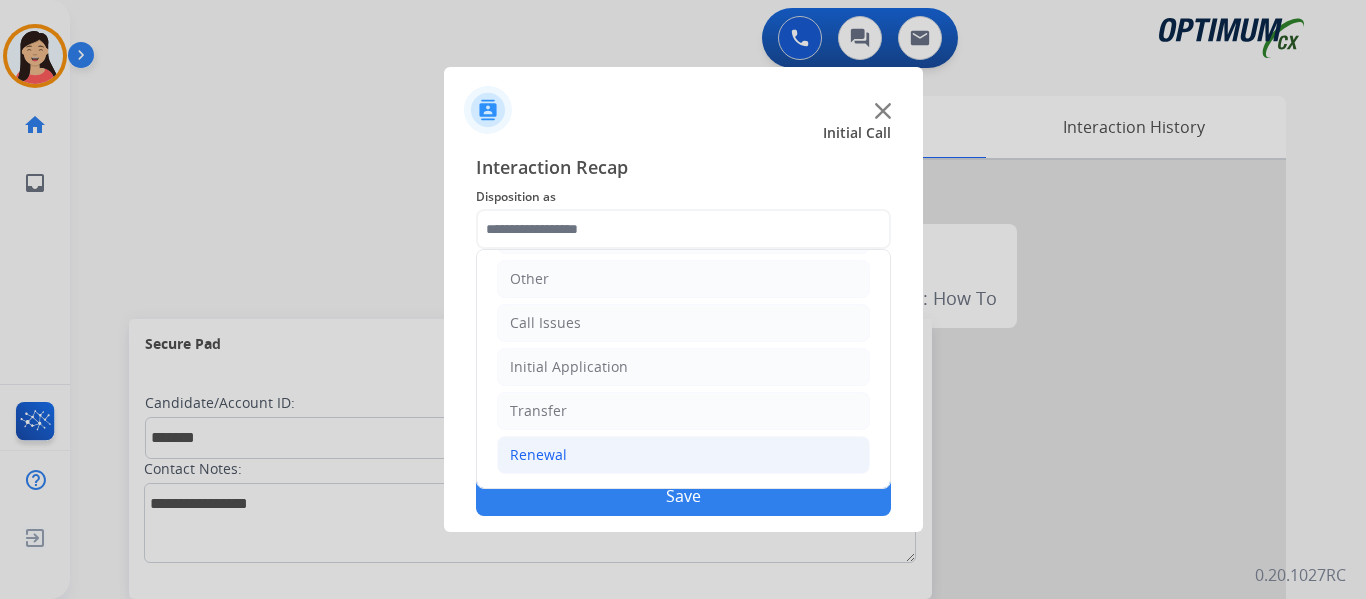 click on "Renewal" 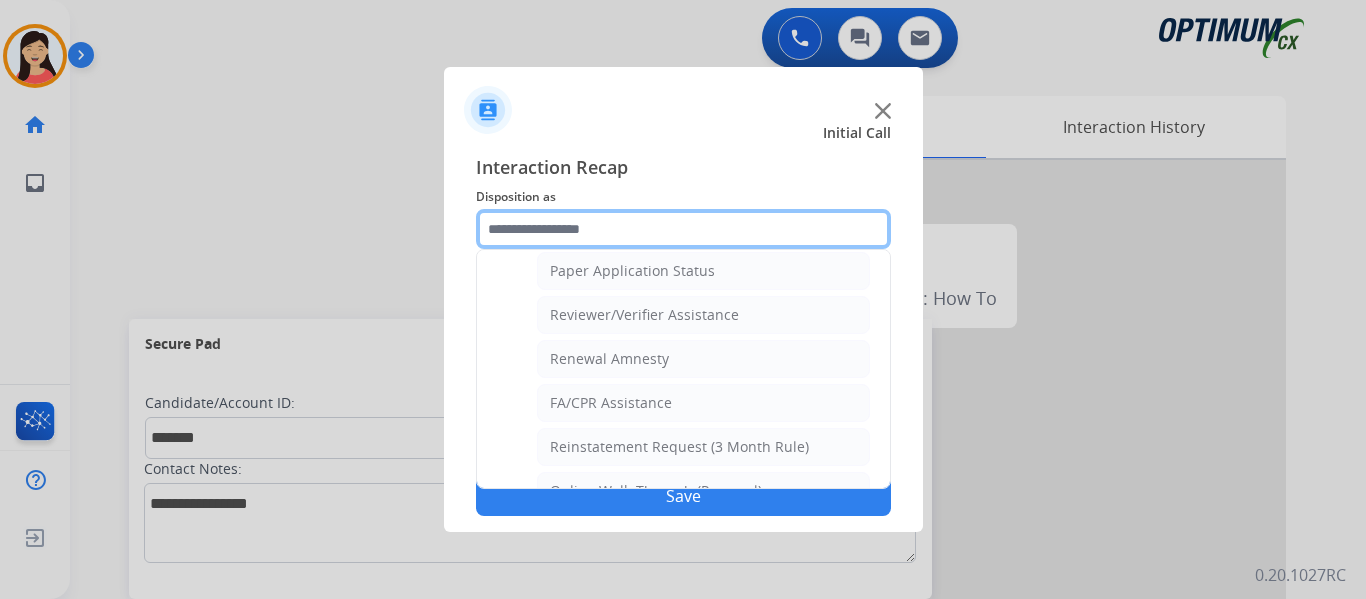 scroll, scrollTop: 772, scrollLeft: 0, axis: vertical 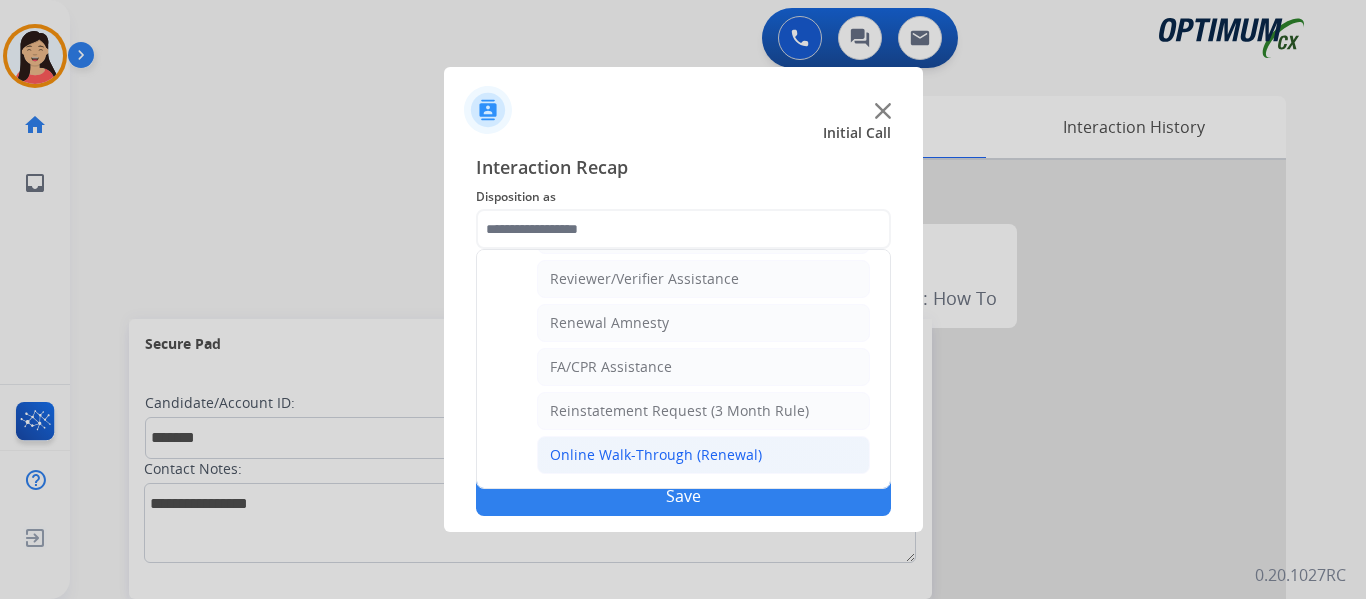 click on "Online Walk-Through (Renewal)" 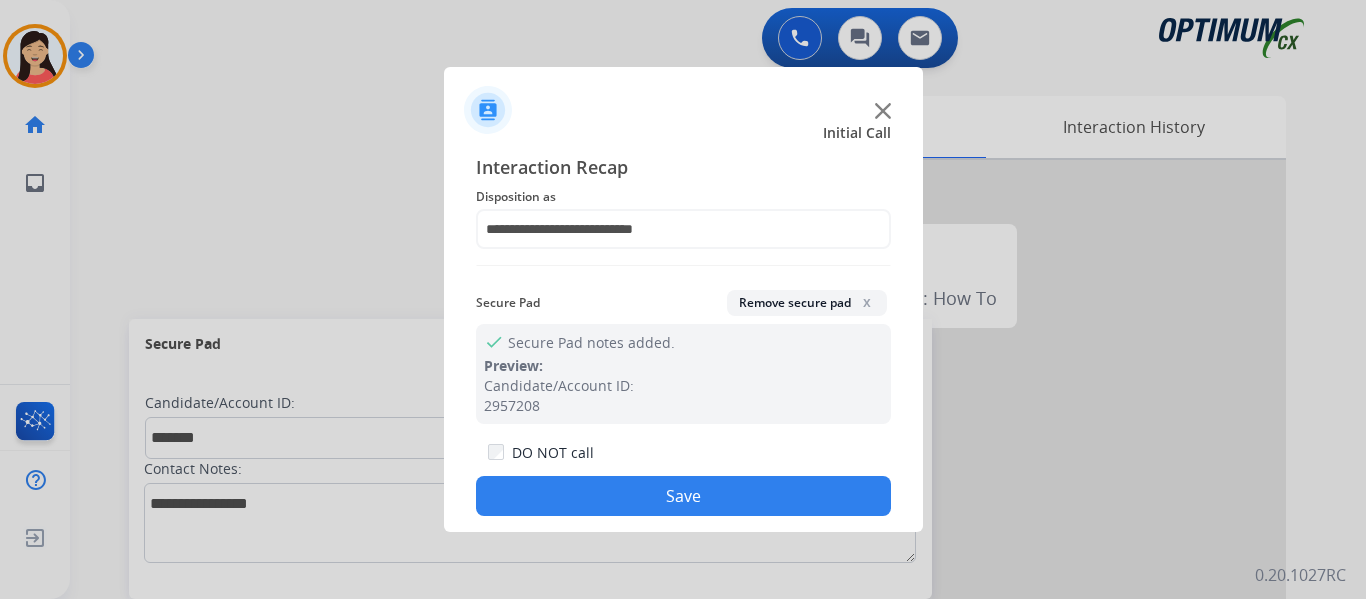 click on "Save" 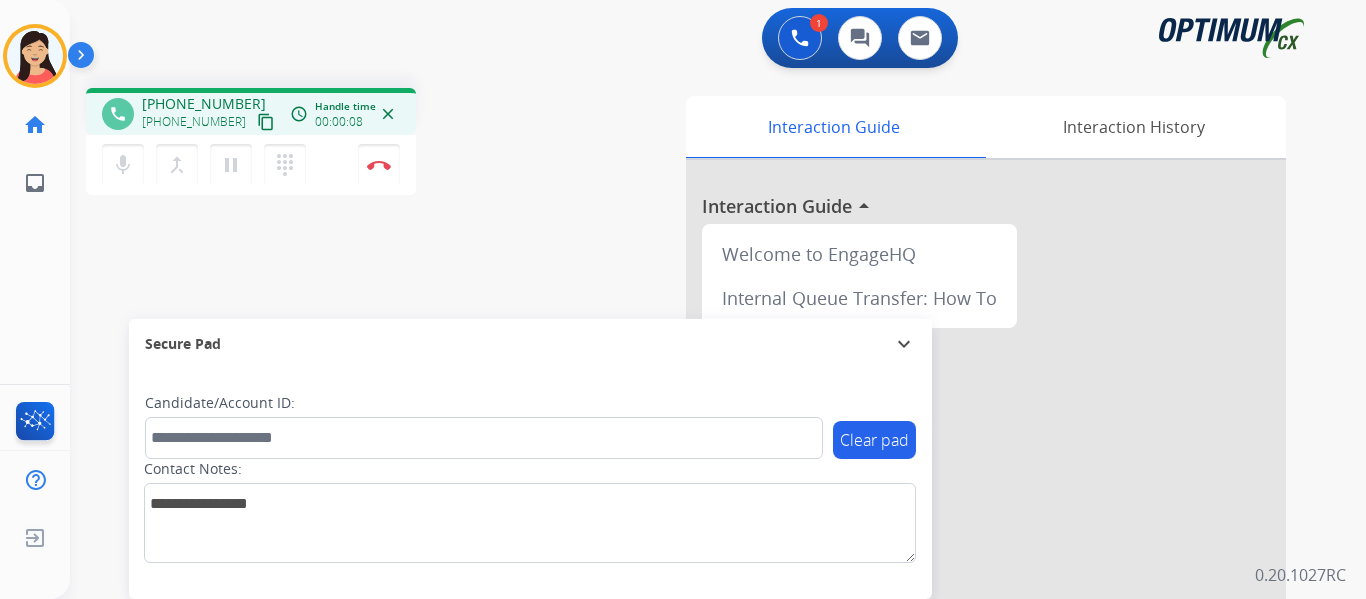 click on "content_copy" at bounding box center (266, 122) 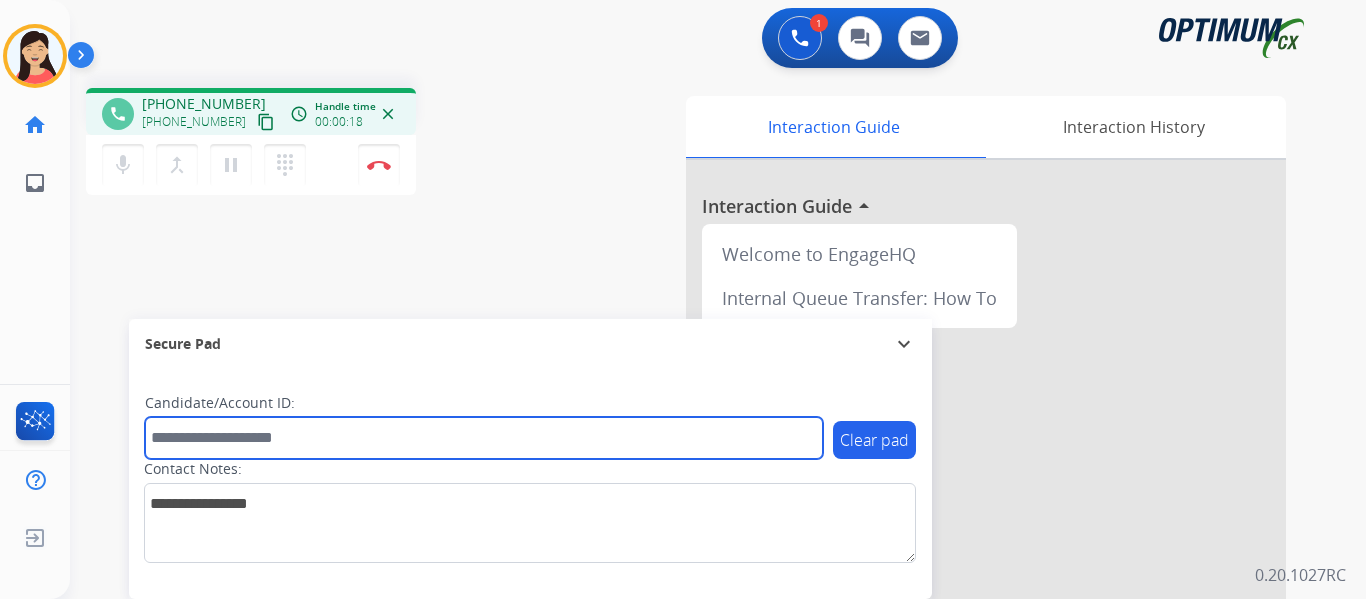 click at bounding box center (484, 438) 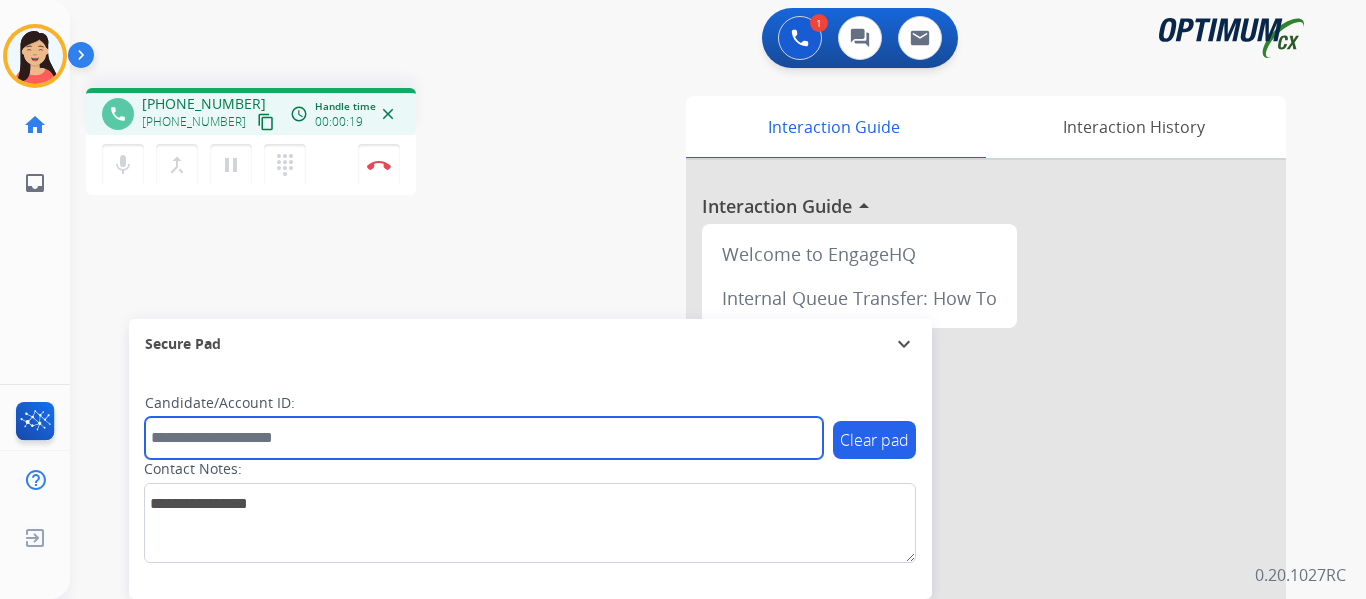 paste on "*******" 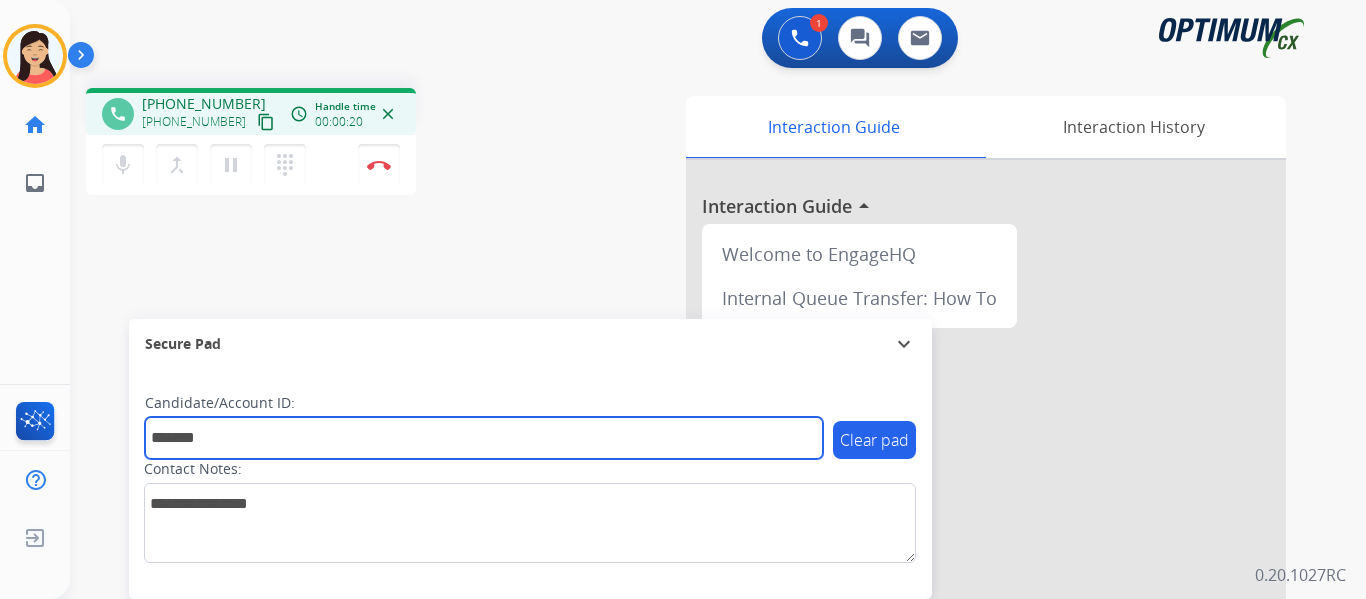 type on "*******" 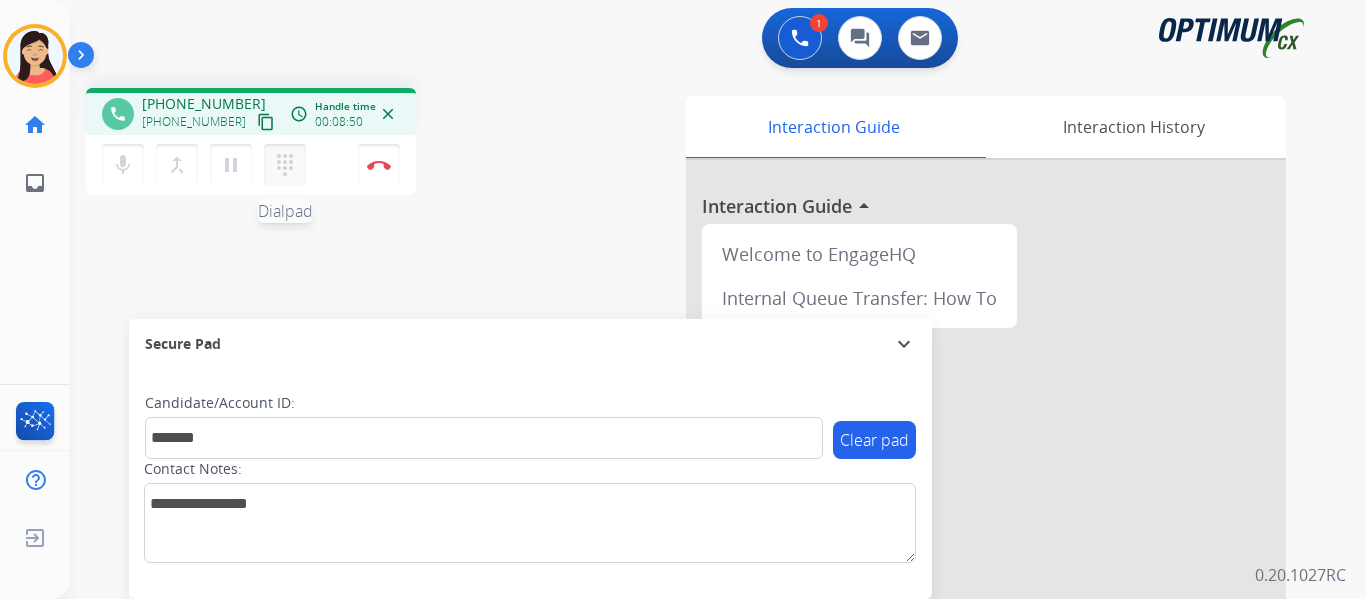 click on "dialpad" at bounding box center (285, 165) 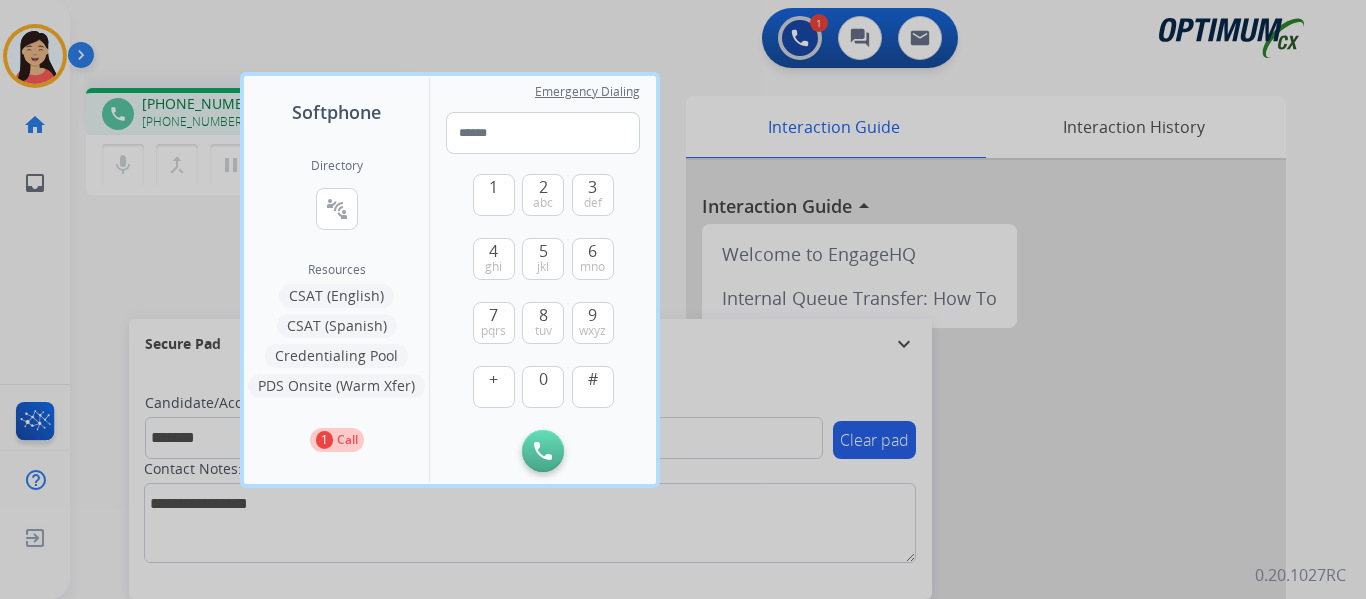 click on "CSAT (Spanish)" at bounding box center (337, 326) 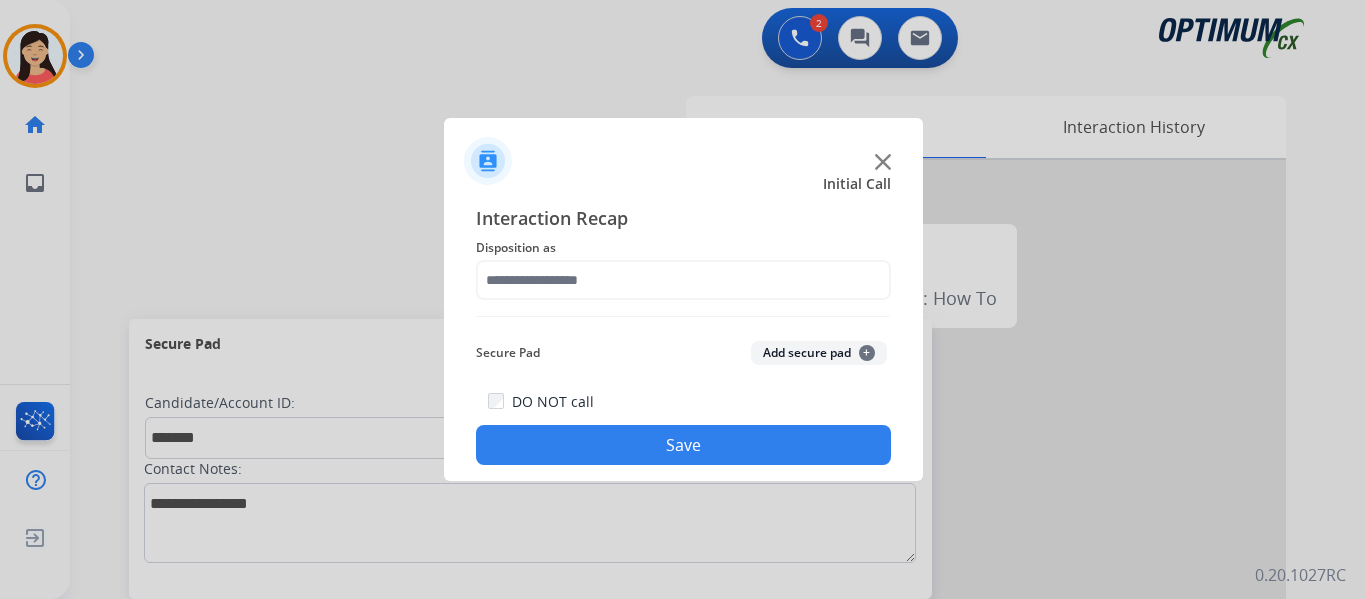drag, startPoint x: 805, startPoint y: 349, endPoint x: 705, endPoint y: 308, distance: 108.078674 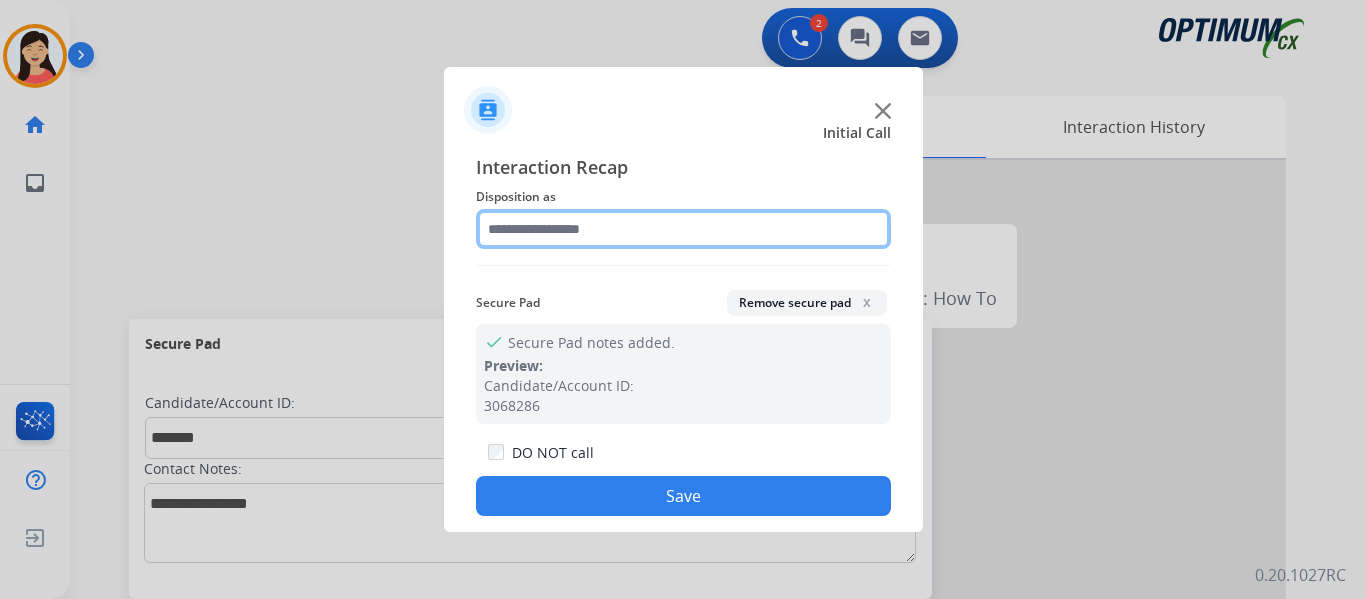 click 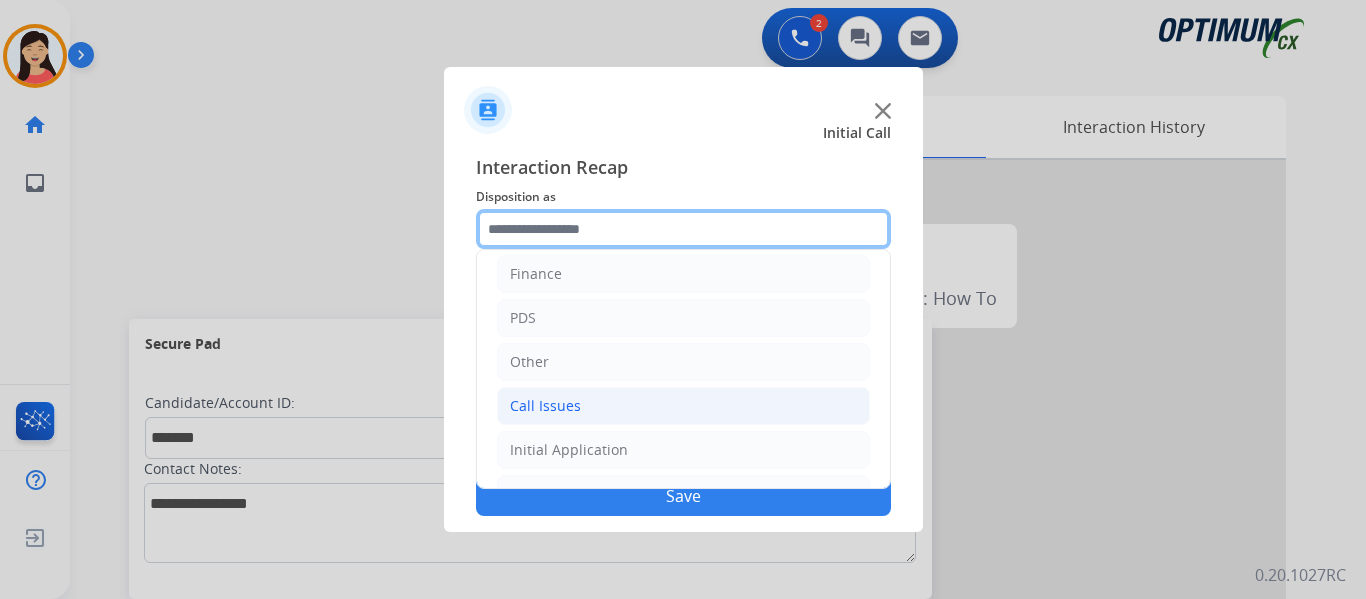 scroll, scrollTop: 136, scrollLeft: 0, axis: vertical 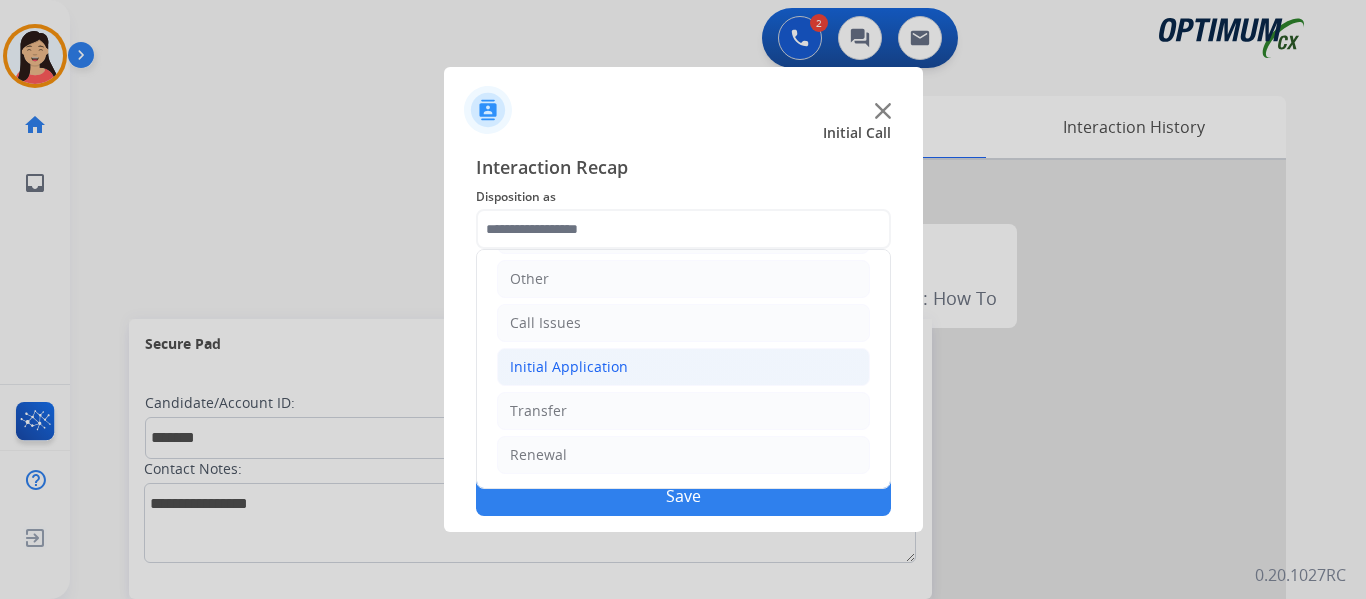 click on "Initial Application" 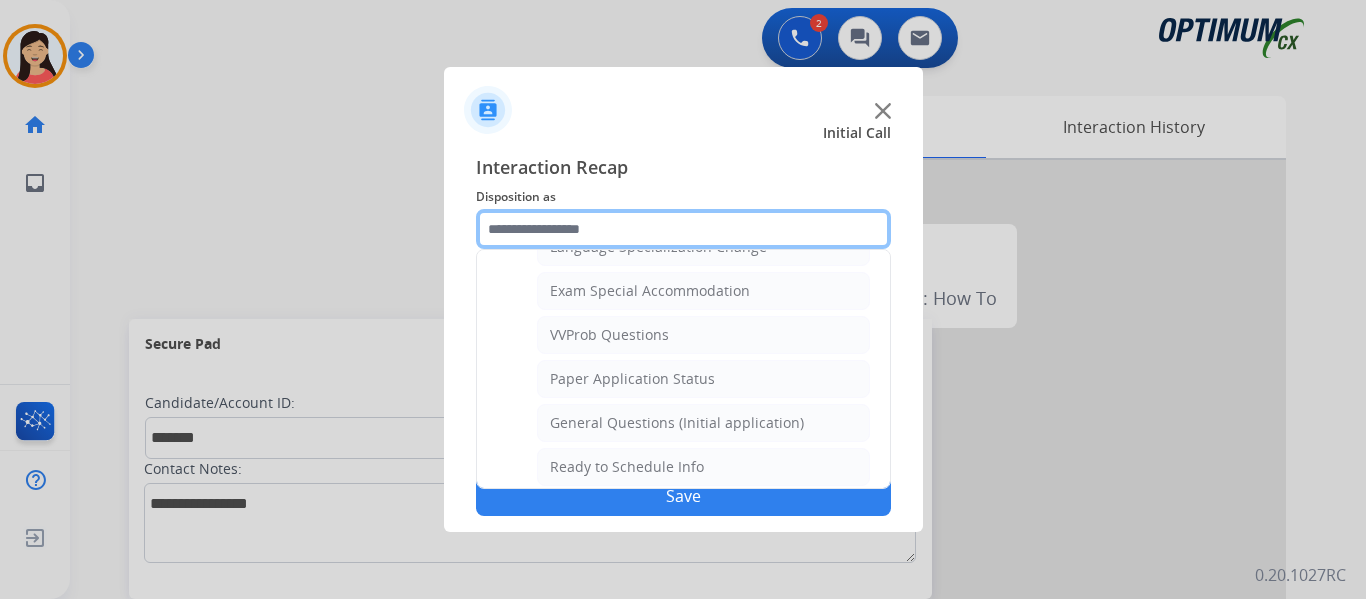 scroll, scrollTop: 1036, scrollLeft: 0, axis: vertical 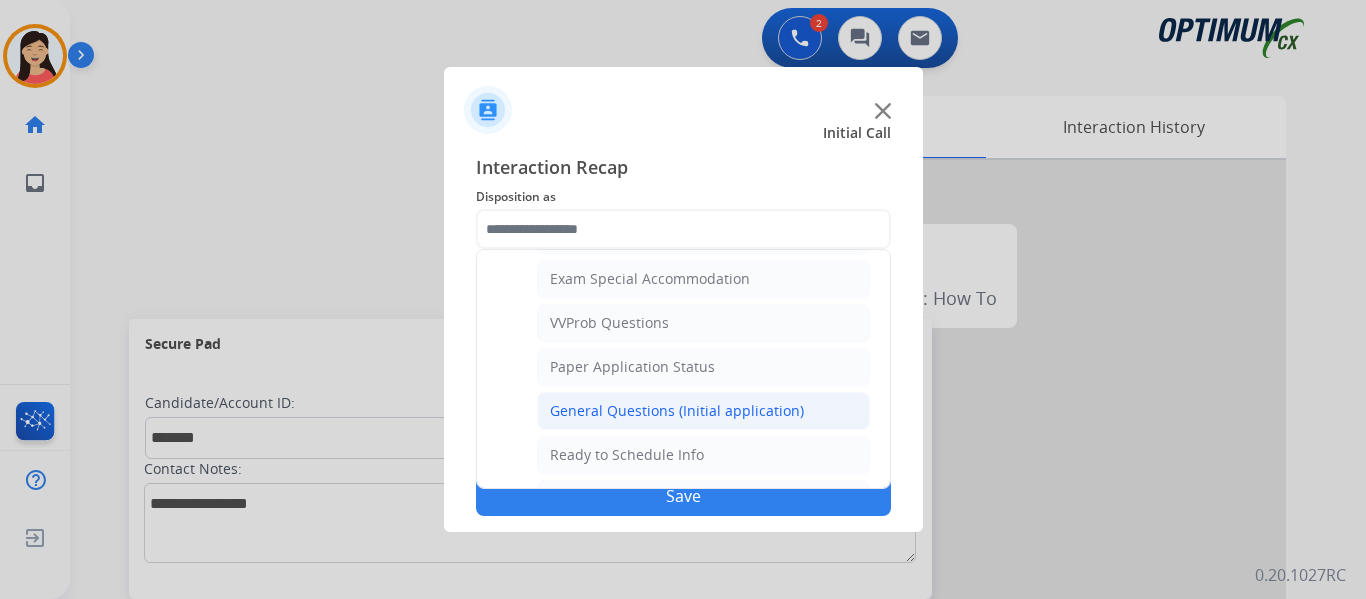 click on "General Questions (Initial application)" 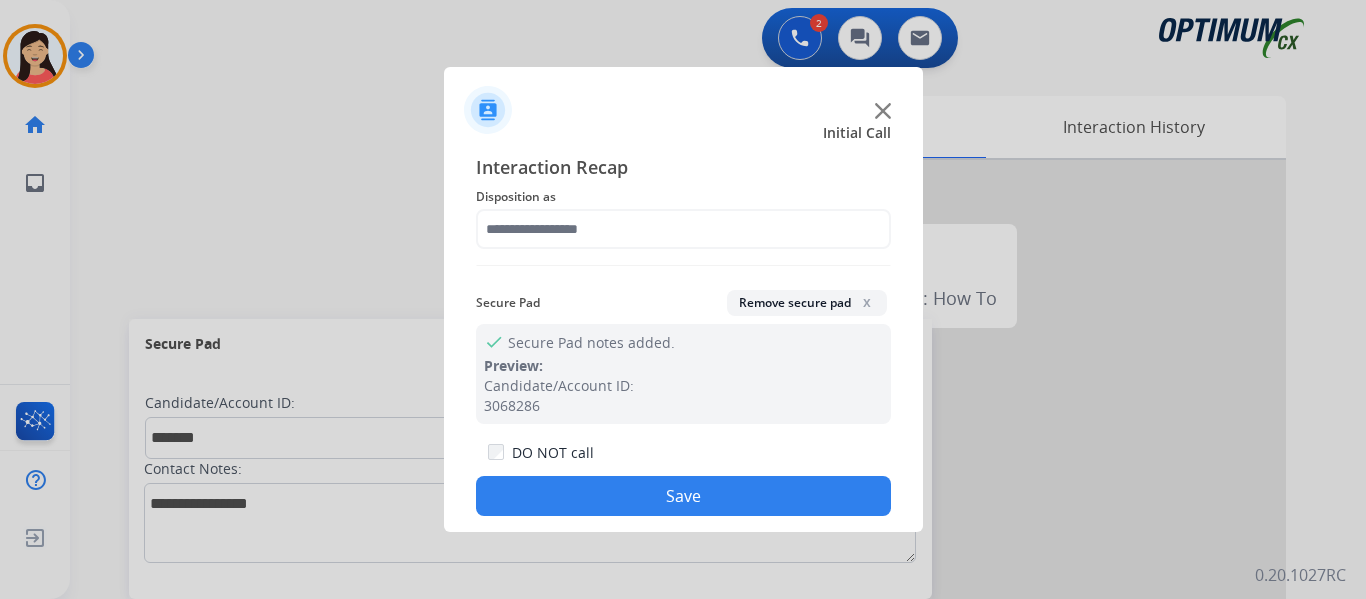 type on "**********" 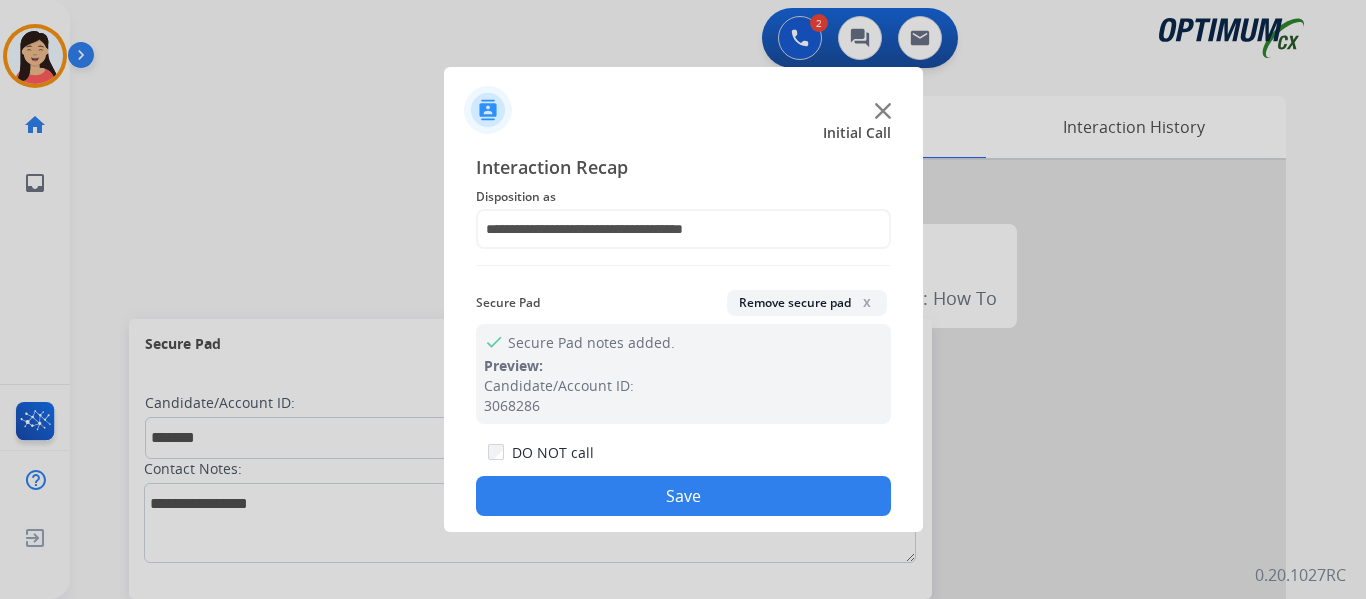click on "Save" 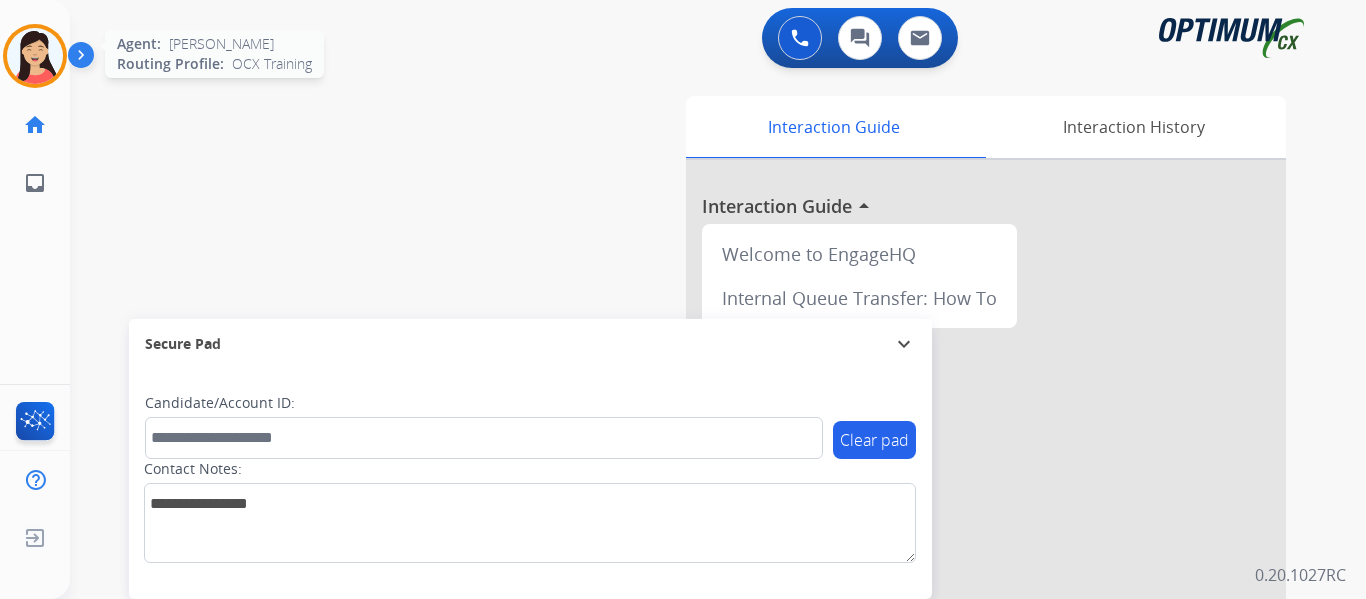 click at bounding box center (35, 56) 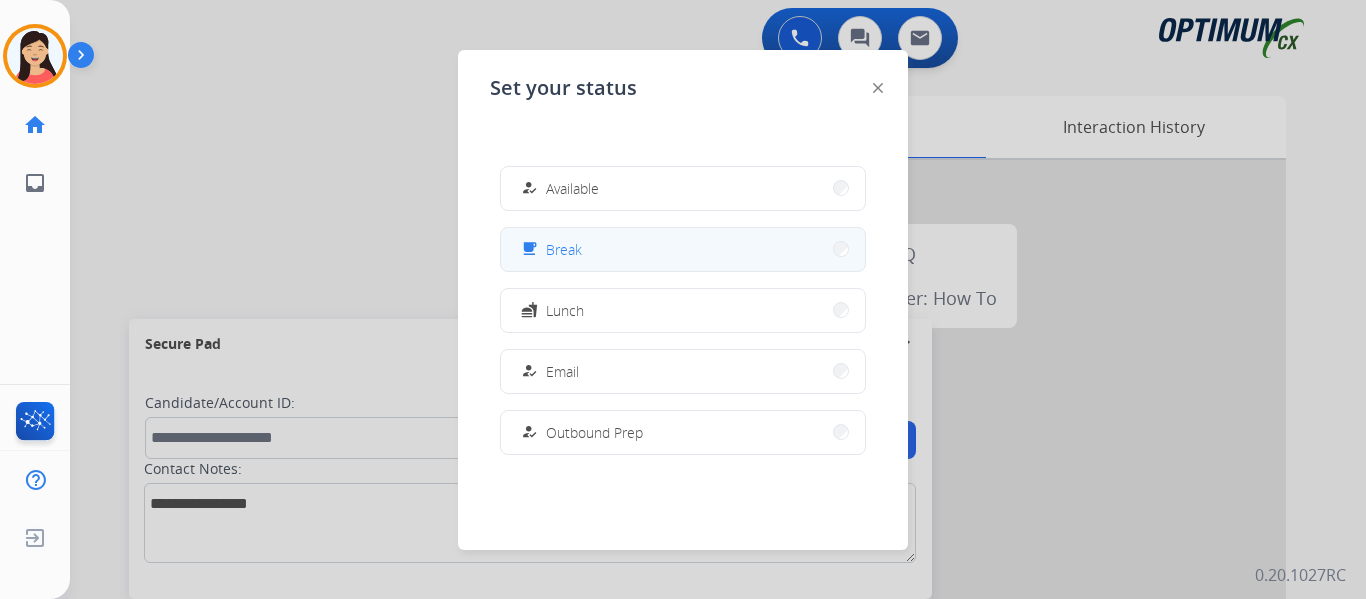 click on "free_breakfast Break" at bounding box center [683, 249] 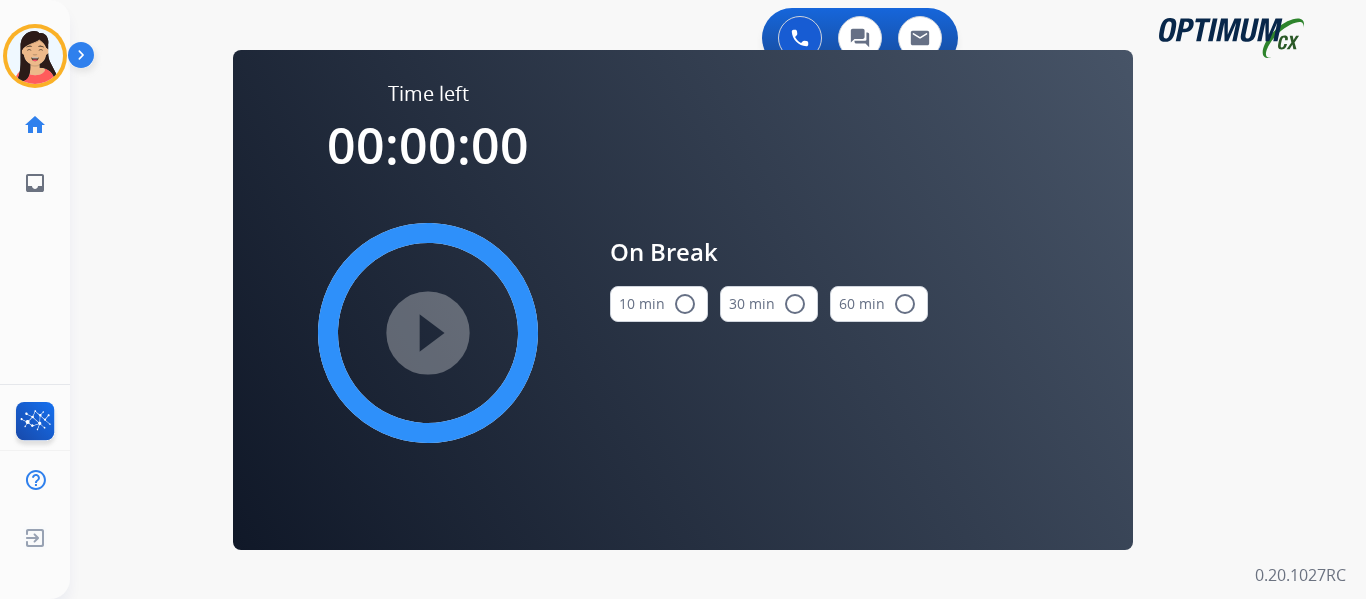 click on "radio_button_unchecked" at bounding box center [685, 304] 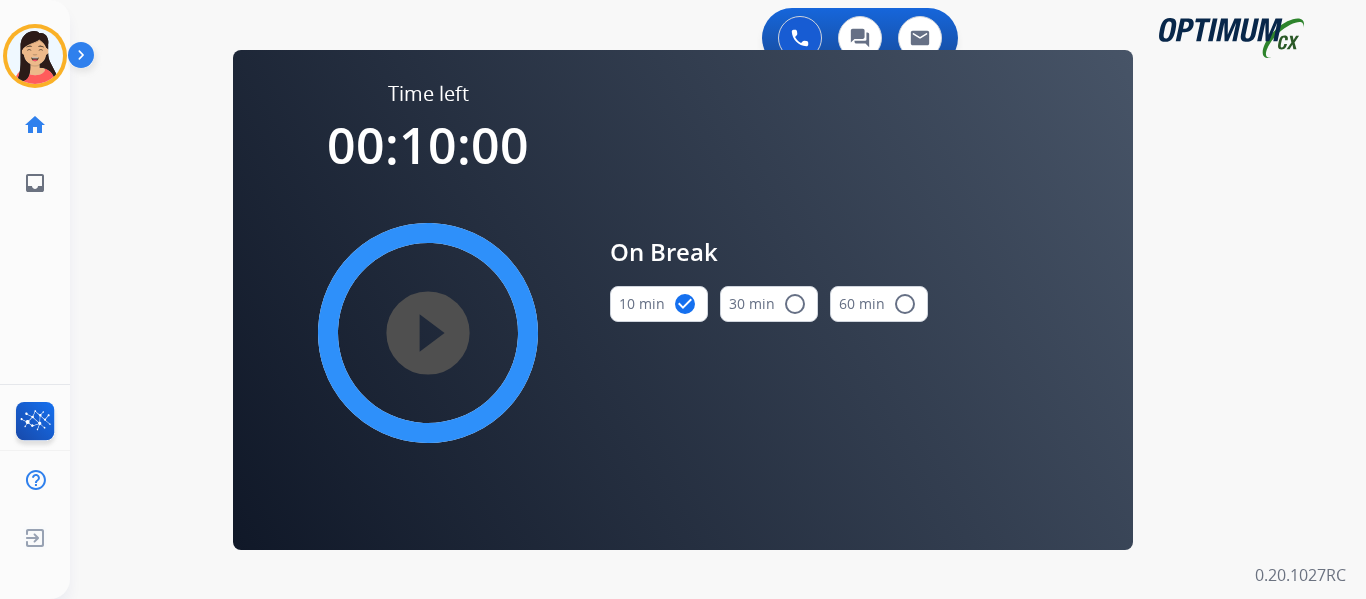 click on "play_circle_filled" at bounding box center (428, 333) 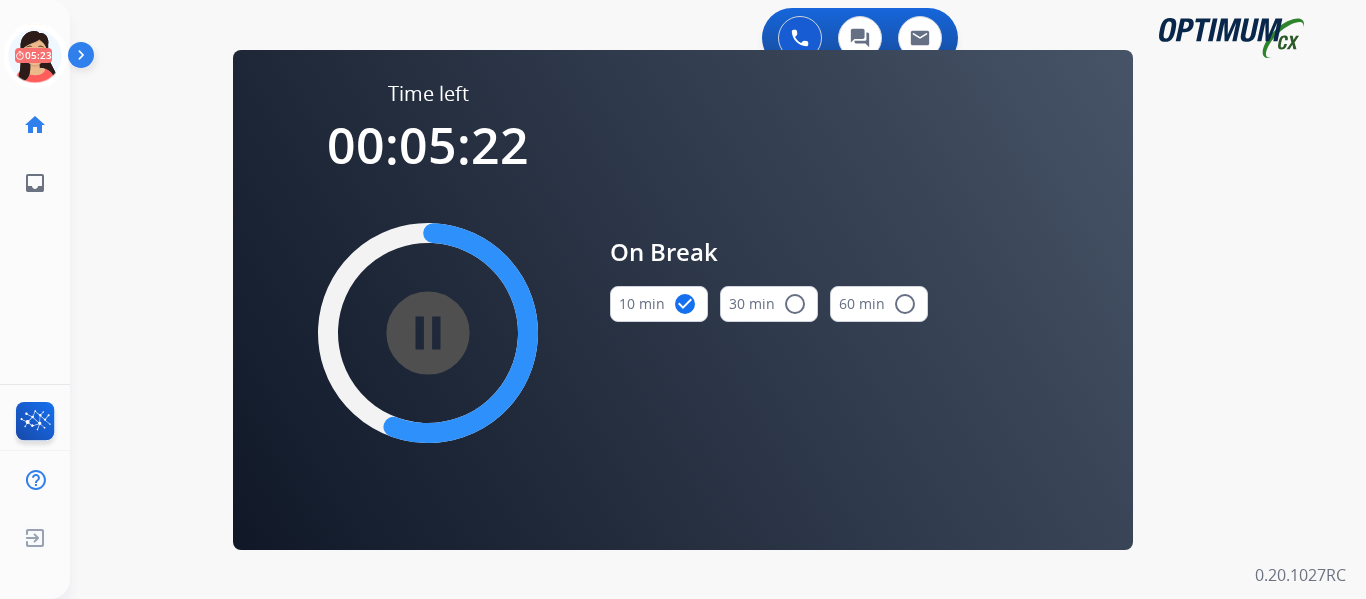 click on "0 Voice Interactions  0  Chat Interactions   0  Email Interactions swap_horiz Break voice bridge close_fullscreen Connect 3-Way Call merge_type Separate 3-Way Call Time left 00:05:22 pause_circle_filled On Break  10 min  check_circle  30 min  radio_button_unchecked  60 min  radio_button_unchecked  Interaction Guide   Interaction History  Interaction Guide arrow_drop_up  Welcome to EngageHQ   Internal Queue Transfer: How To  Secure Pad expand_more Clear pad Candidate/Account ID: Contact Notes:                  0.20.1027RC" at bounding box center [718, 299] 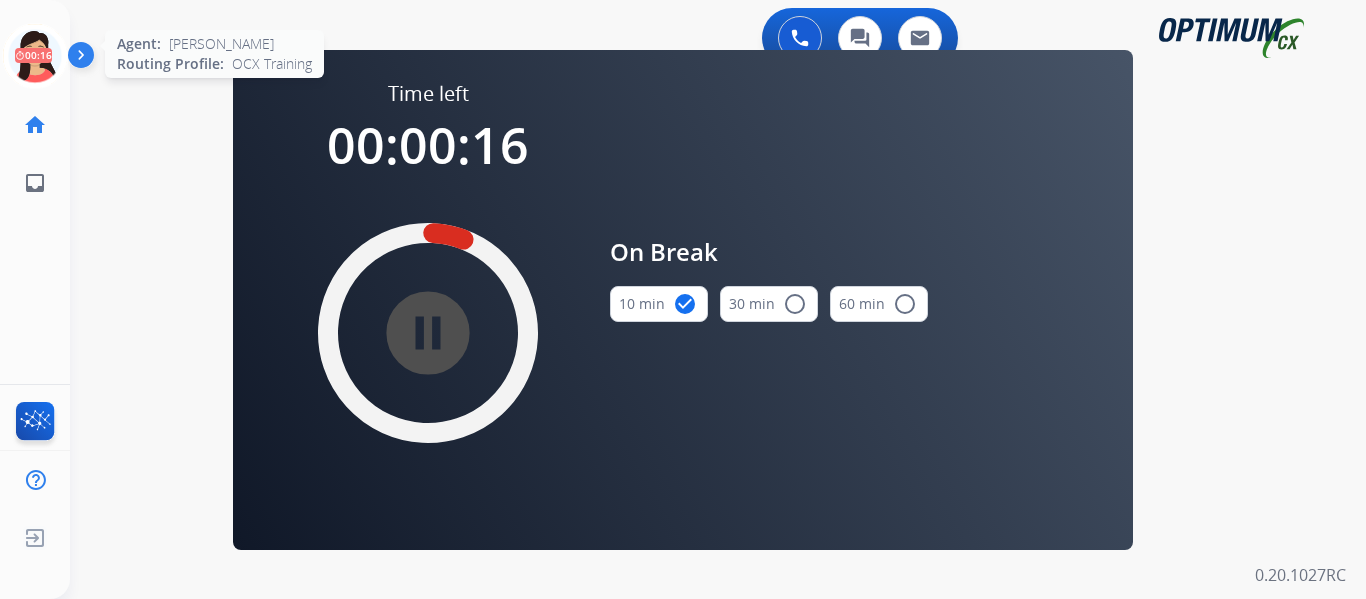 click 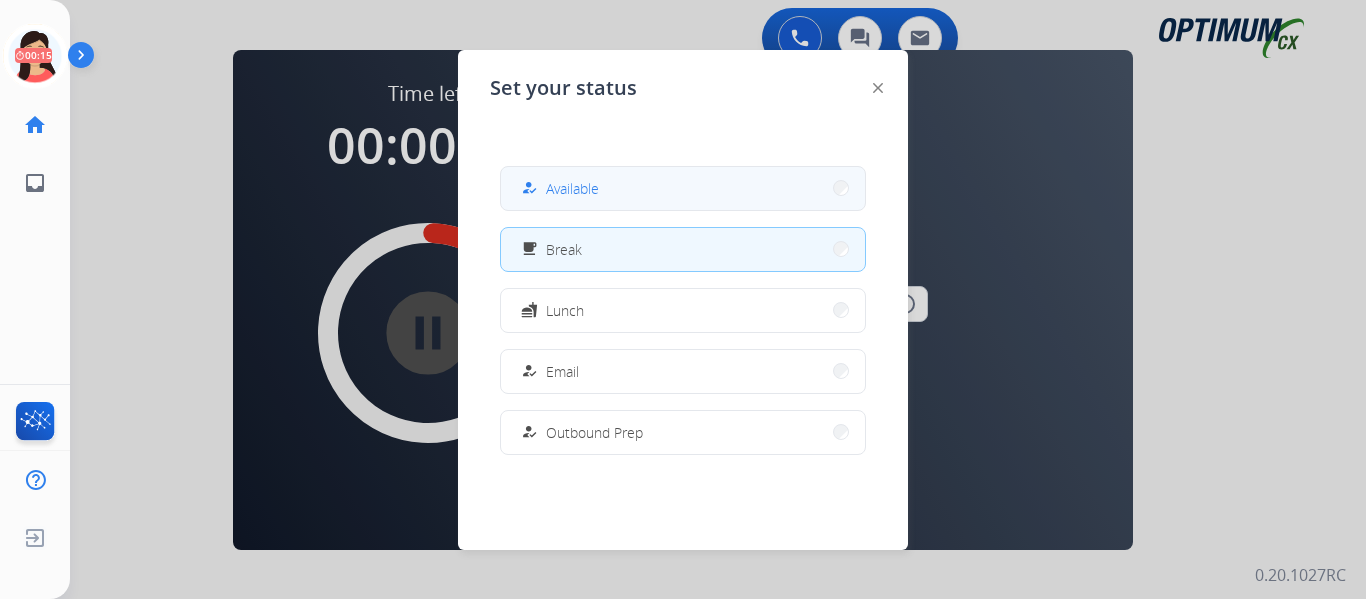 click on "how_to_reg Available" at bounding box center [683, 188] 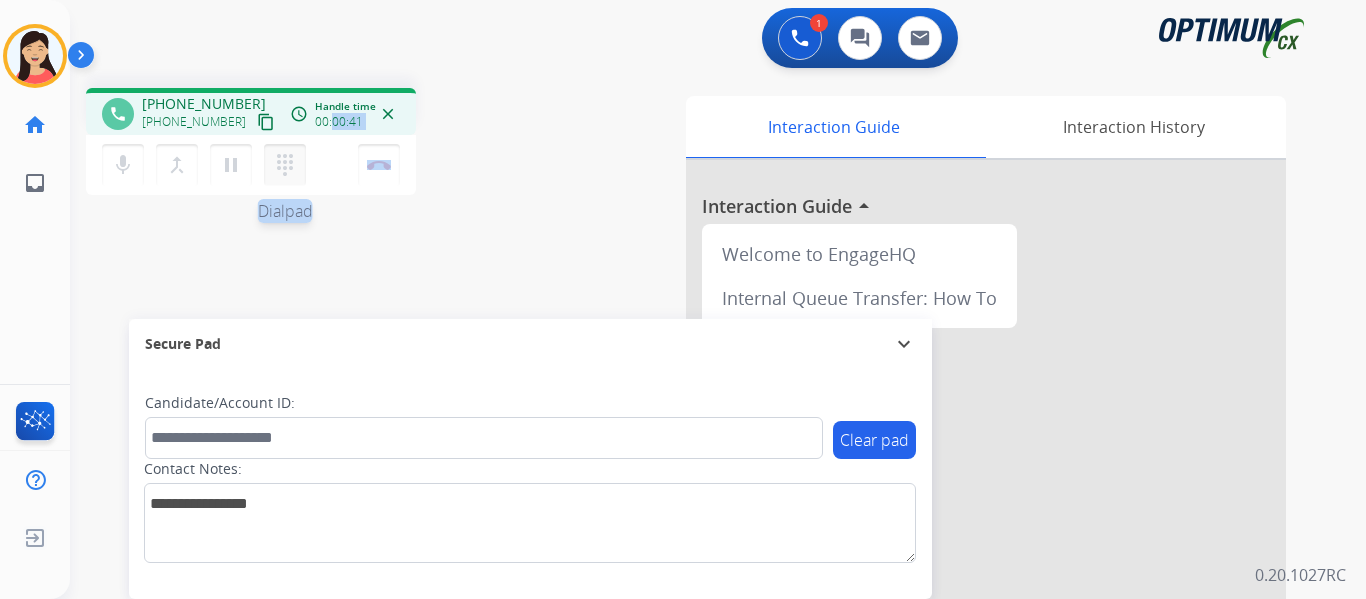 drag, startPoint x: 334, startPoint y: 126, endPoint x: 276, endPoint y: 163, distance: 68.7968 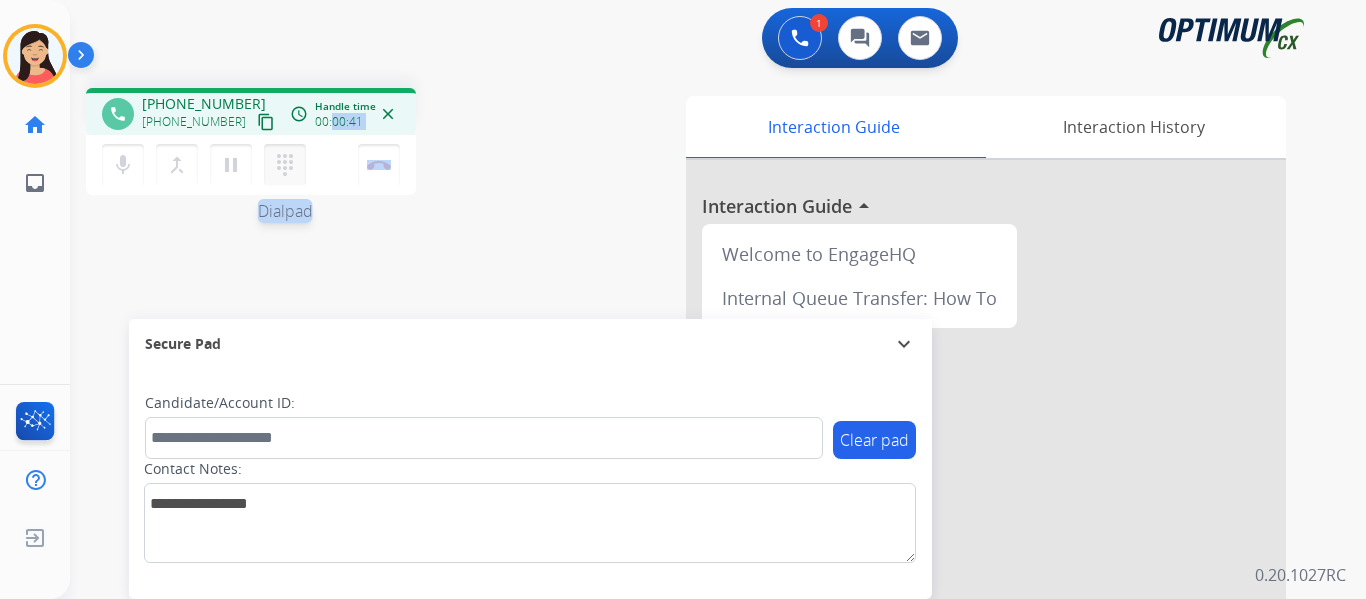 click on "phone [PHONE_NUMBER] [PHONE_NUMBER] content_copy access_time Call metrics Queue   00:10 Hold   00:00 Talk   00:32 Total   00:41 Handle time 00:00:41 close mic Mute merge_type Bridge pause Hold dialpad Dialpad Disconnect" at bounding box center [251, 144] 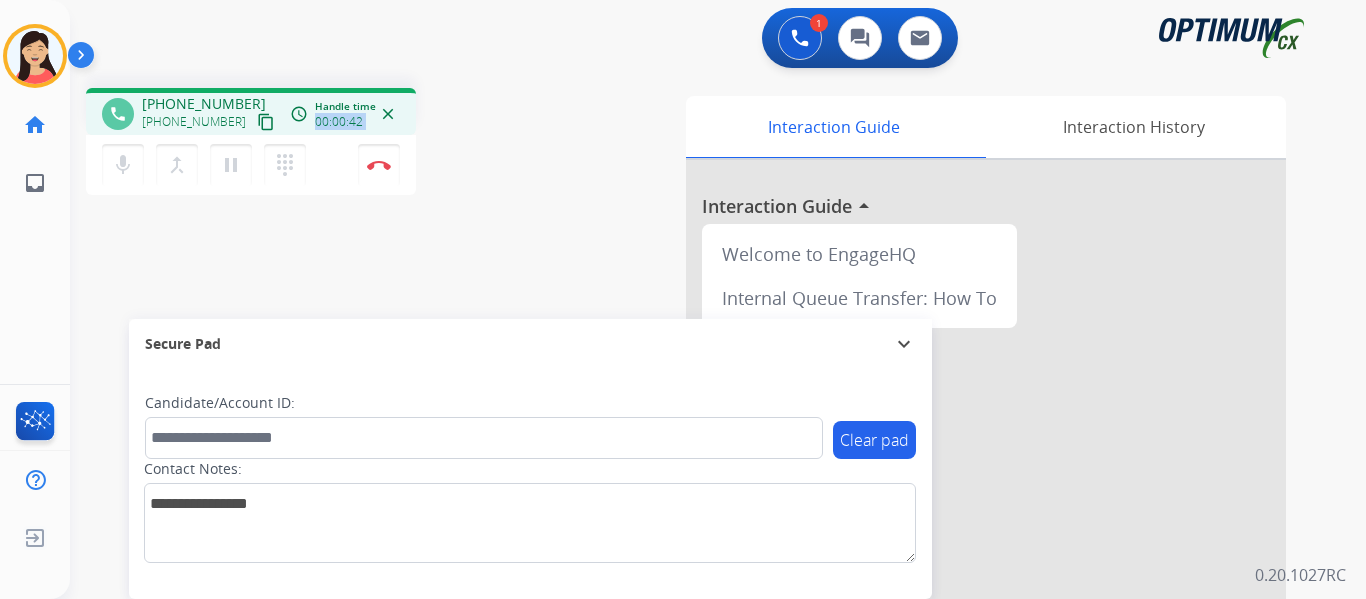 click on "content_copy" at bounding box center (266, 122) 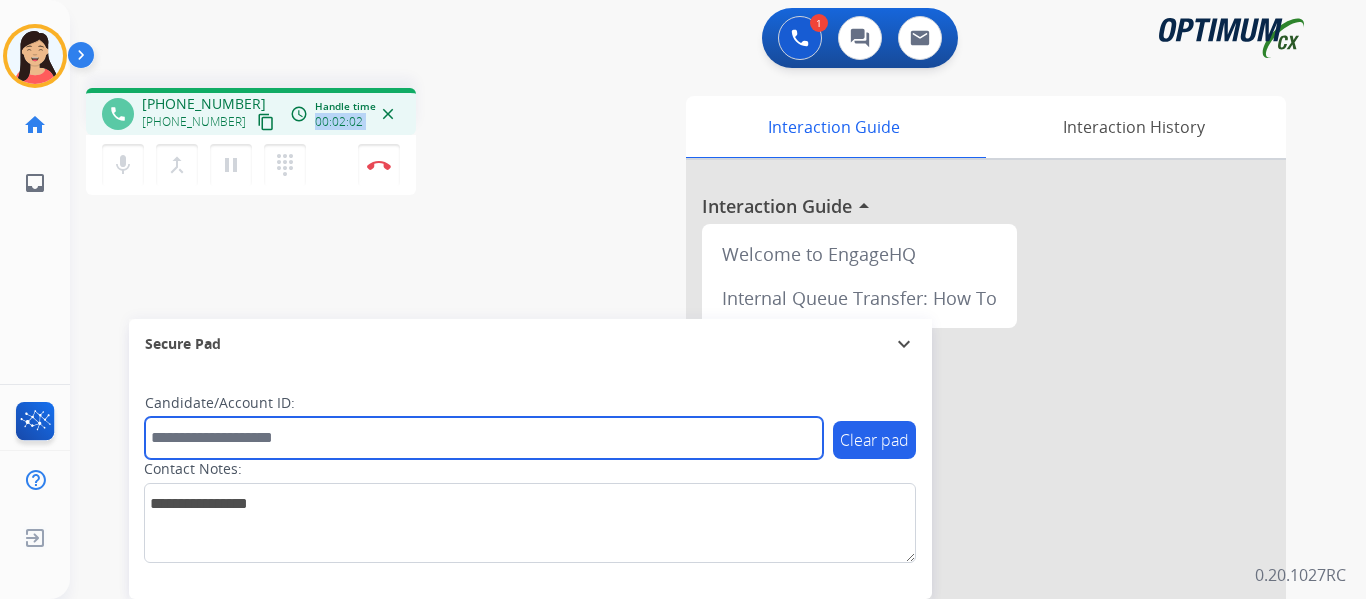 click at bounding box center [484, 438] 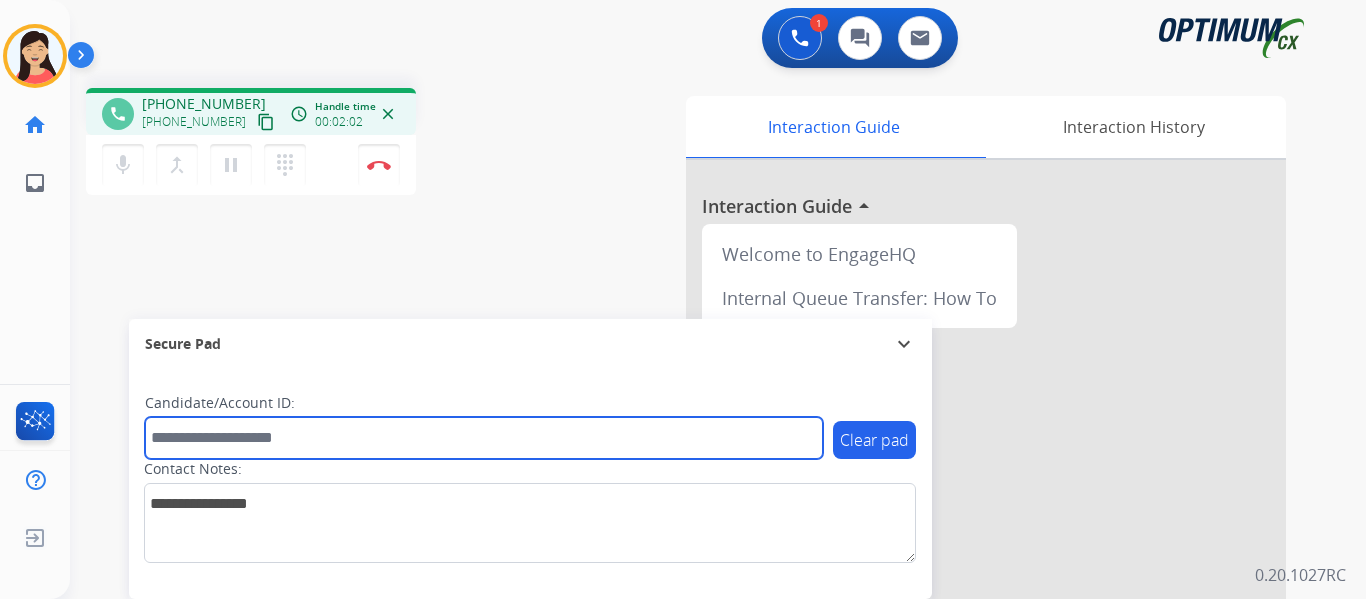 paste on "*******" 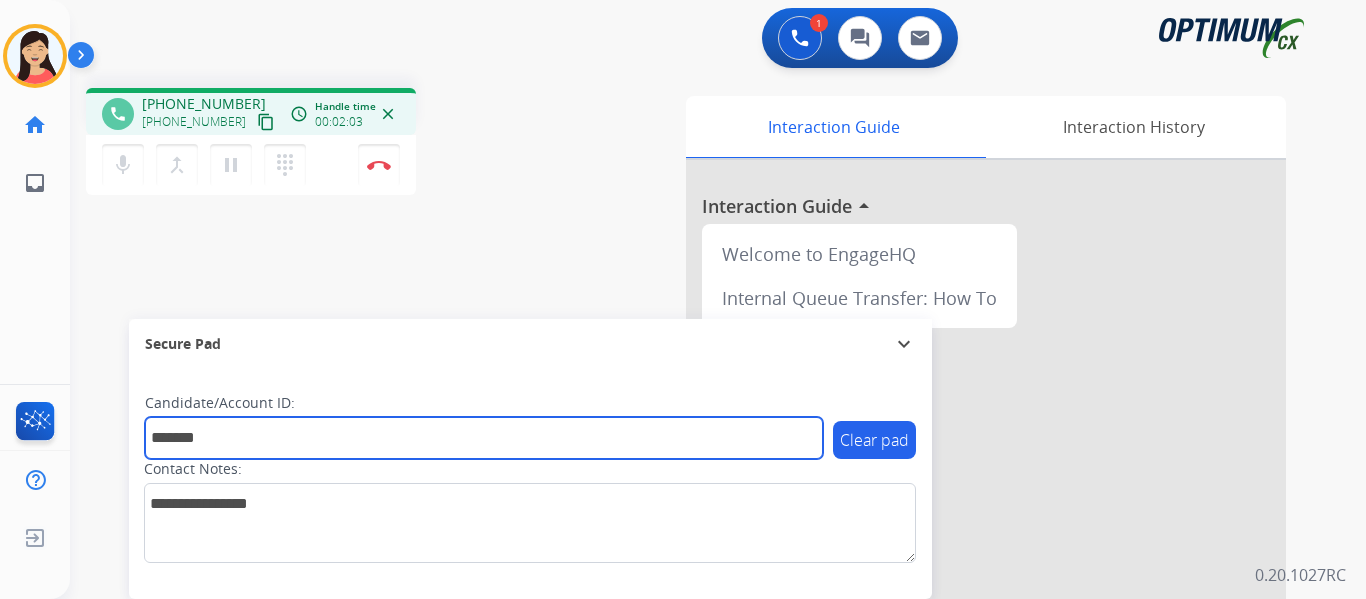 type on "*******" 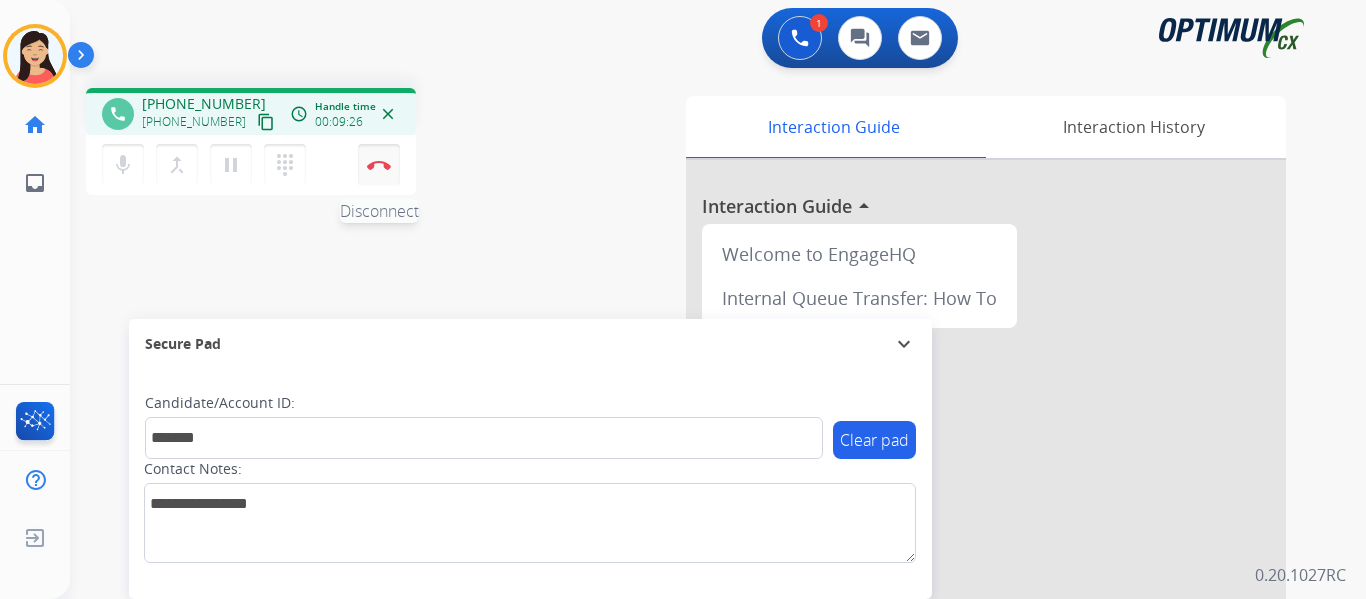 click at bounding box center [379, 165] 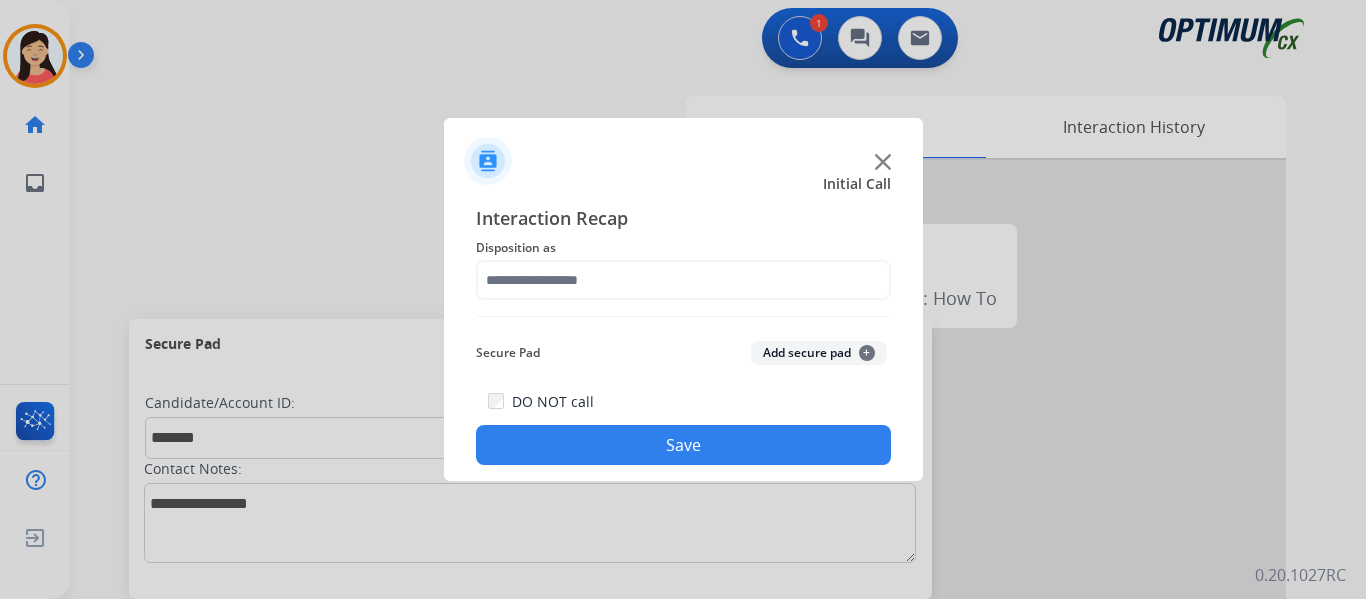 click on "Add secure pad  +" 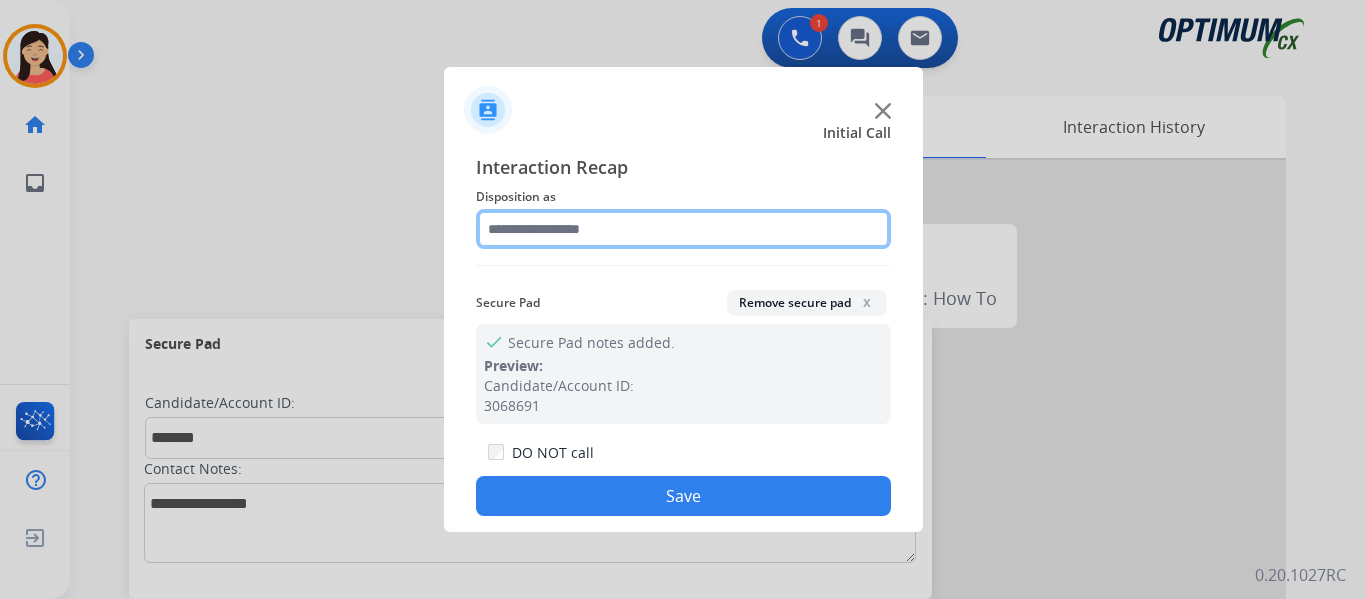 click 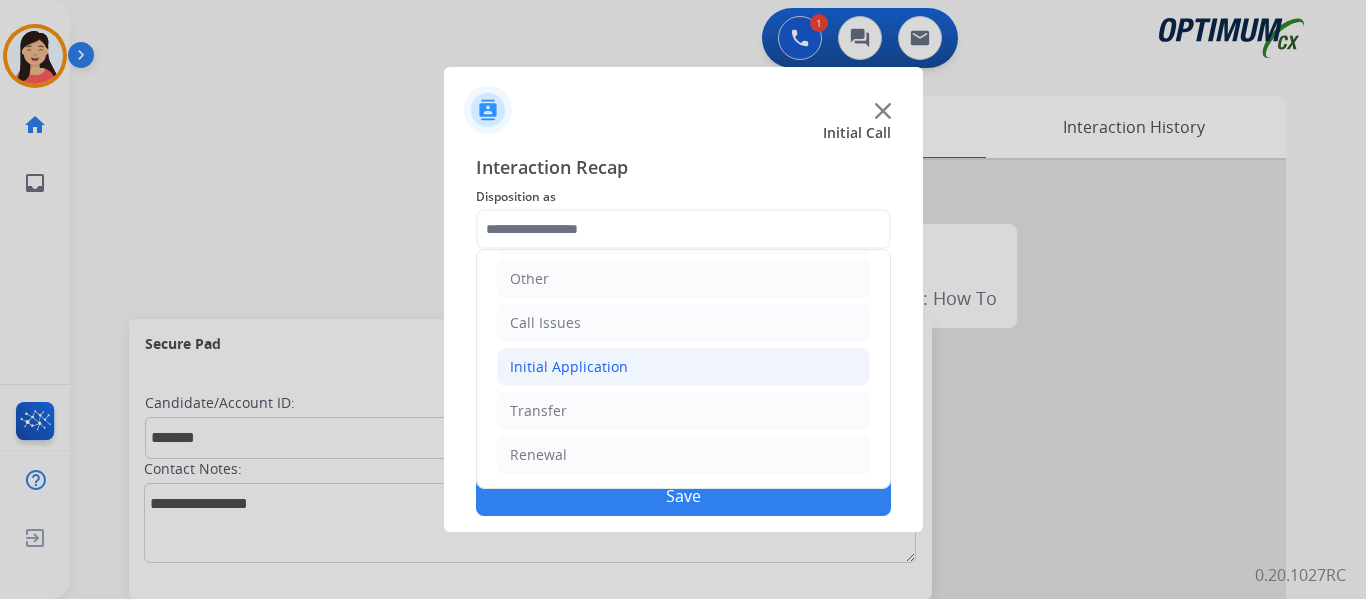 click on "Initial Application" 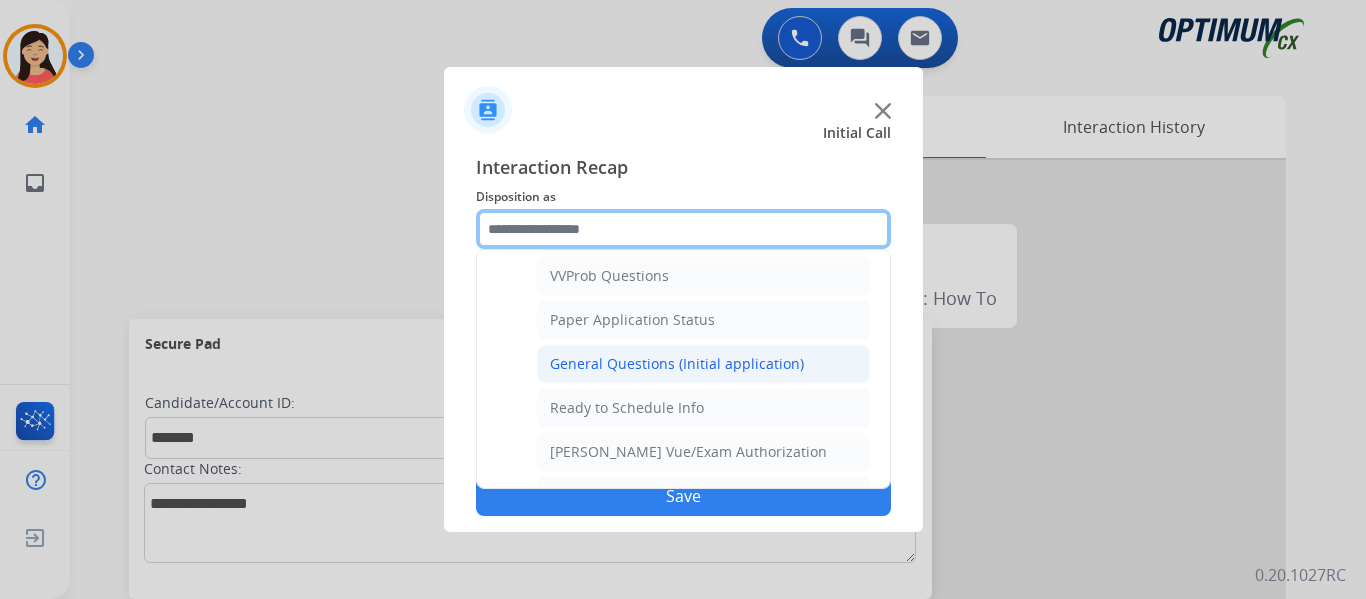 scroll, scrollTop: 1036, scrollLeft: 0, axis: vertical 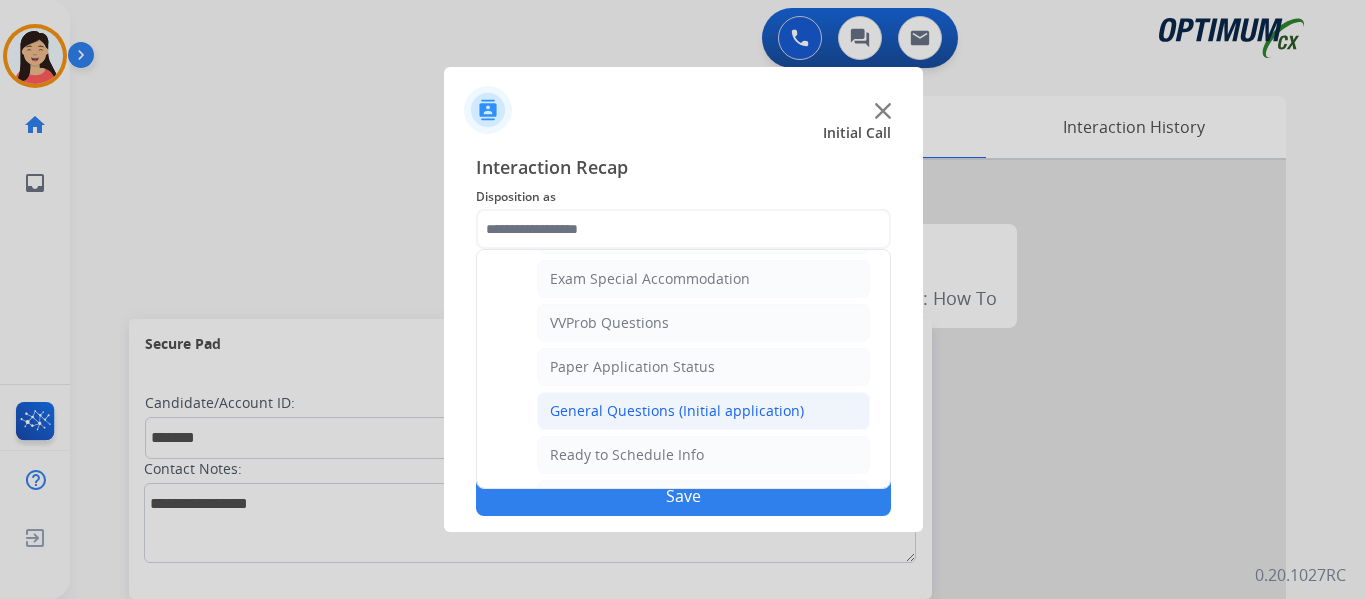 click on "General Questions (Initial application)" 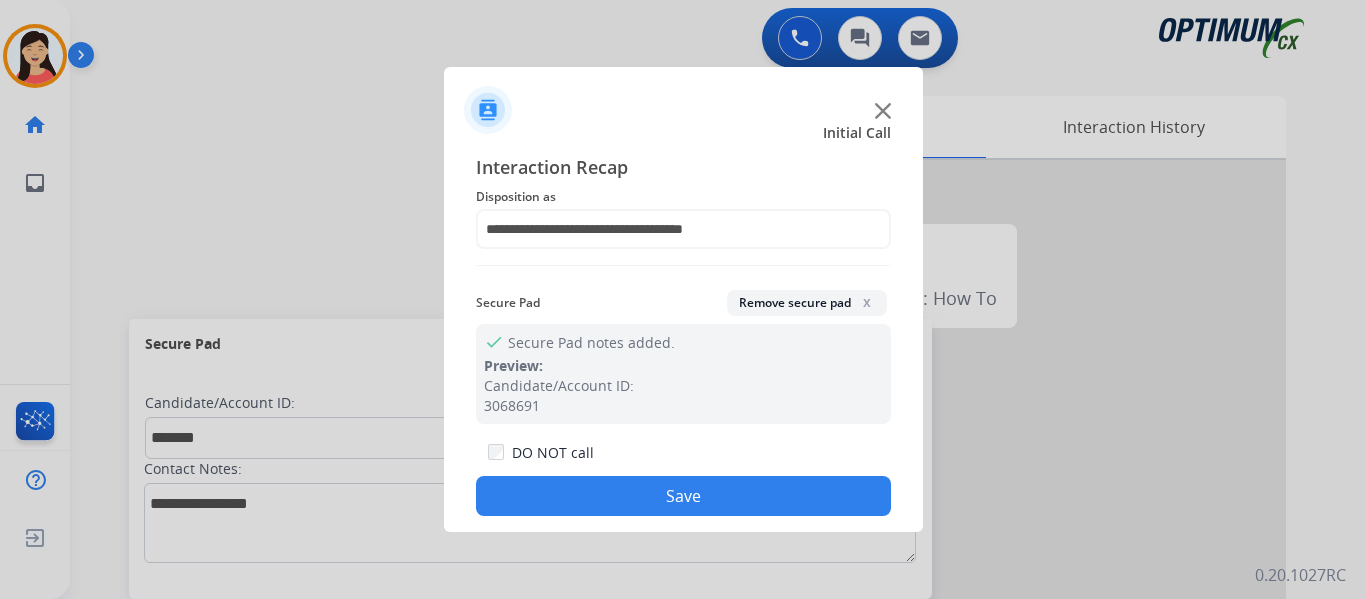click on "Save" 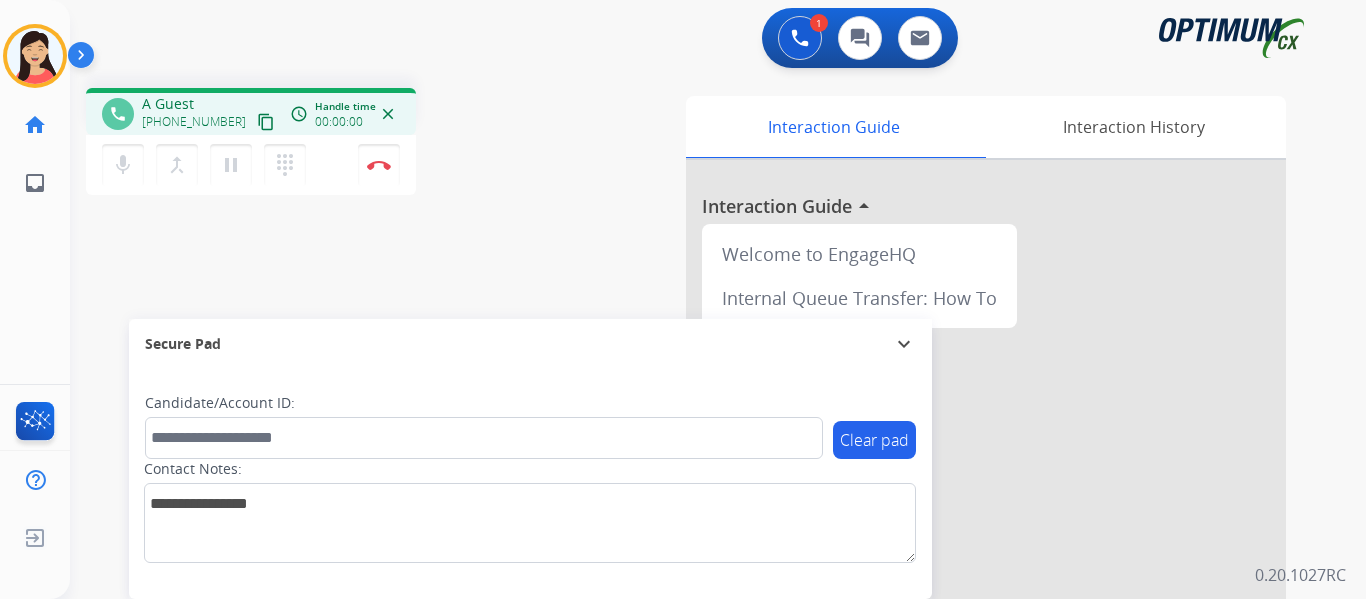click on "phone A Guest [PHONE_NUMBER] content_copy access_time Call metrics Queue   00:08 Hold   00:00 Talk   00:00:00 Total   00:00:00 Handle time 00:00:00 close mic Mute merge_type Bridge pause Hold dialpad Dialpad Disconnect swap_horiz Break voice bridge close_fullscreen Connect 3-Way Call merge_type Separate 3-Way Call  Interaction Guide   Interaction History  Interaction Guide arrow_drop_up  Welcome to EngageHQ   Internal Queue Transfer: How To  Secure Pad expand_more Clear pad Candidate/Account ID: Contact Notes:" at bounding box center [694, 489] 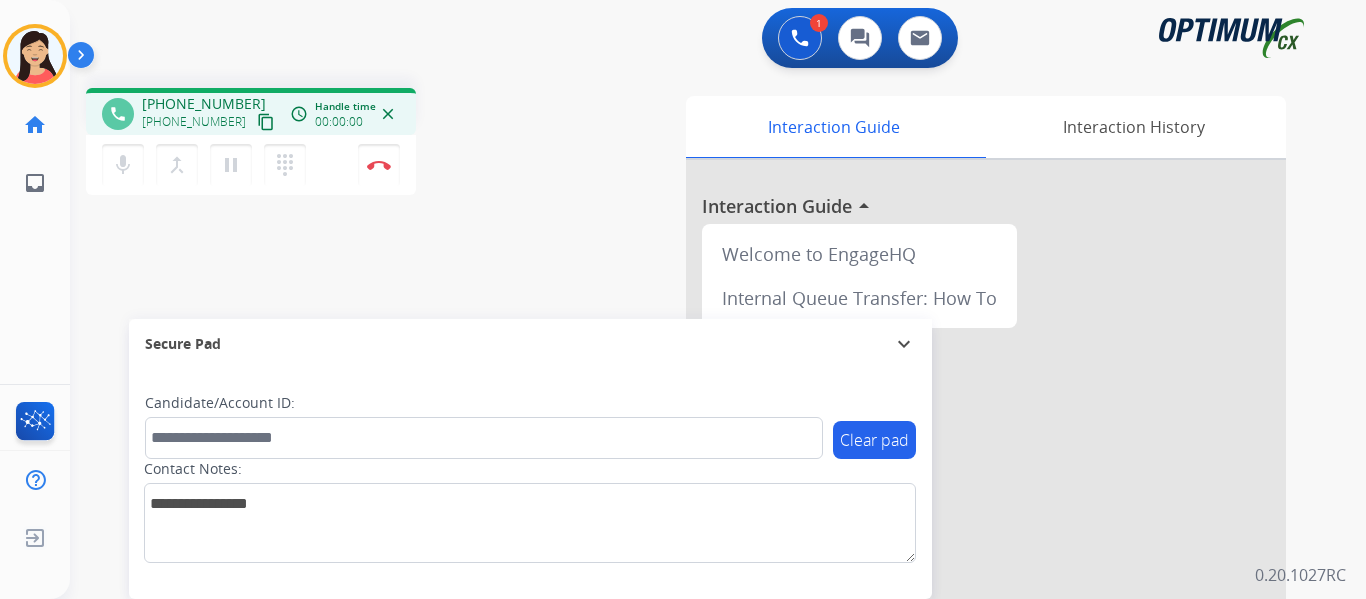 click on "content_copy" at bounding box center [266, 122] 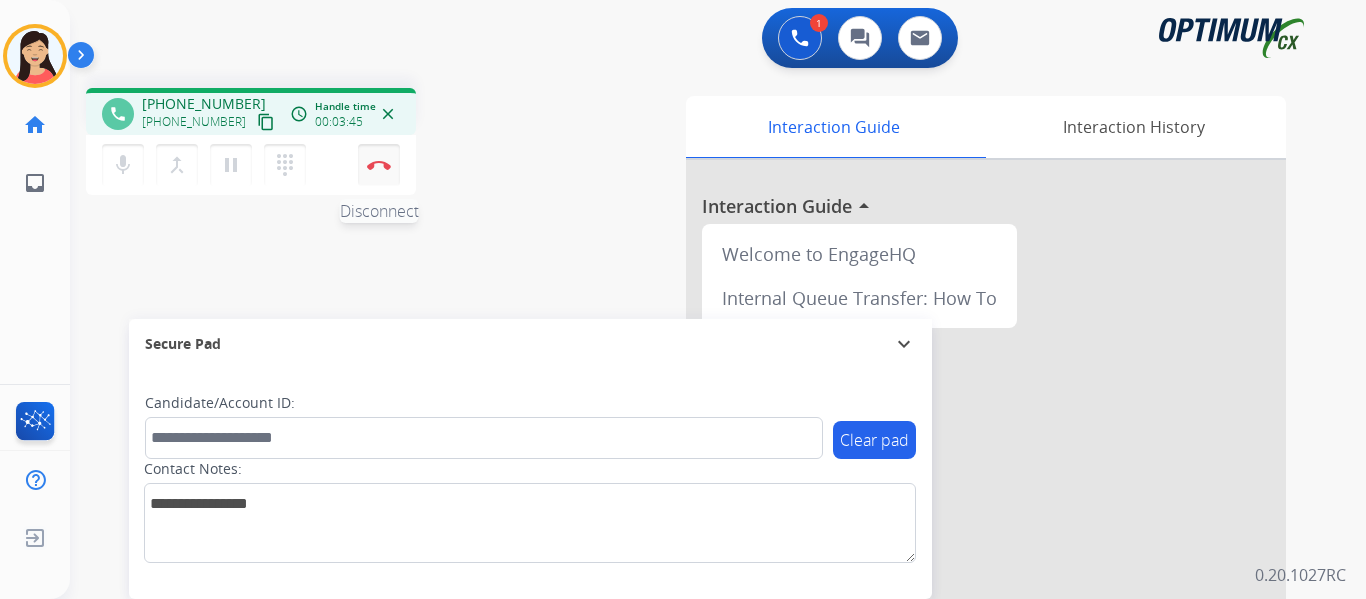 click at bounding box center [379, 165] 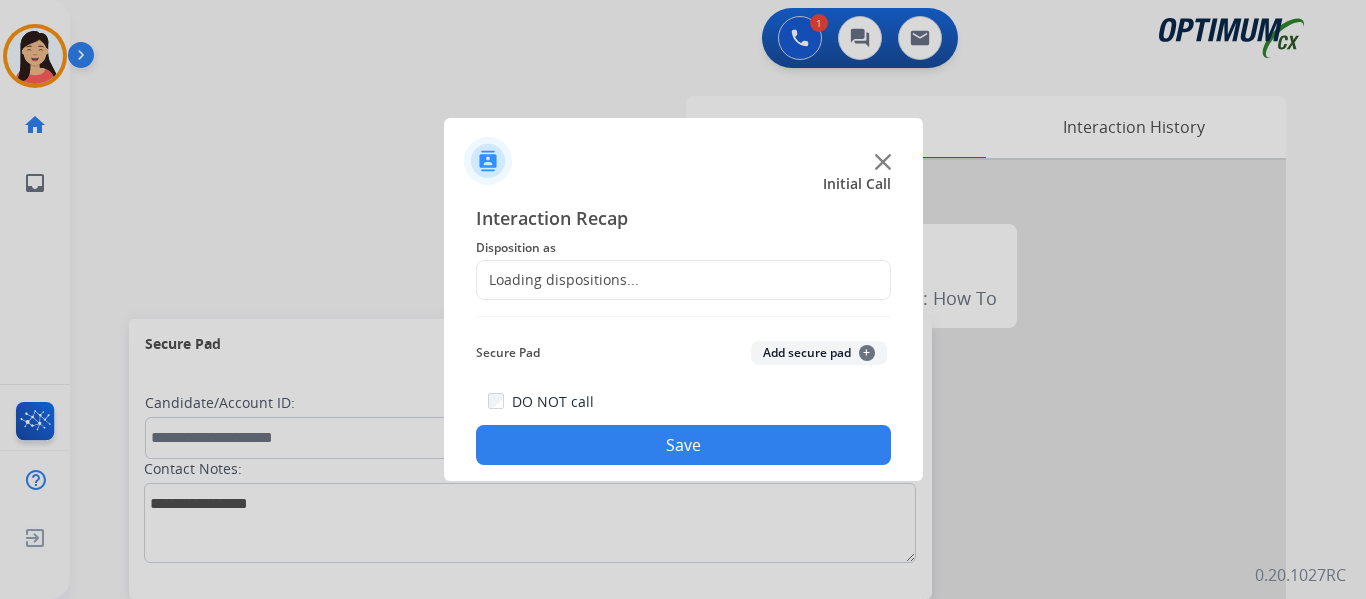 click on "Disposition as" 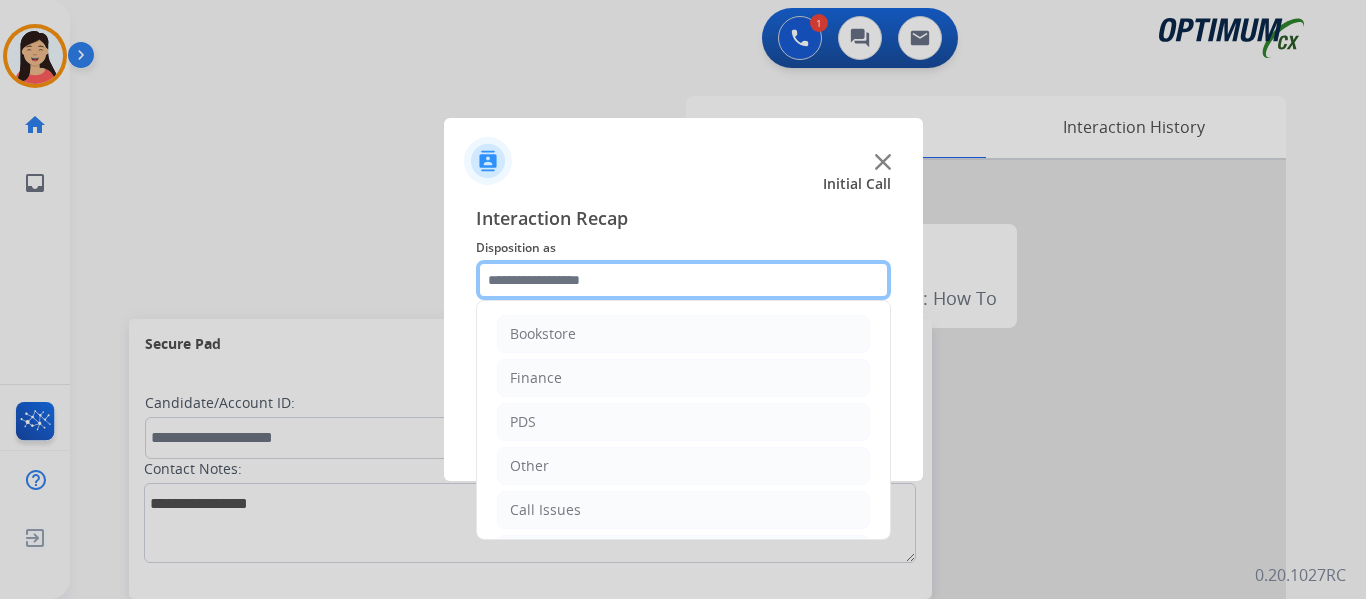 click 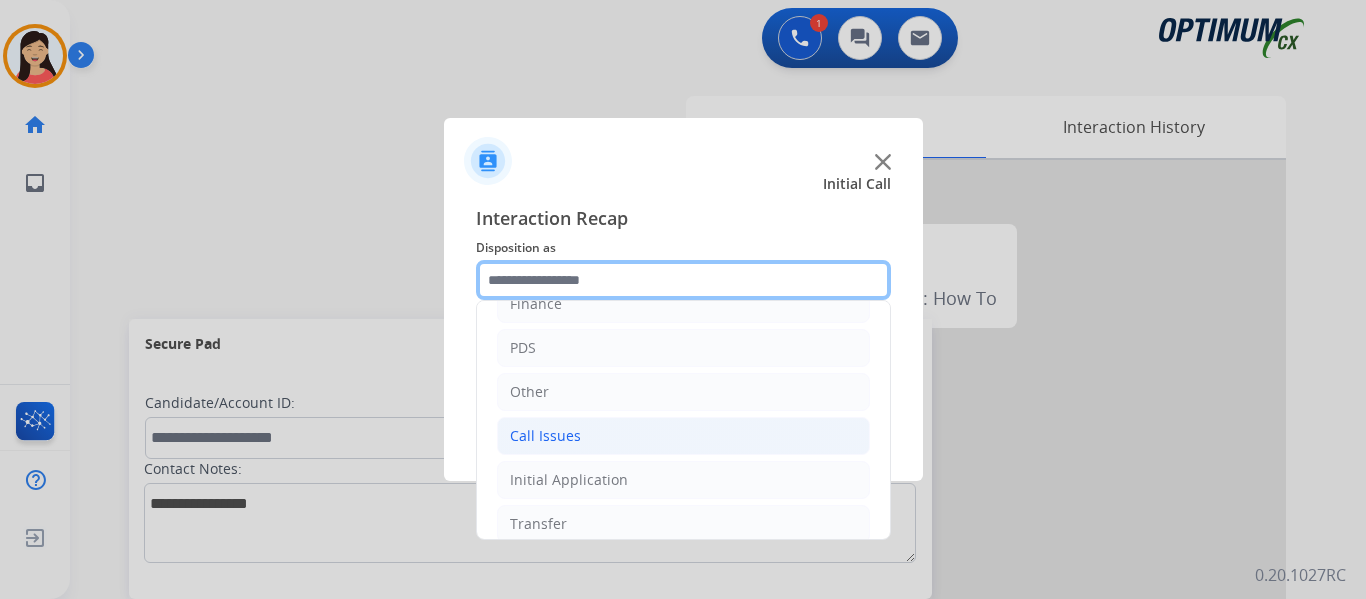 scroll, scrollTop: 136, scrollLeft: 0, axis: vertical 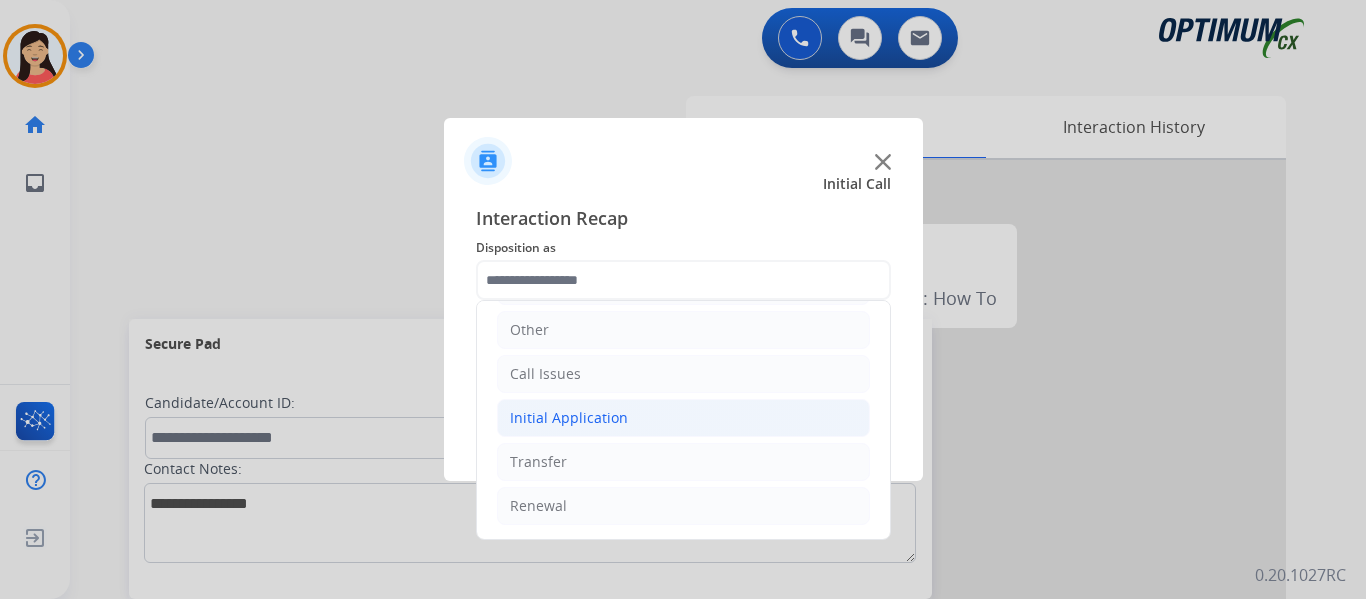 click on "Initial Application" 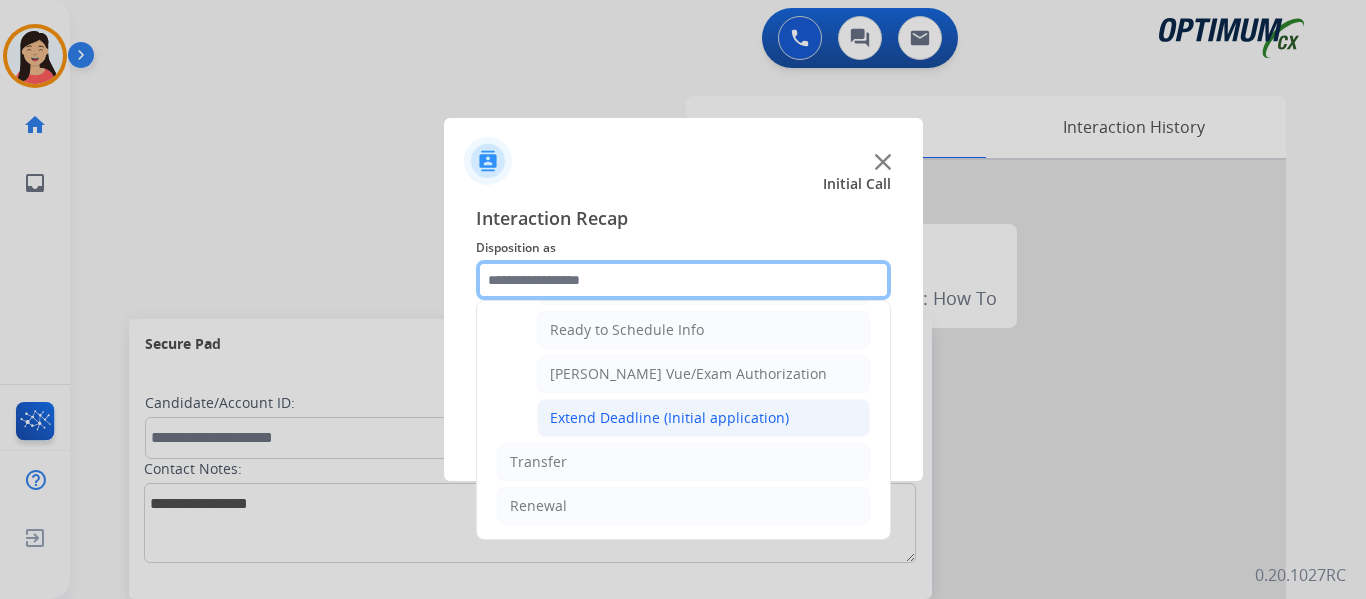 scroll, scrollTop: 1112, scrollLeft: 0, axis: vertical 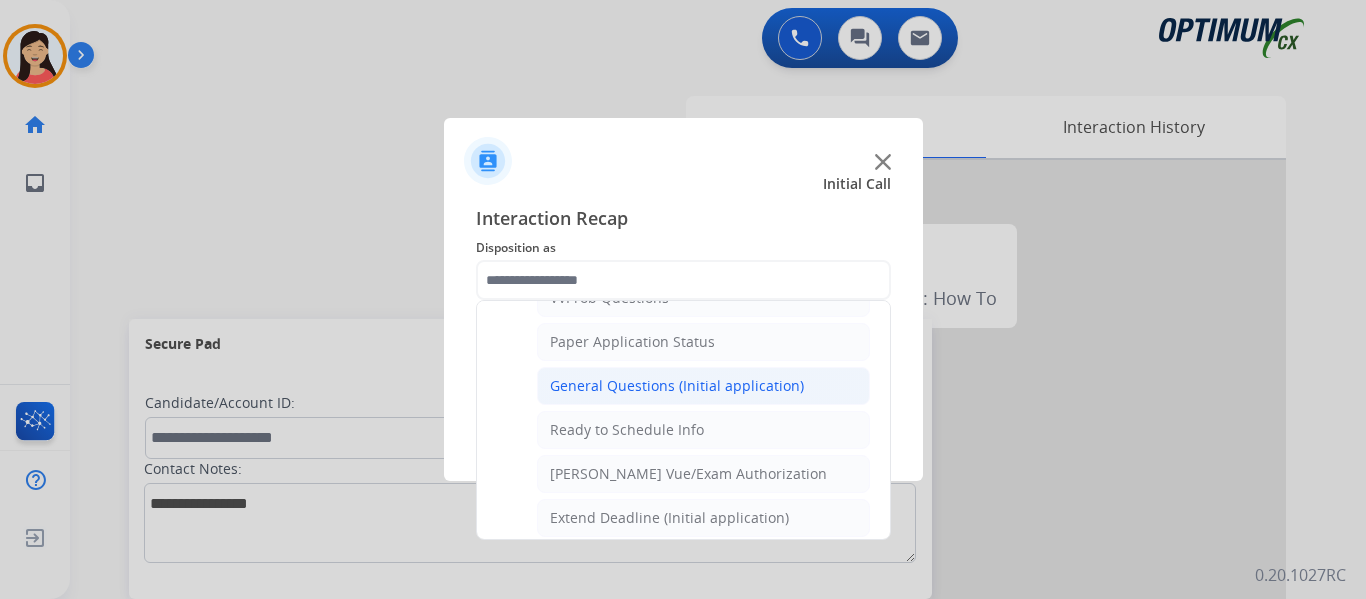 click on "General Questions (Initial application)" 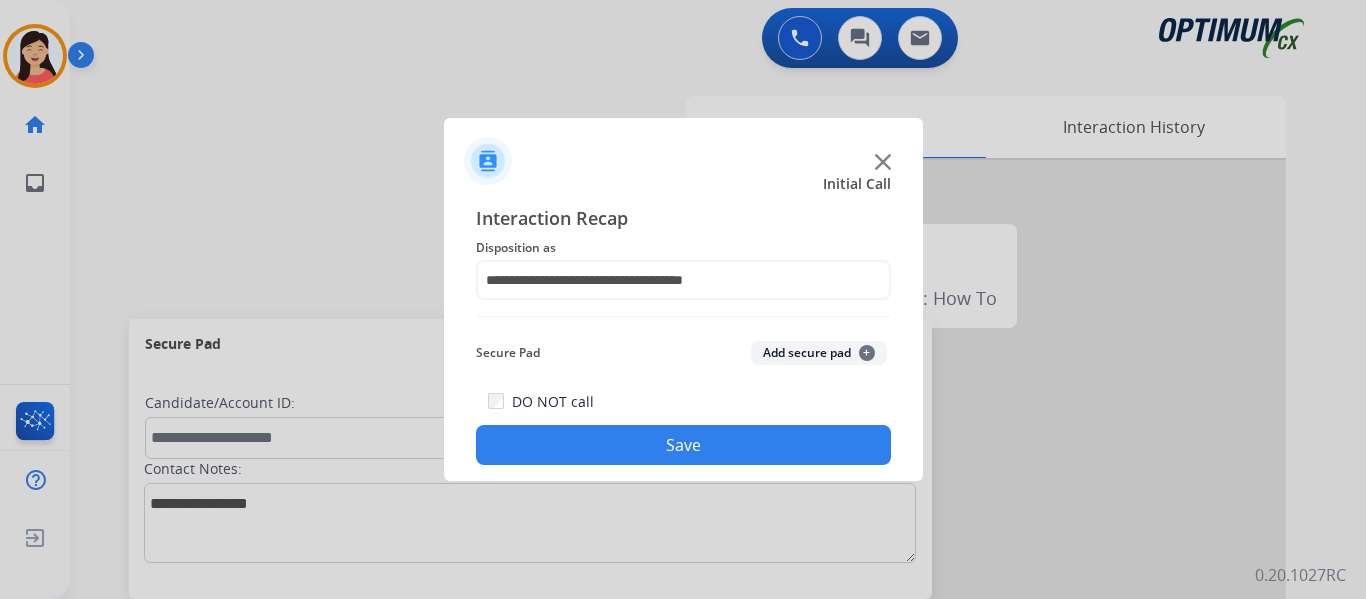 click on "Save" 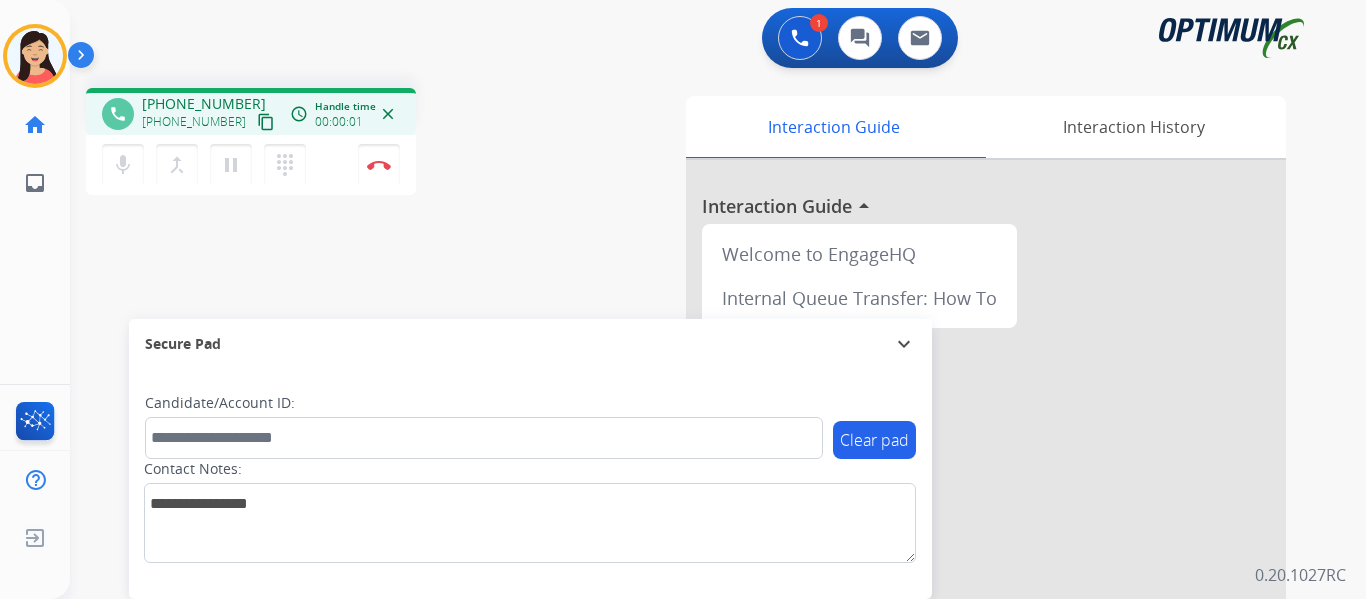 click on "content_copy" at bounding box center (266, 122) 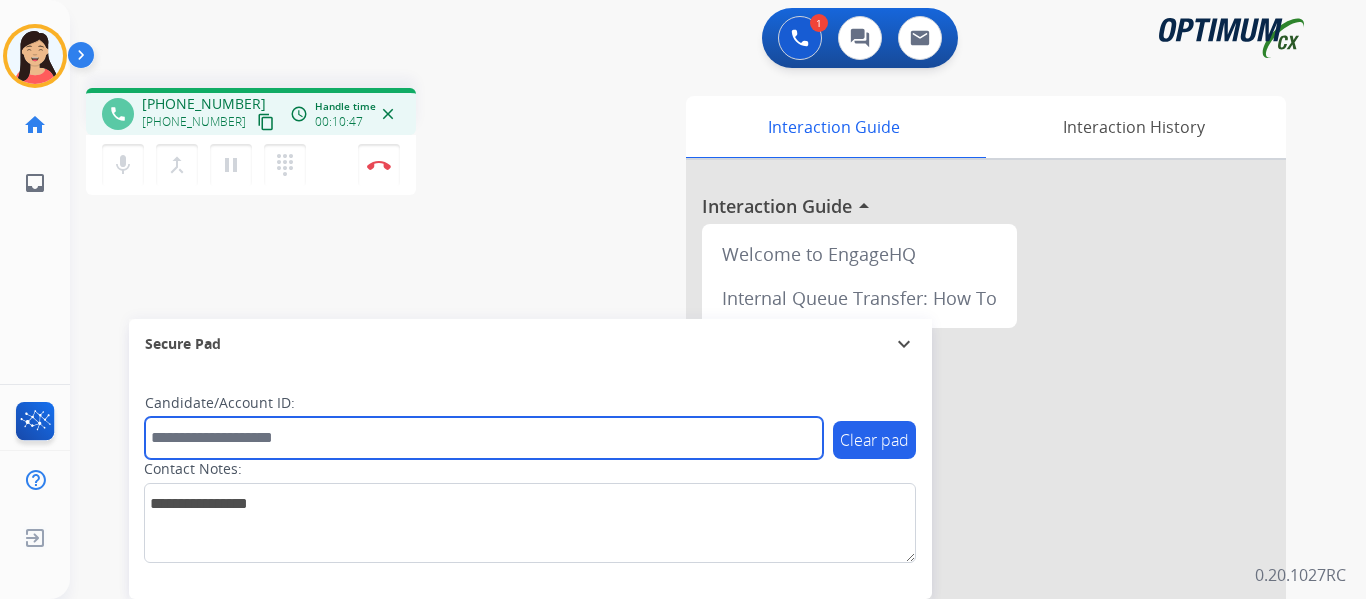 click at bounding box center (484, 438) 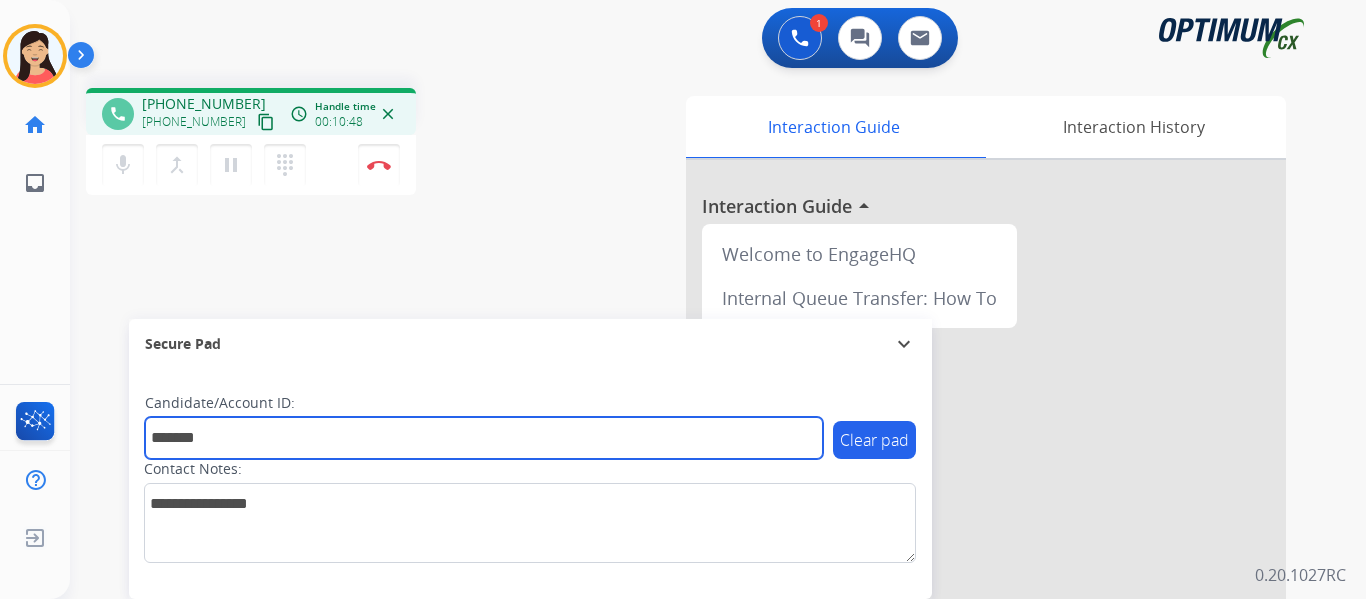 type on "*******" 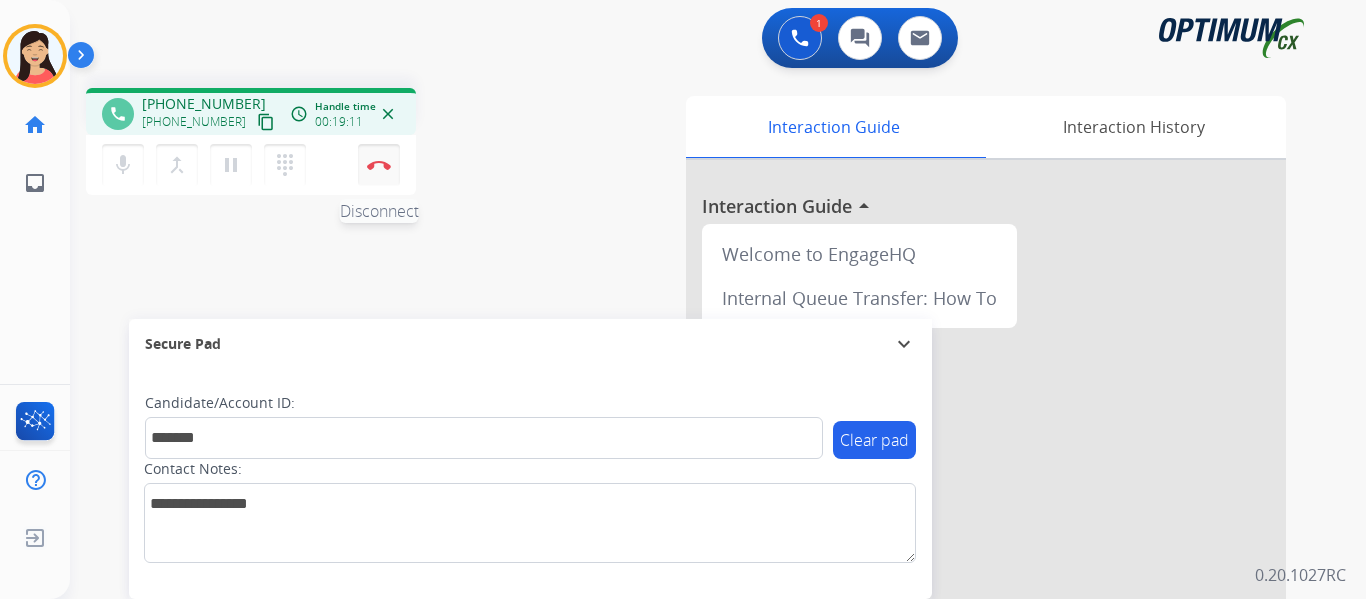 click on "Disconnect" at bounding box center [379, 165] 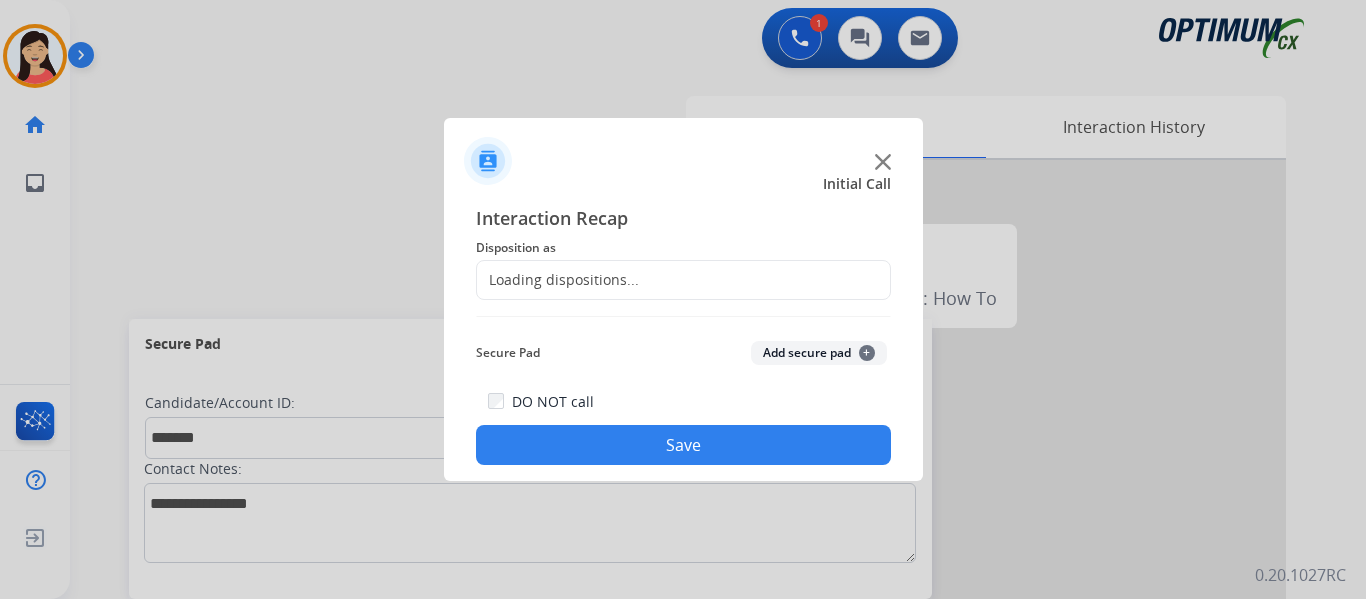 click on "Add secure pad  +" 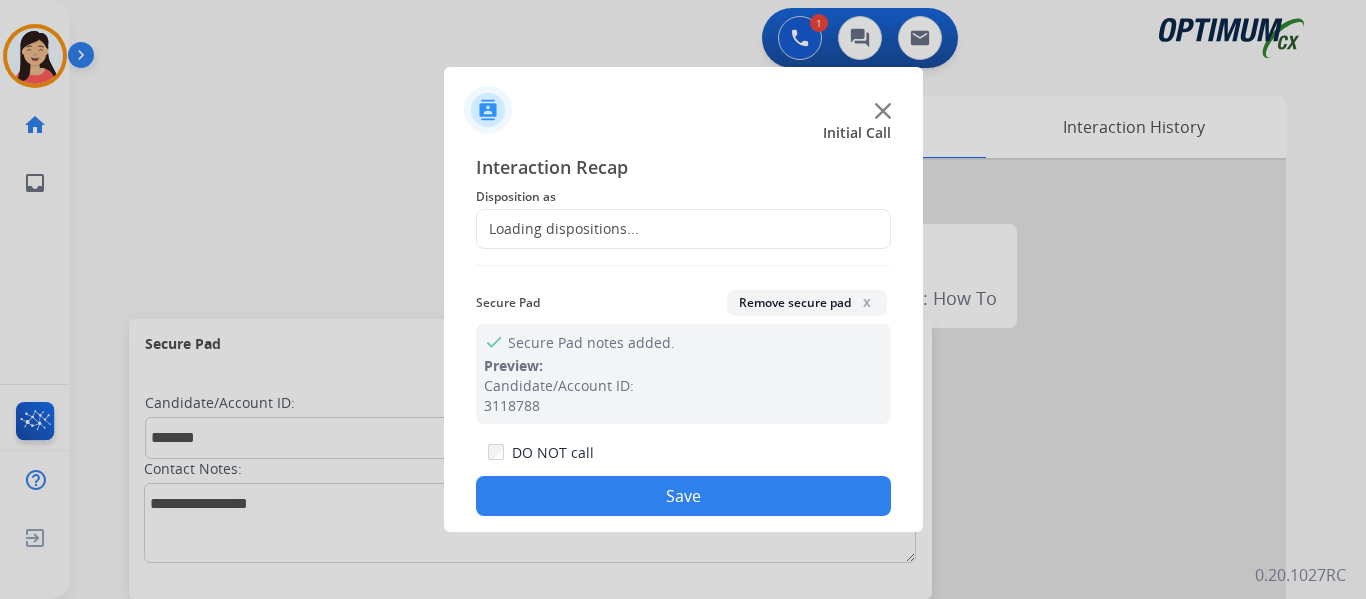 click on "Loading dispositions..." 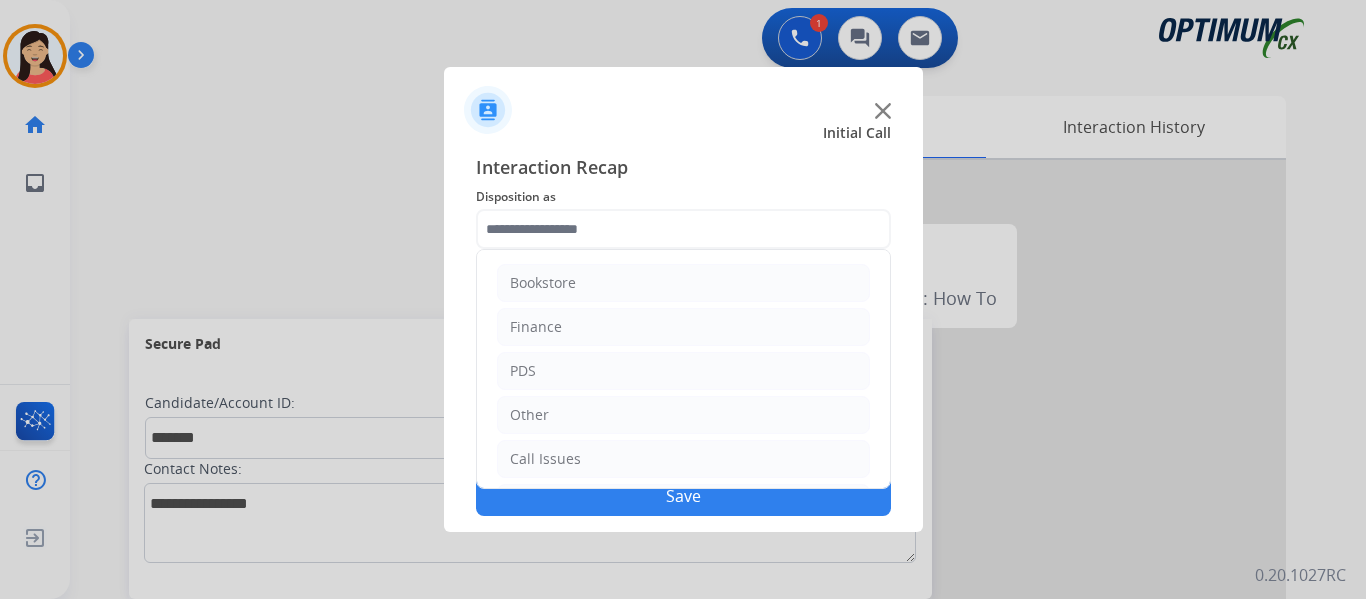 click 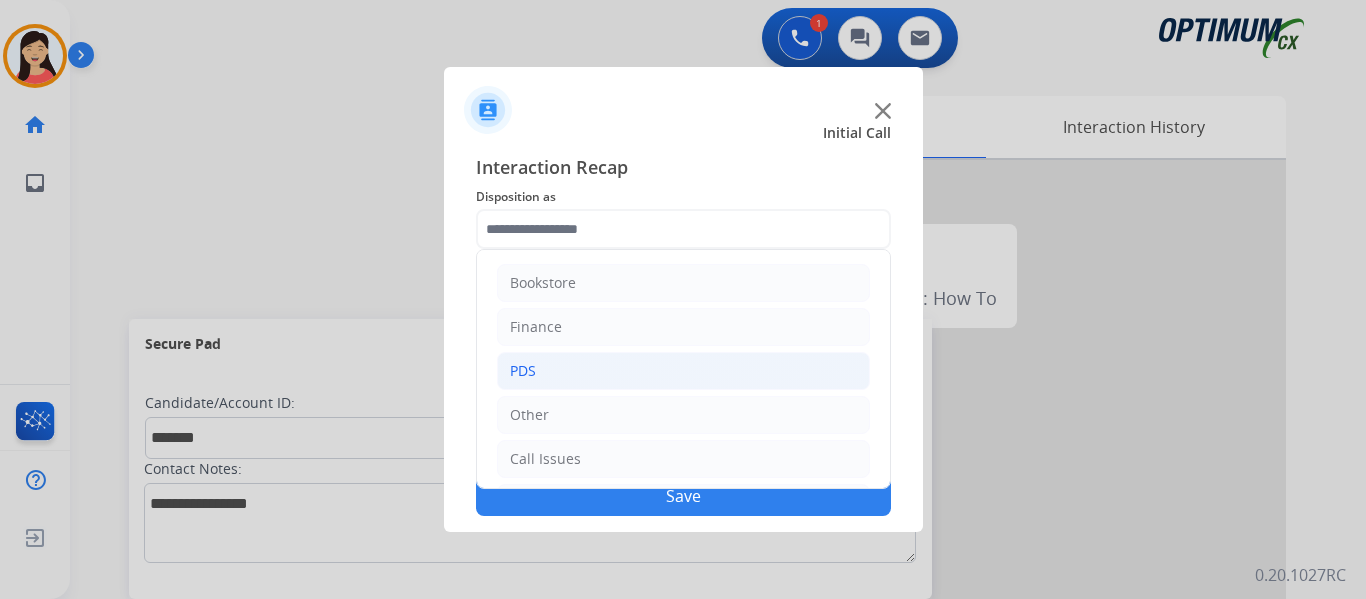 click on "PDS" 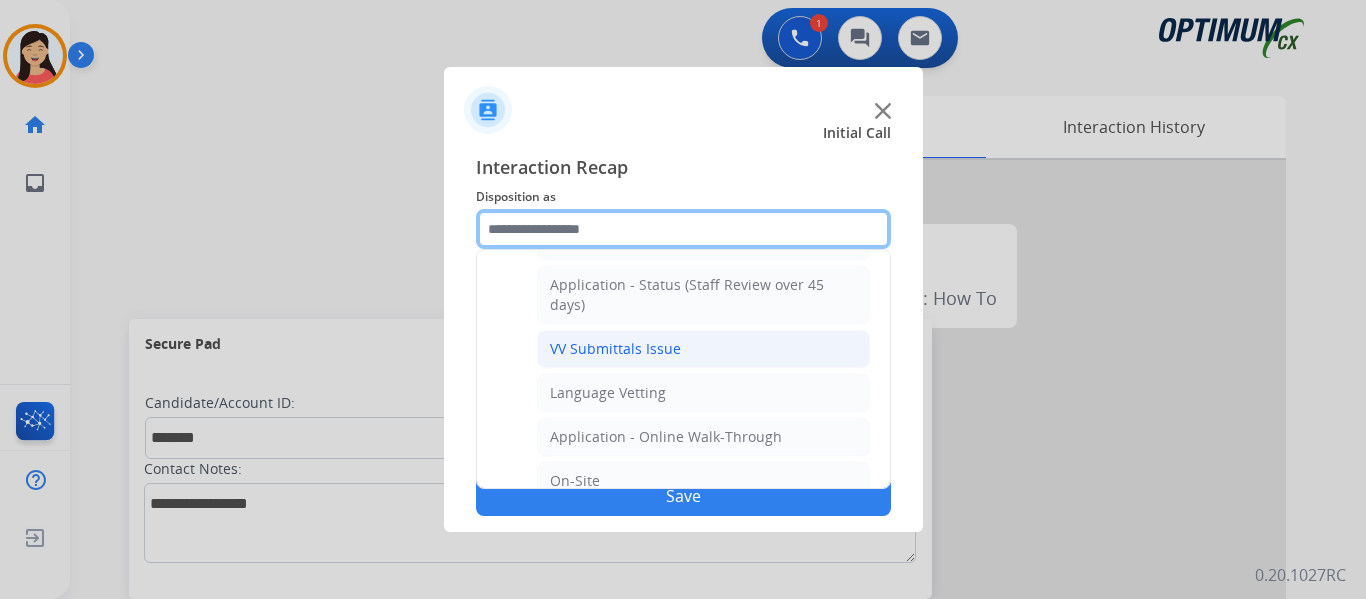 scroll, scrollTop: 400, scrollLeft: 0, axis: vertical 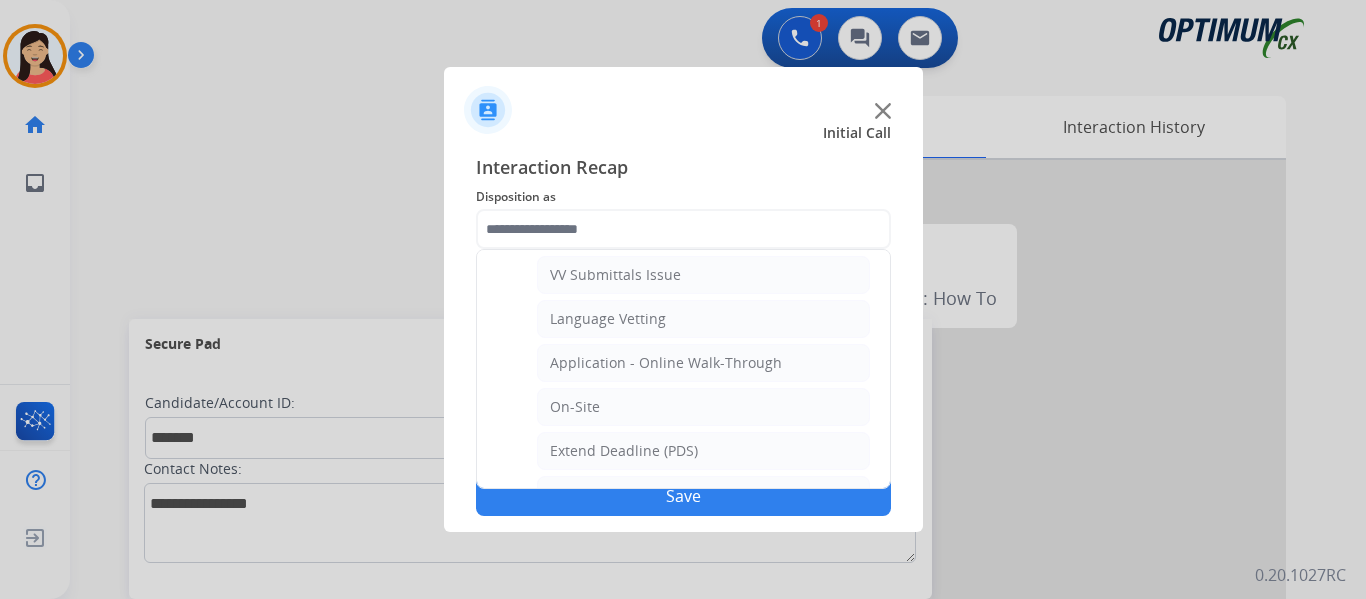 click on "Application - Online Walk-Through" 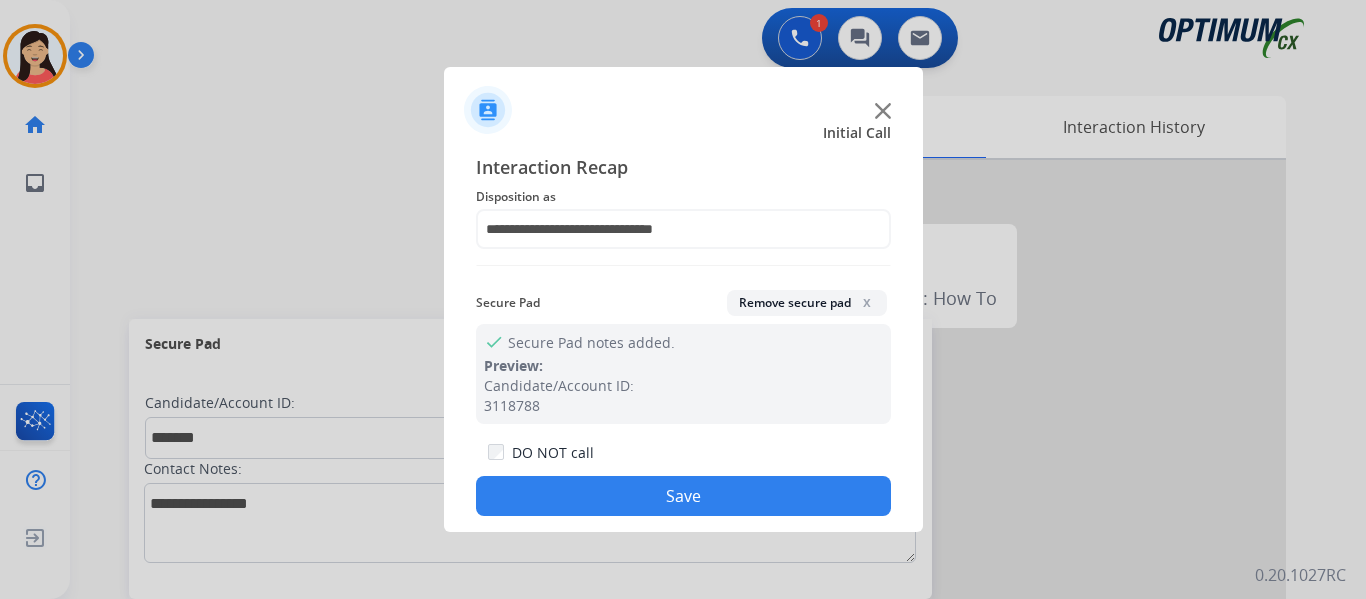 click on "Save" 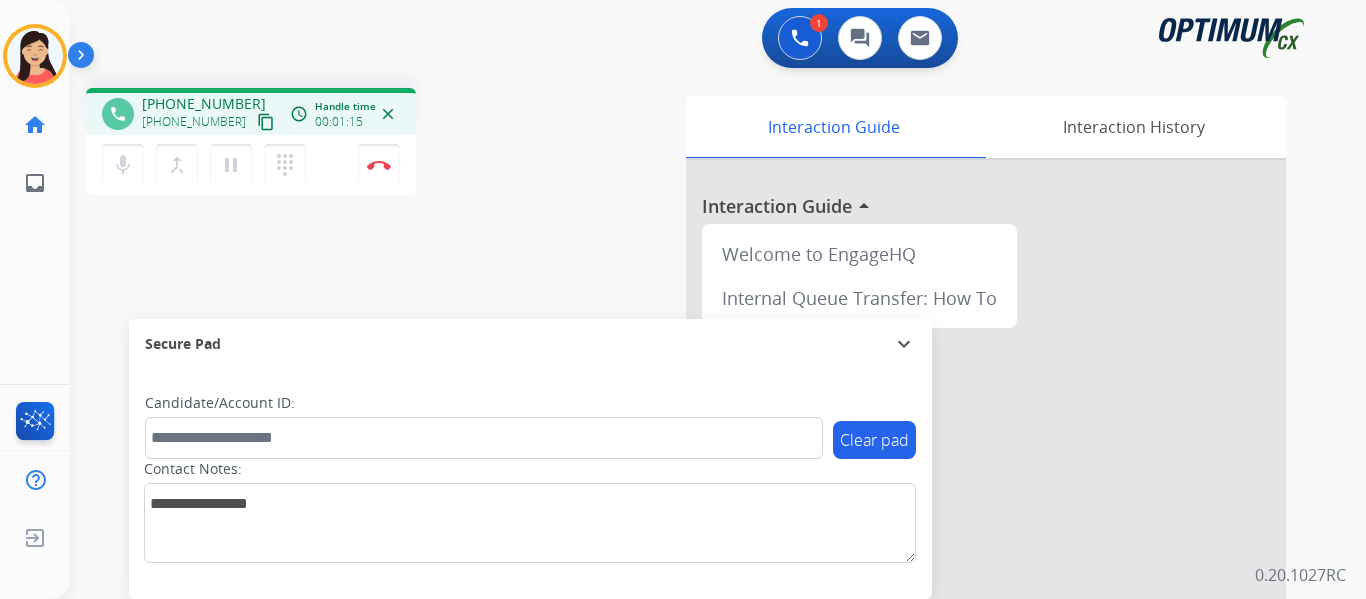click on "content_copy" at bounding box center [266, 122] 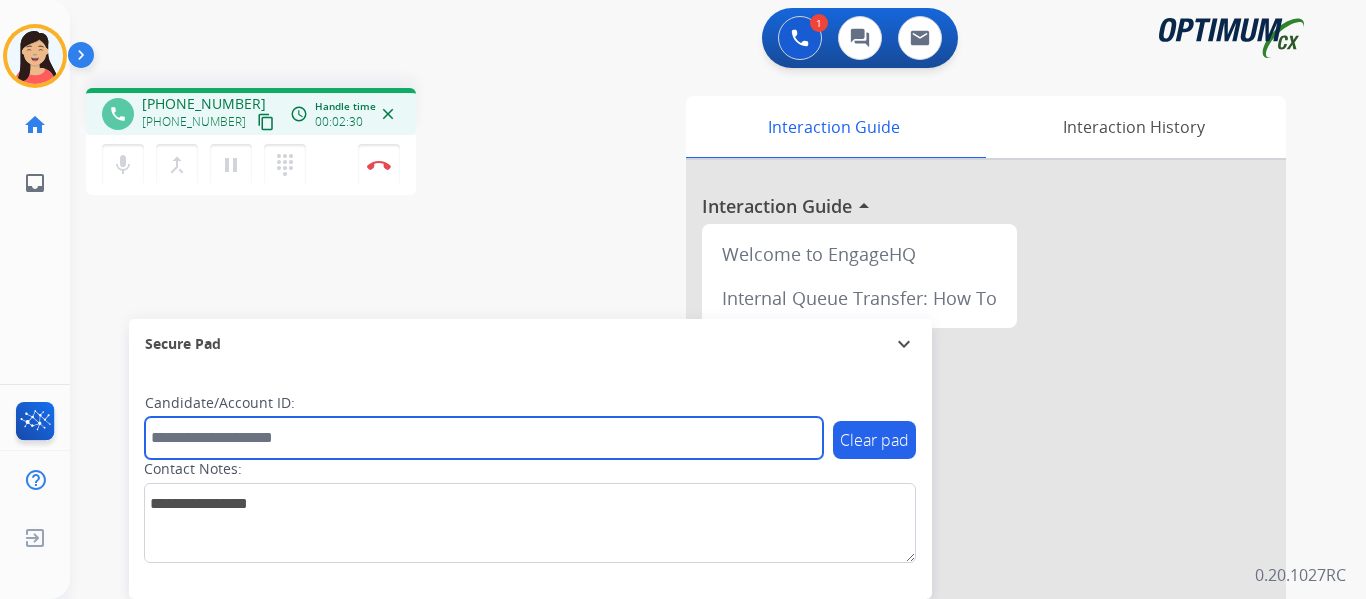 click at bounding box center (484, 438) 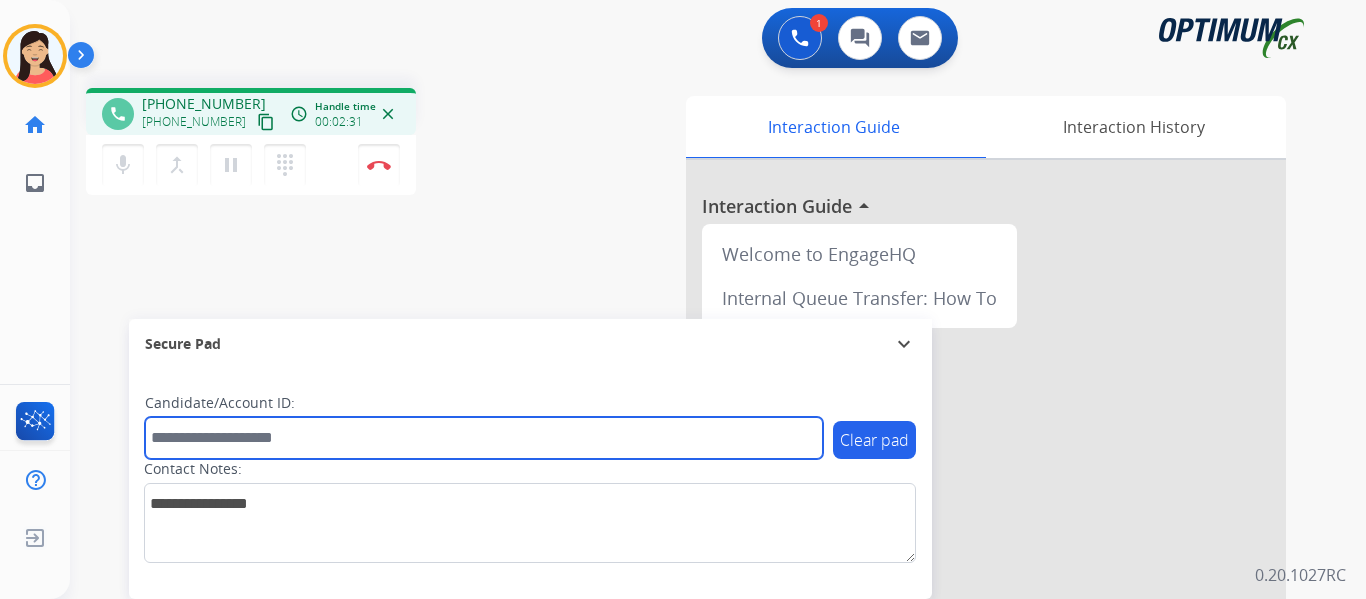 paste on "*******" 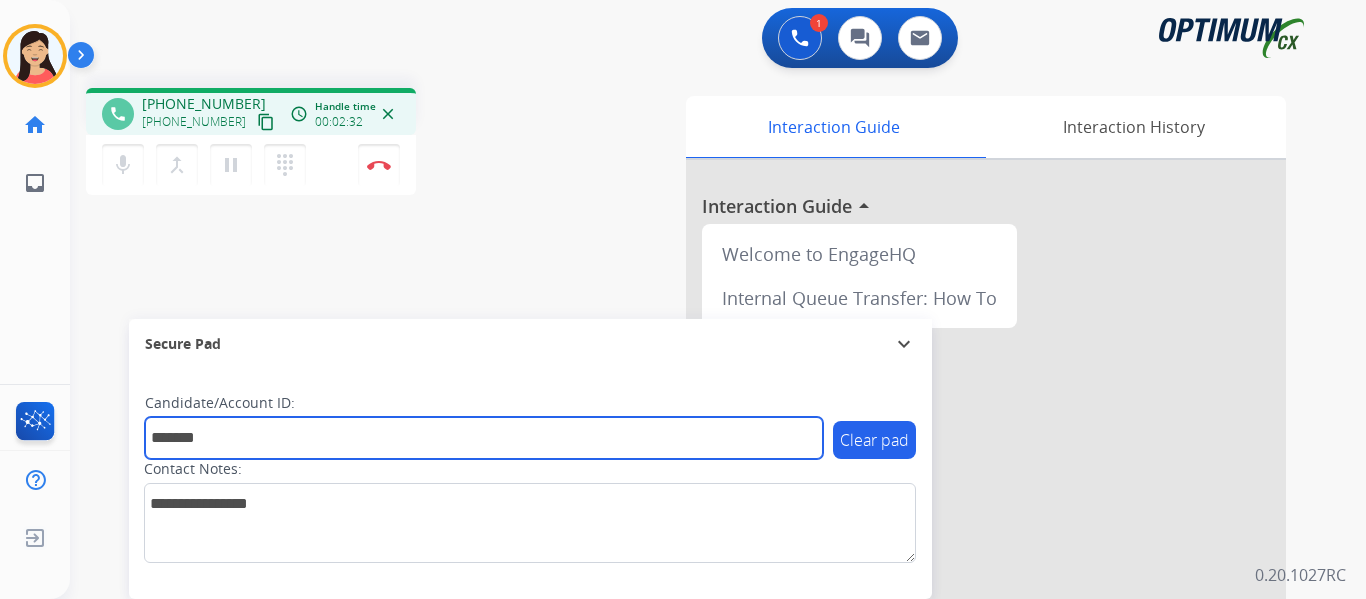 type on "*******" 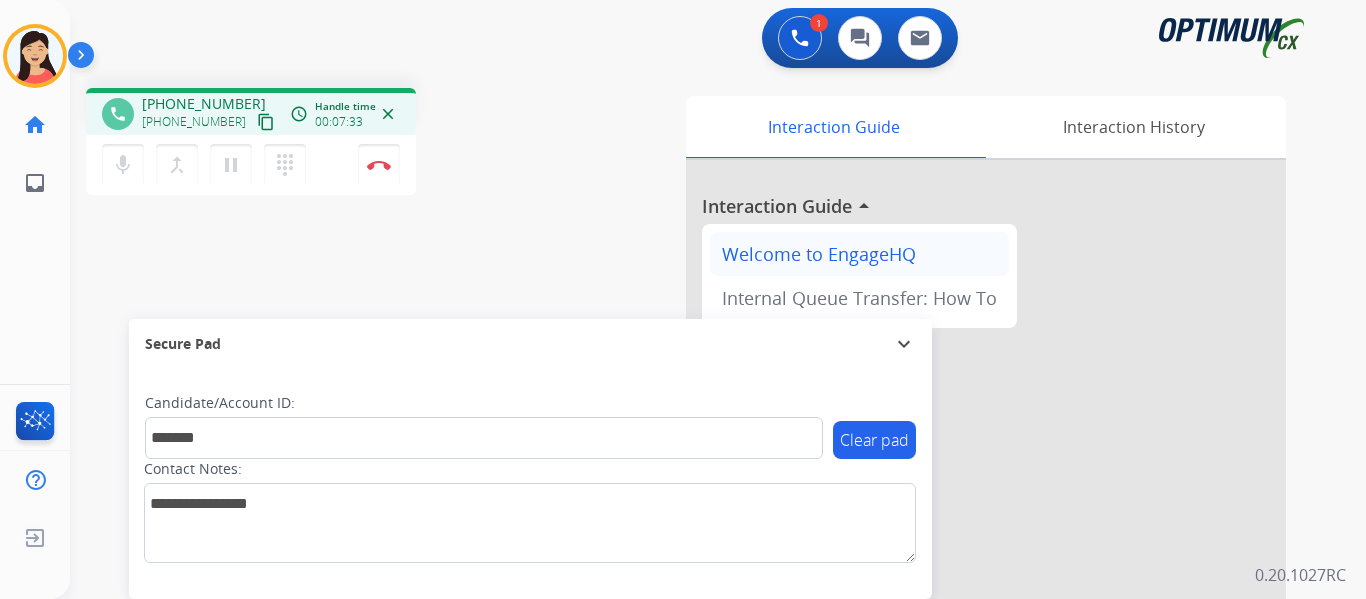 drag, startPoint x: 380, startPoint y: 167, endPoint x: 864, endPoint y: 251, distance: 491.23517 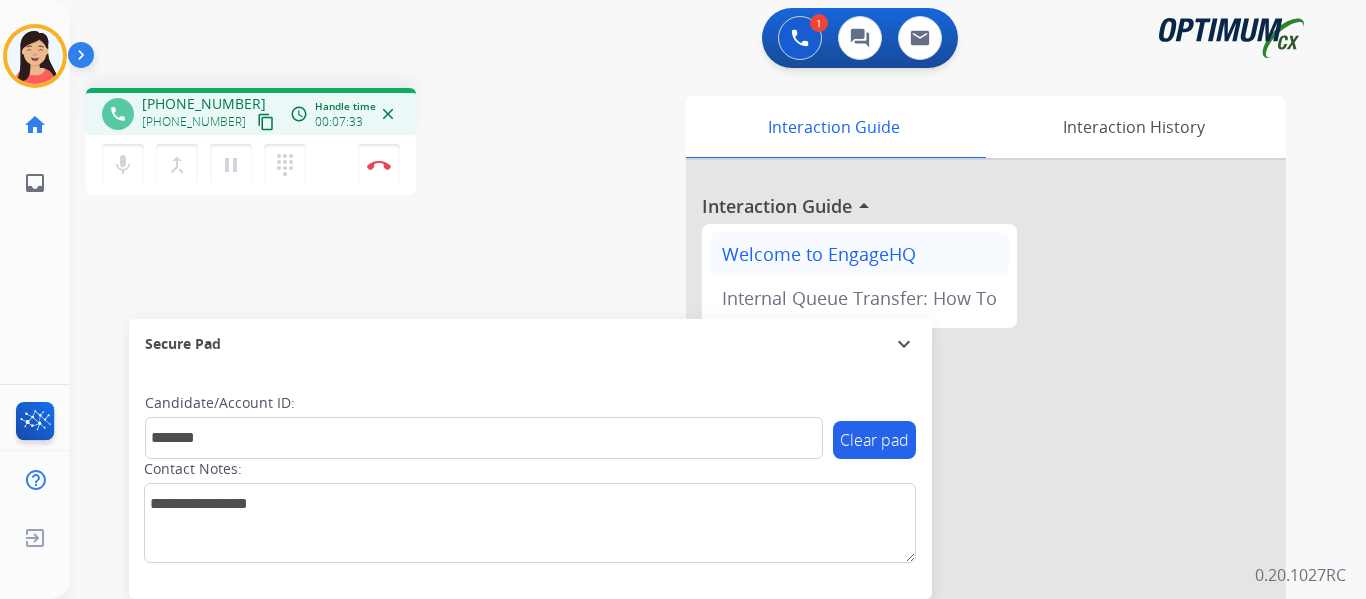 click at bounding box center (379, 165) 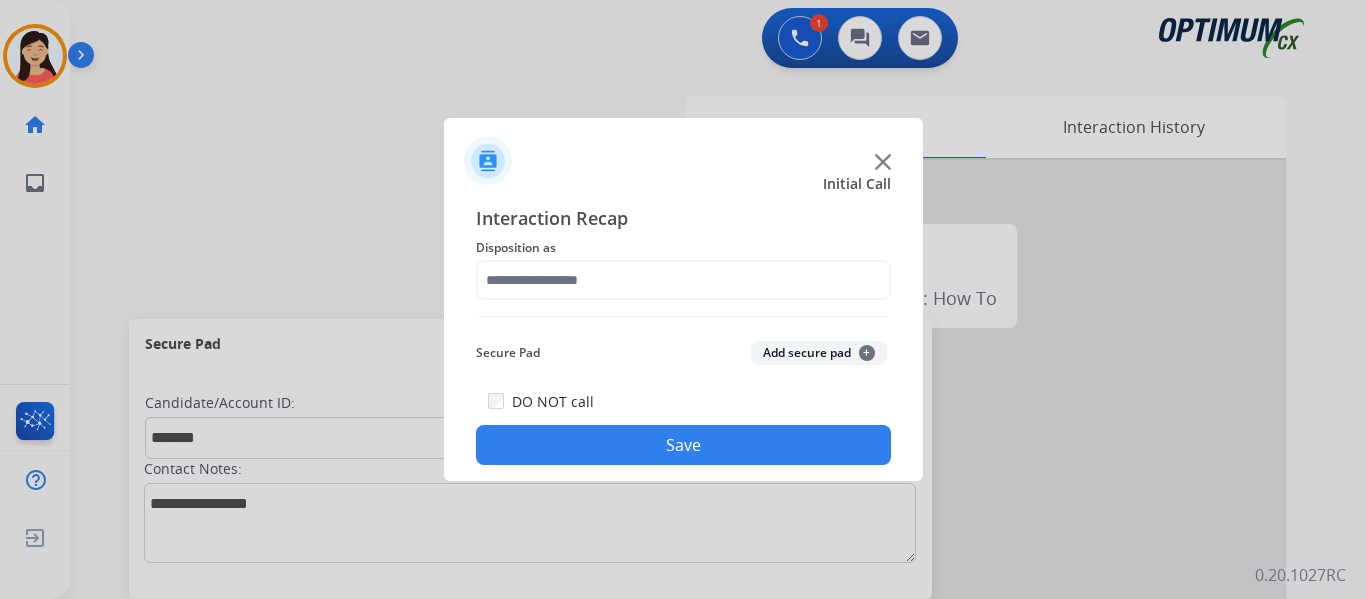 click on "Add secure pad  +" 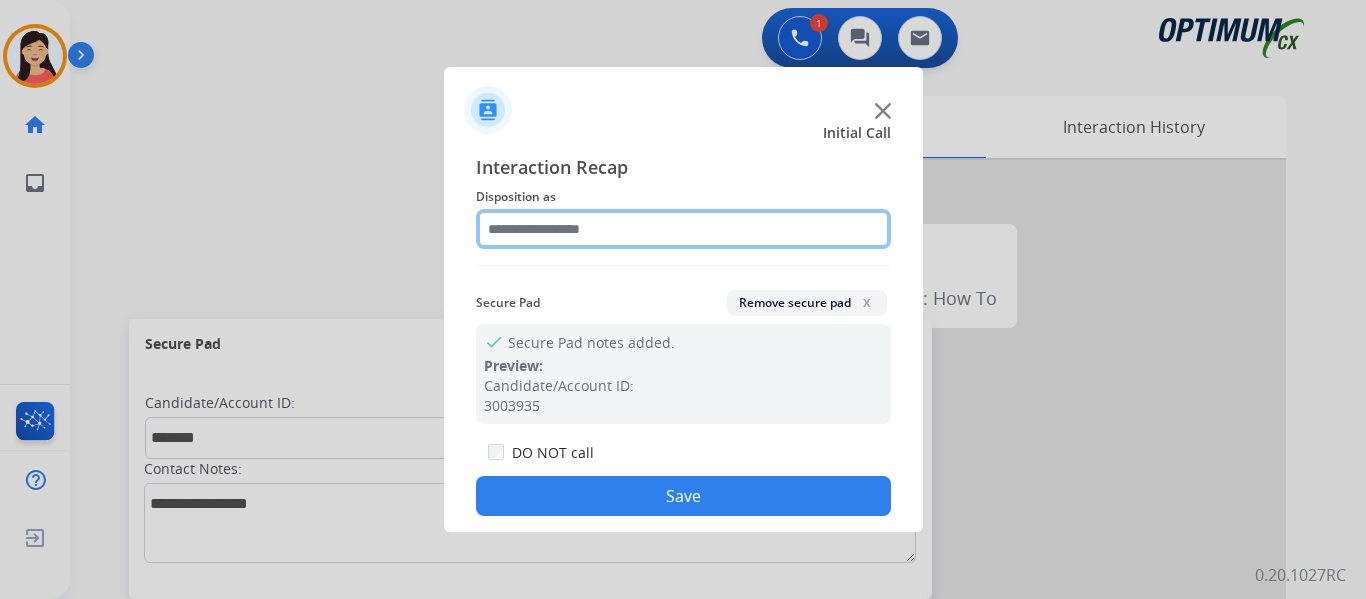 click 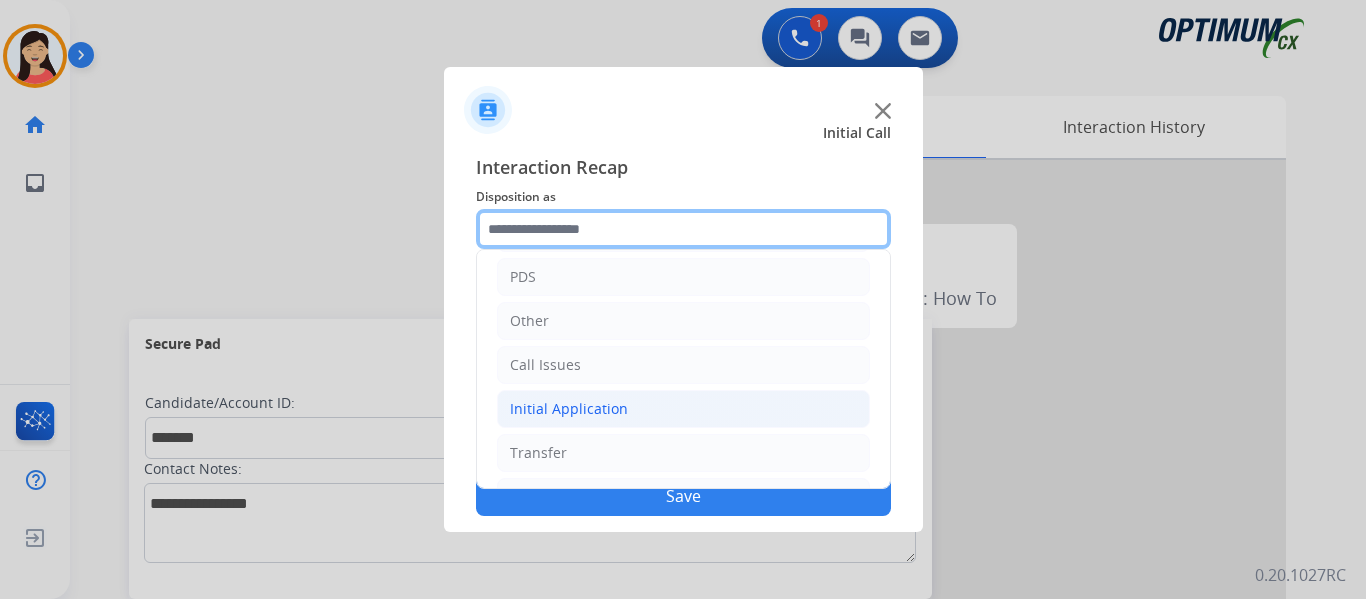 scroll, scrollTop: 136, scrollLeft: 0, axis: vertical 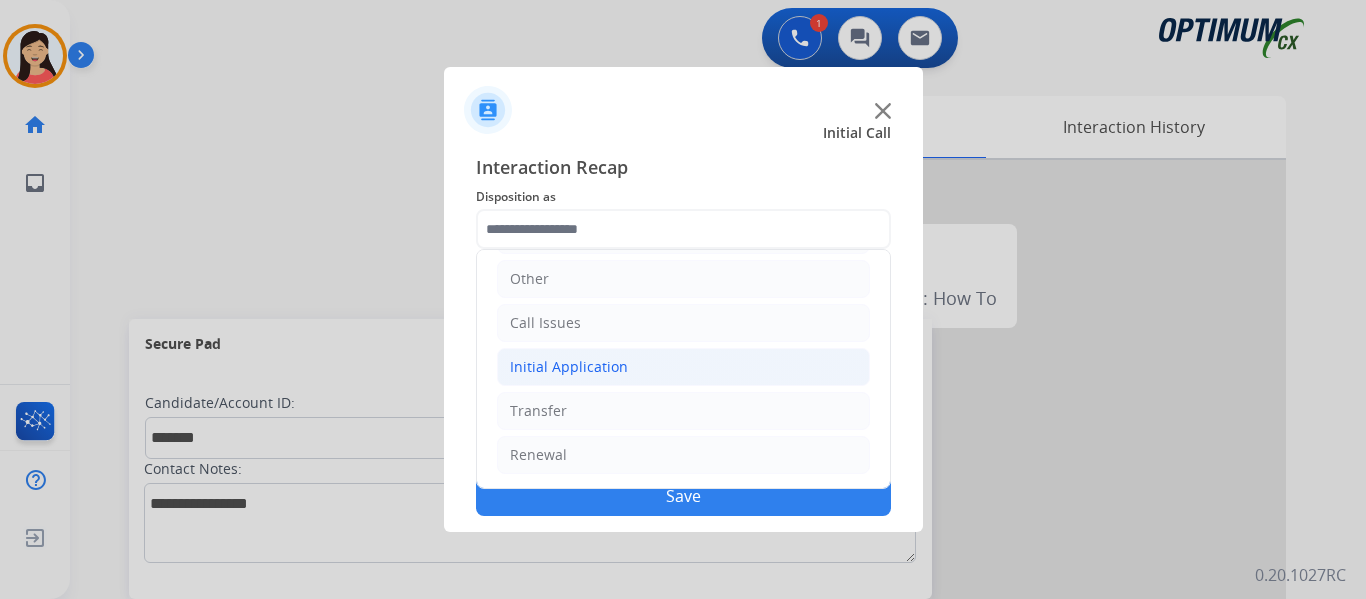 click on "Initial Application" 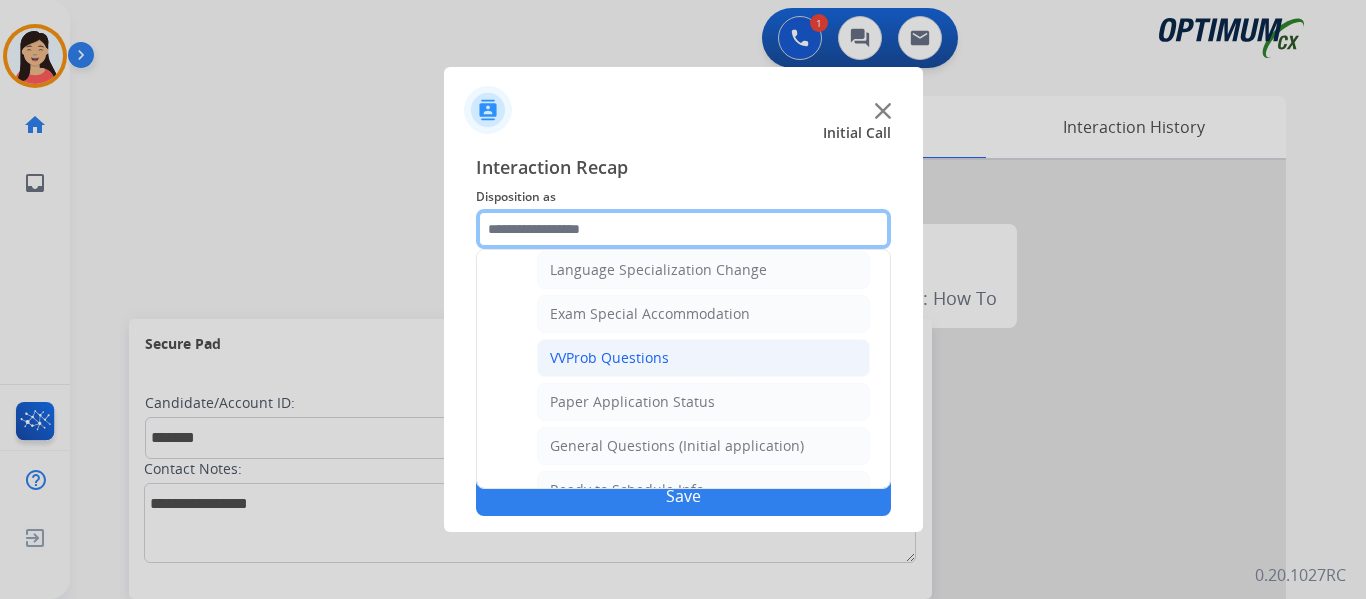 scroll, scrollTop: 1036, scrollLeft: 0, axis: vertical 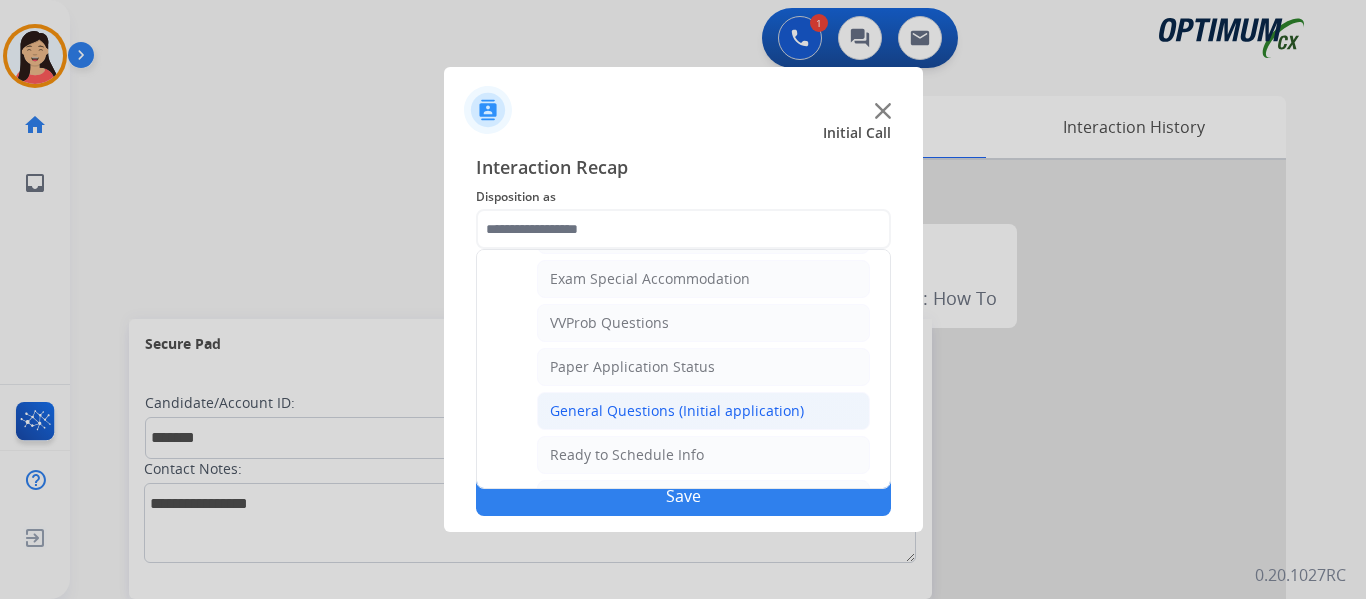 click on "General Questions (Initial application)" 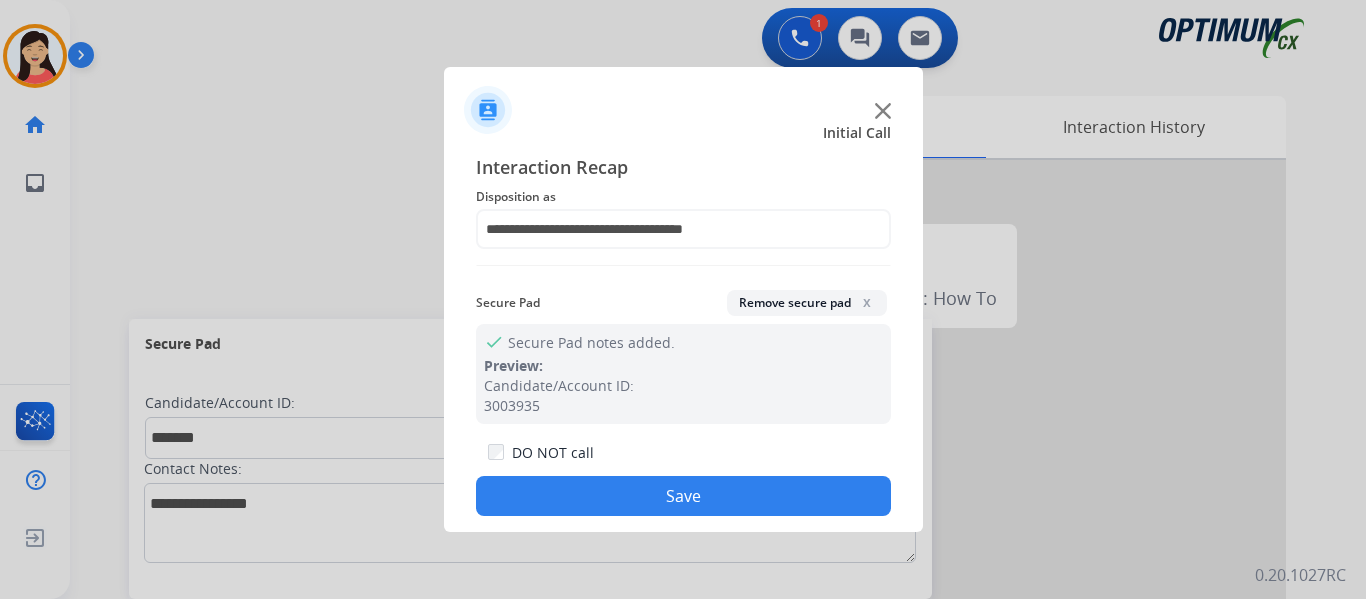 click on "Save" 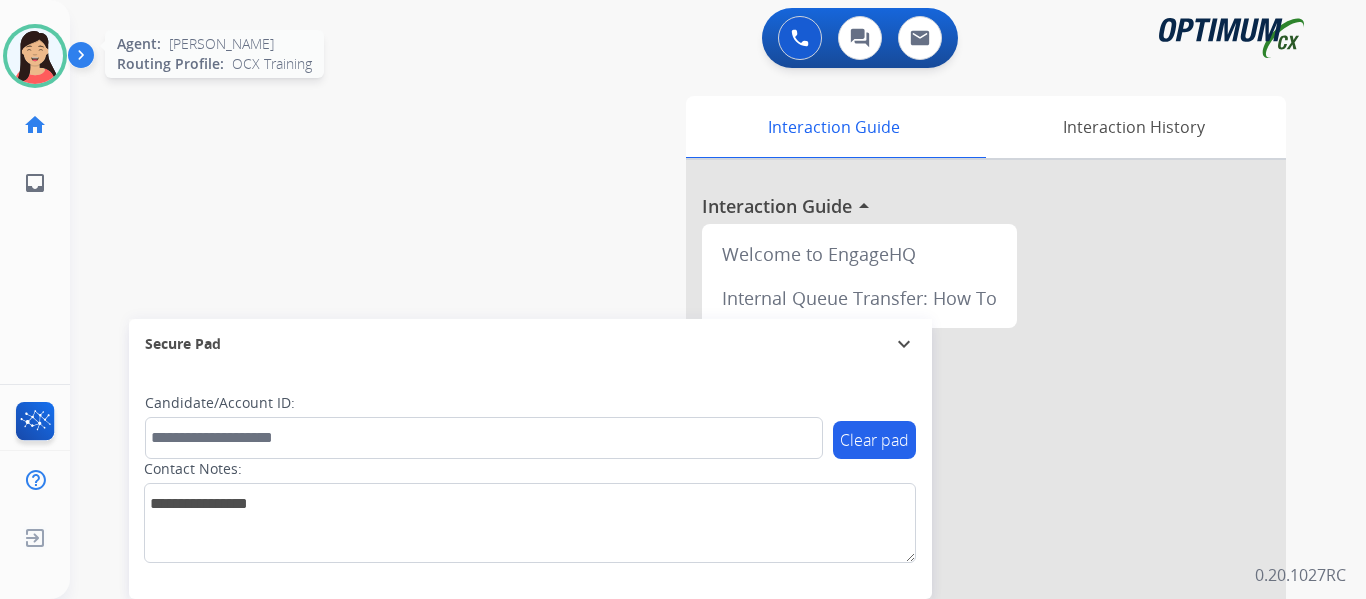 click at bounding box center (35, 56) 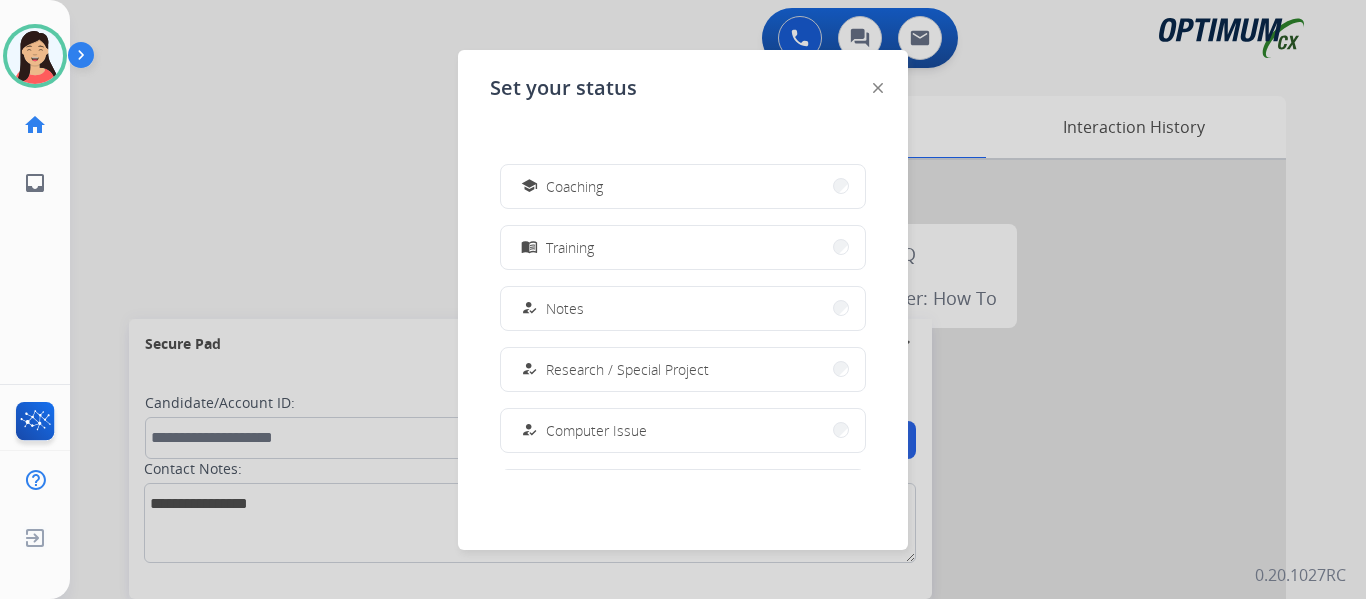 scroll, scrollTop: 499, scrollLeft: 0, axis: vertical 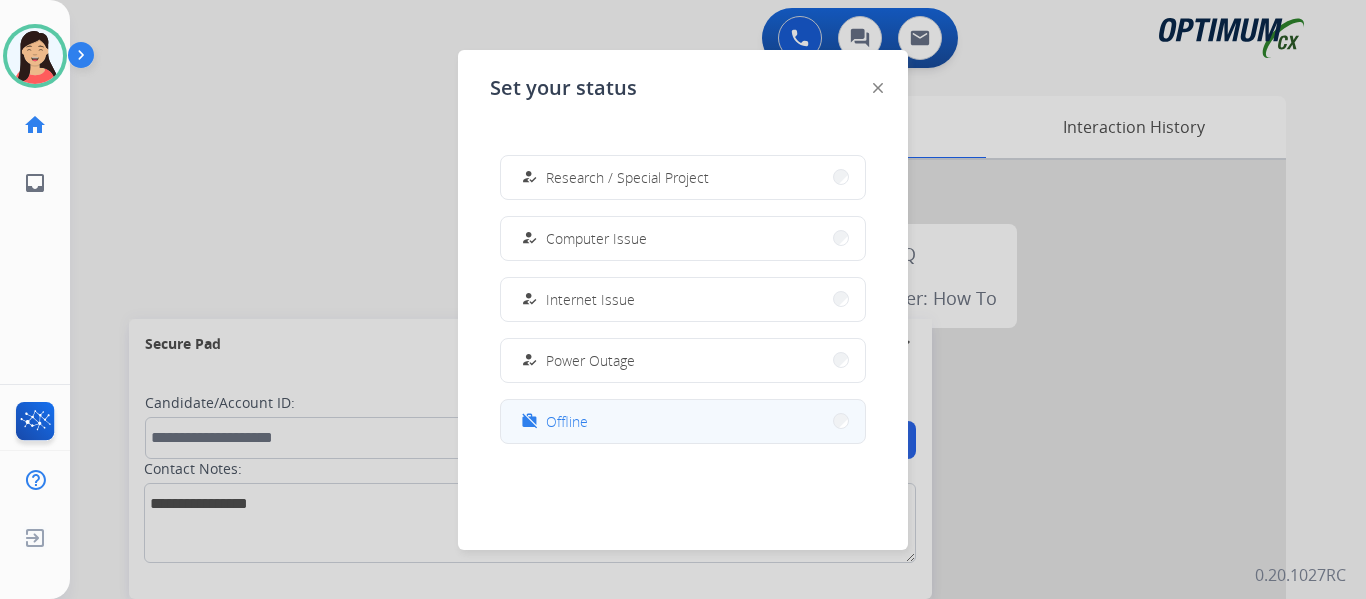click on "work_off Offline" at bounding box center [683, 421] 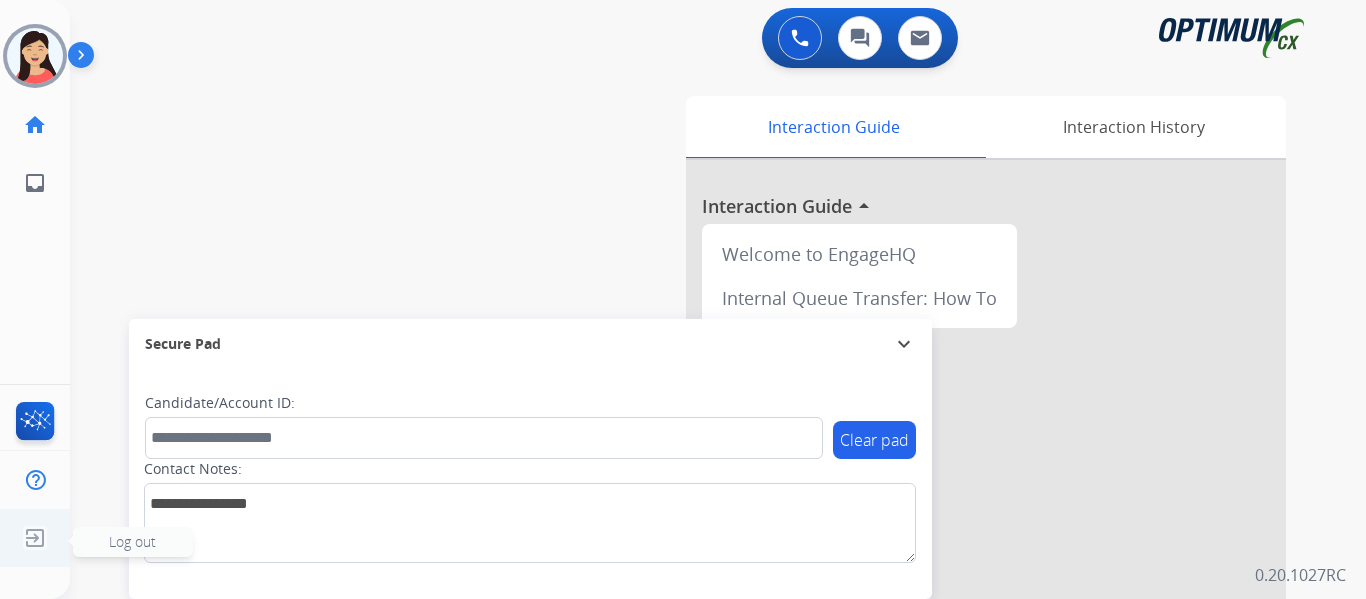 click 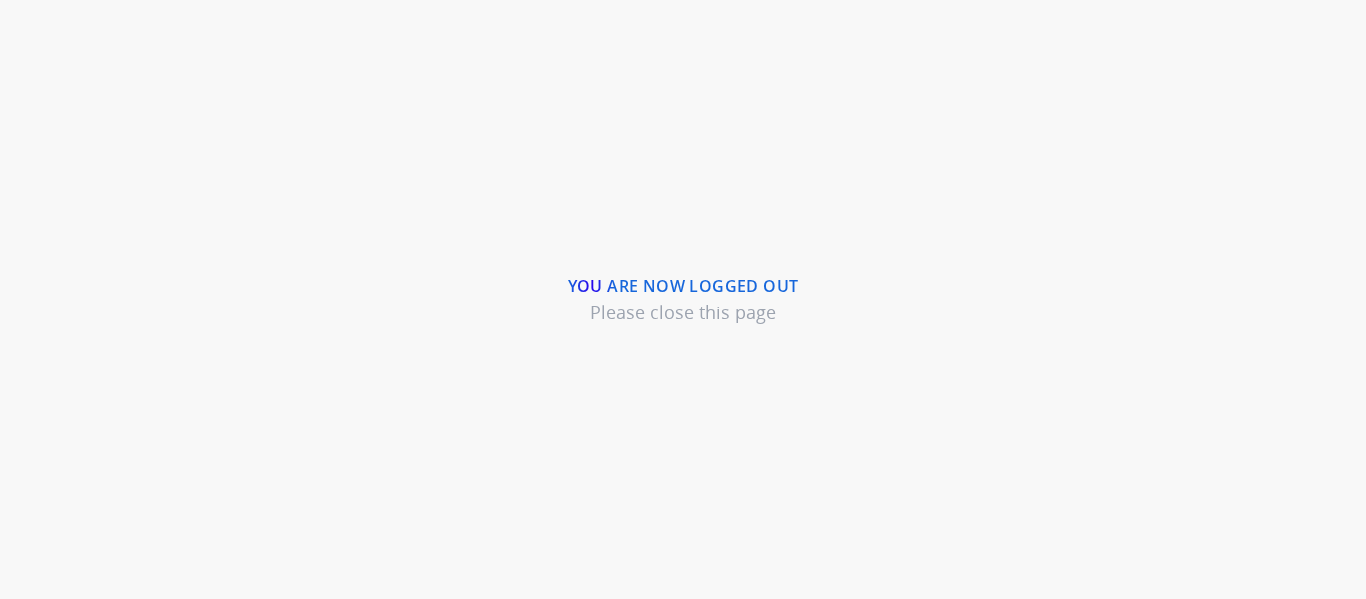 scroll, scrollTop: 0, scrollLeft: 0, axis: both 